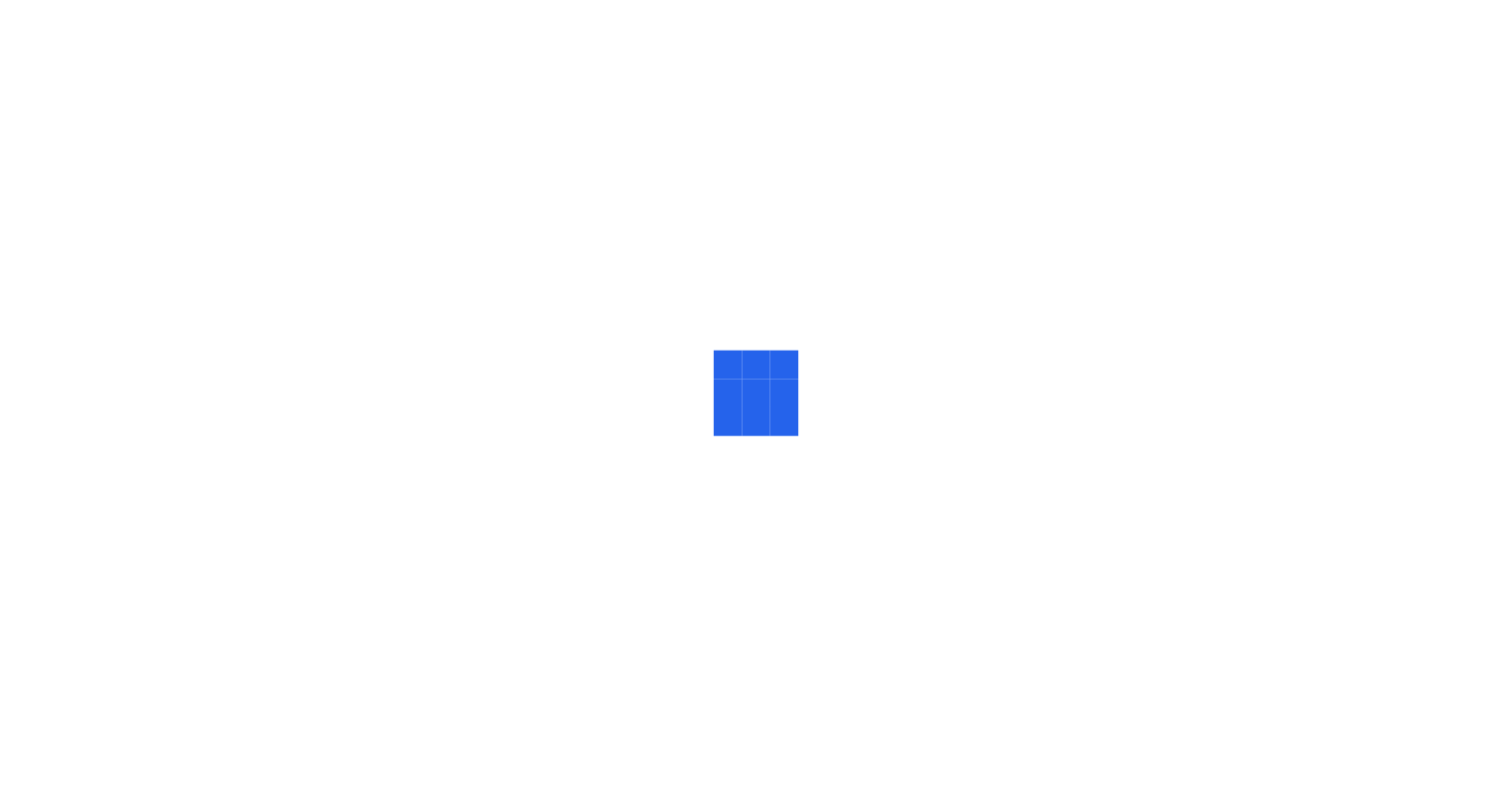 scroll, scrollTop: 0, scrollLeft: 0, axis: both 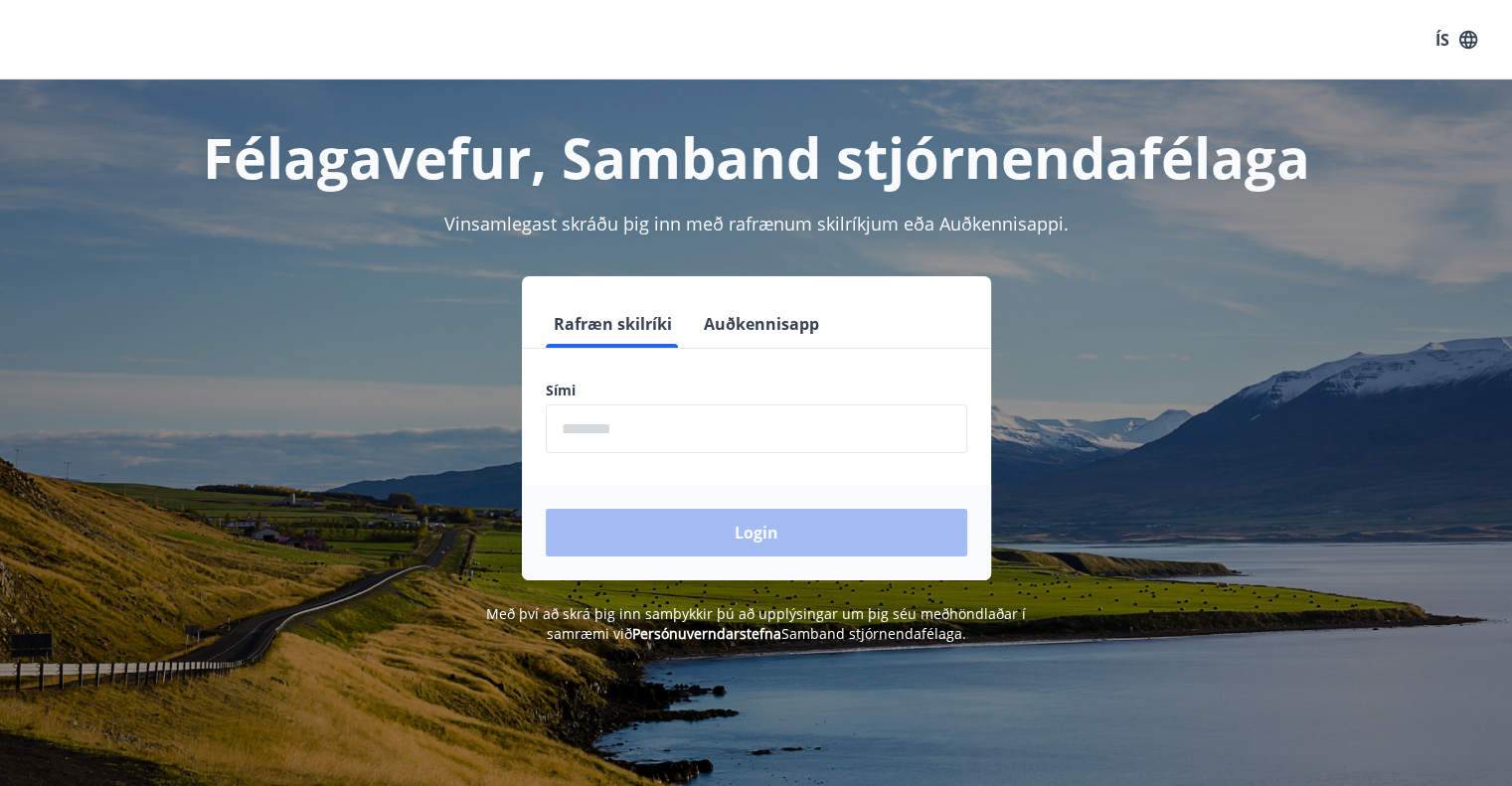 click at bounding box center [756, 428] 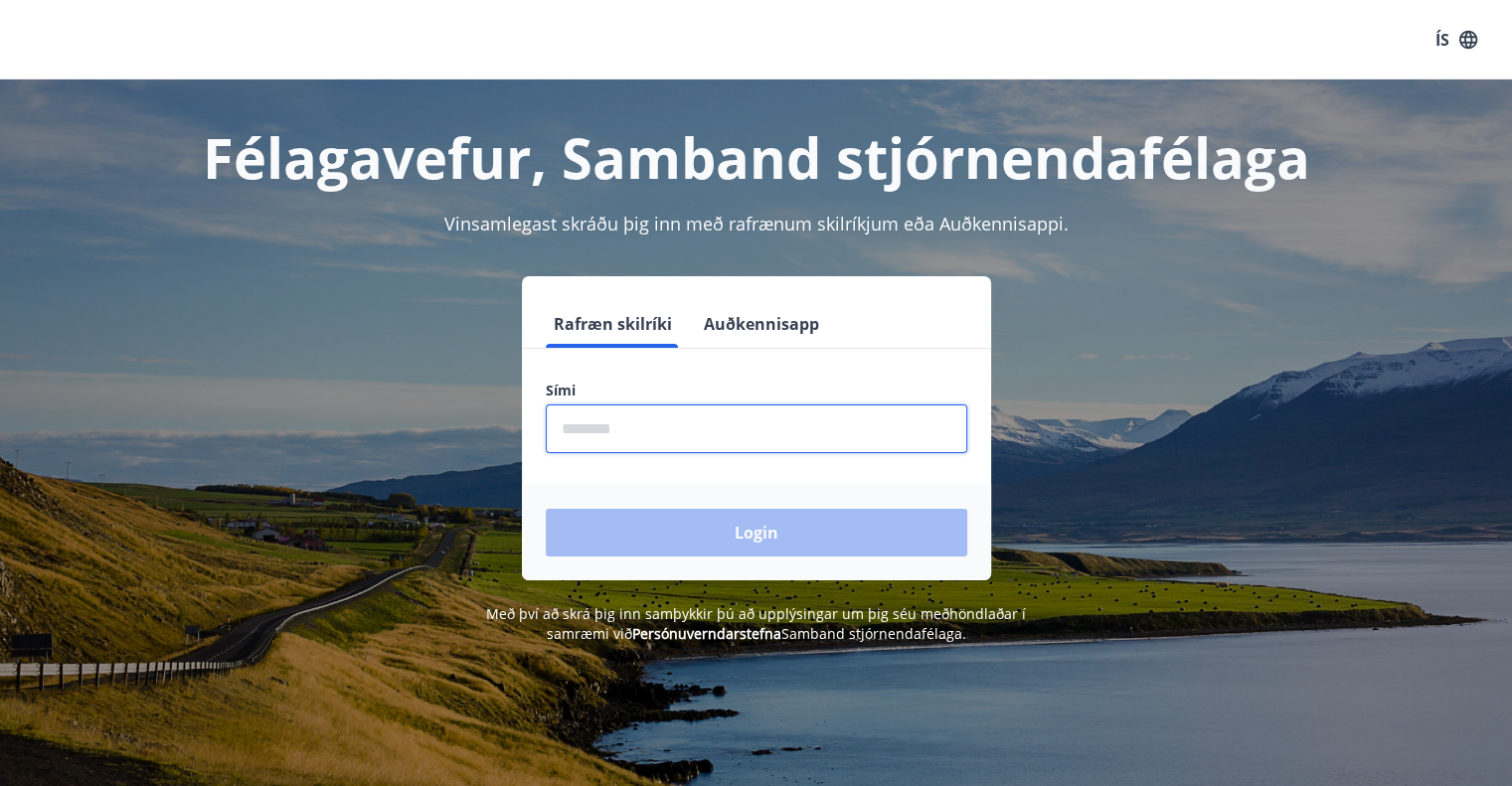 type on "********" 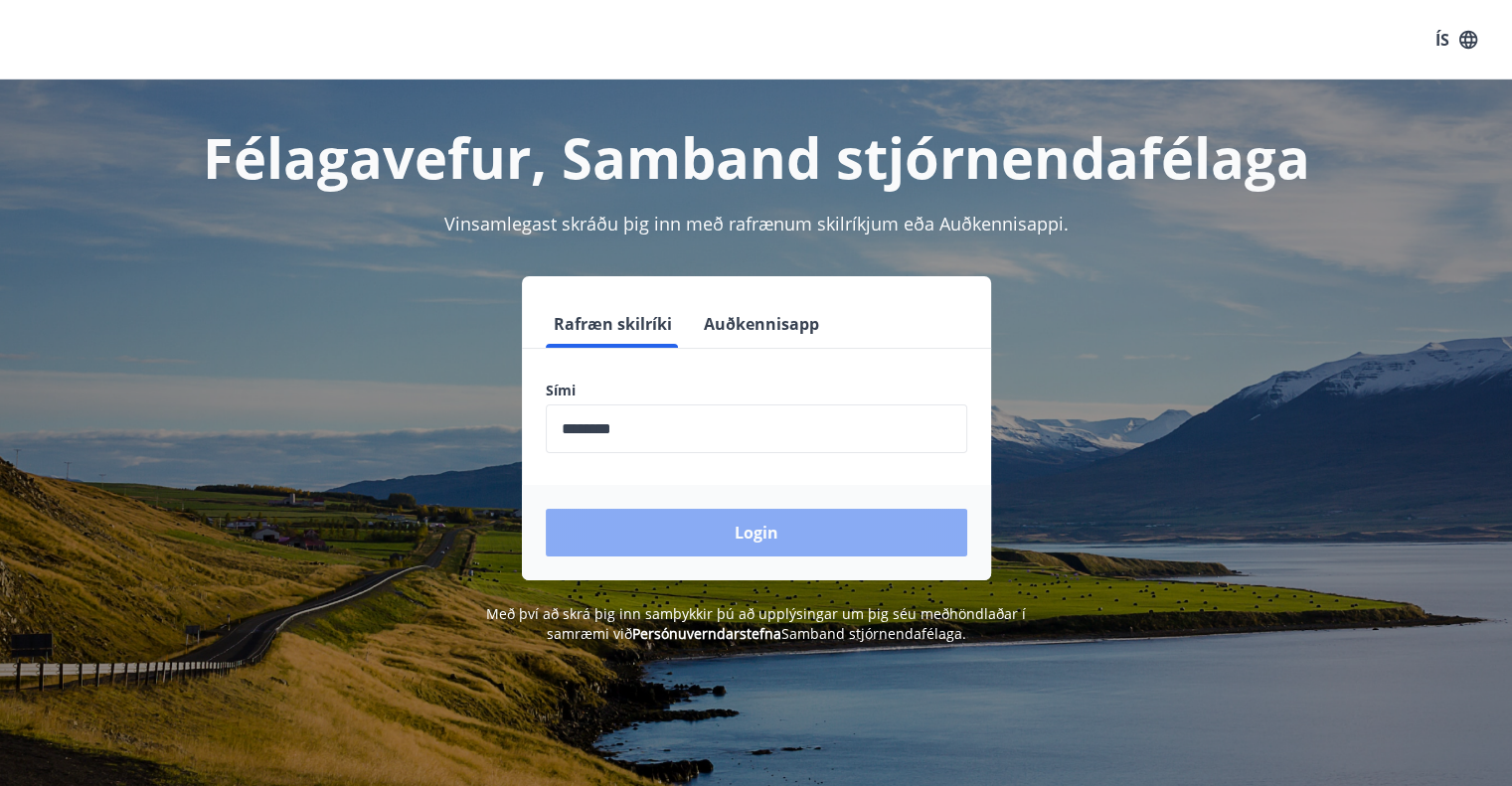 click on "Login" at bounding box center (756, 533) 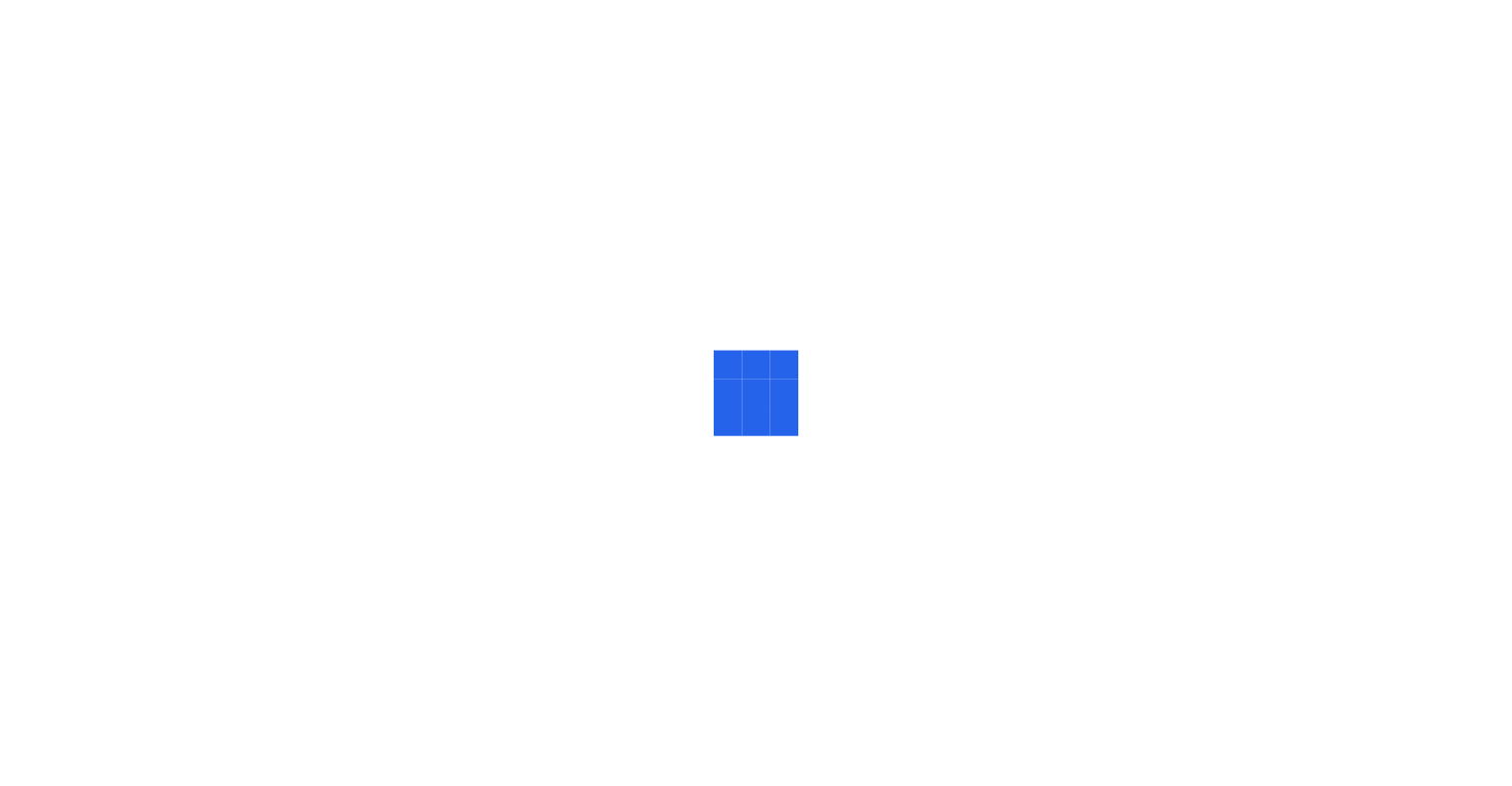 scroll, scrollTop: 0, scrollLeft: 0, axis: both 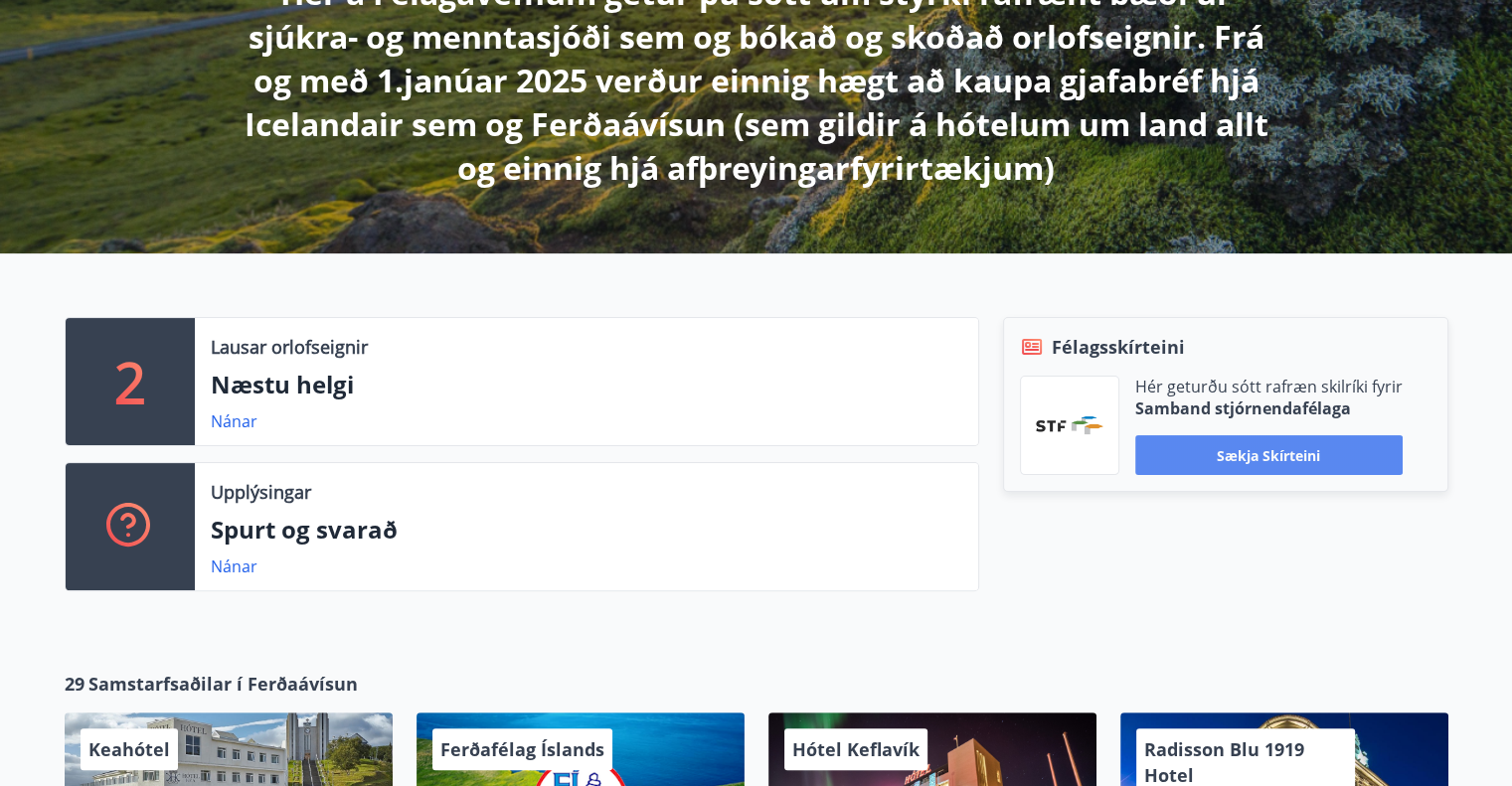 click on "Sækja skírteini" at bounding box center [1268, 455] 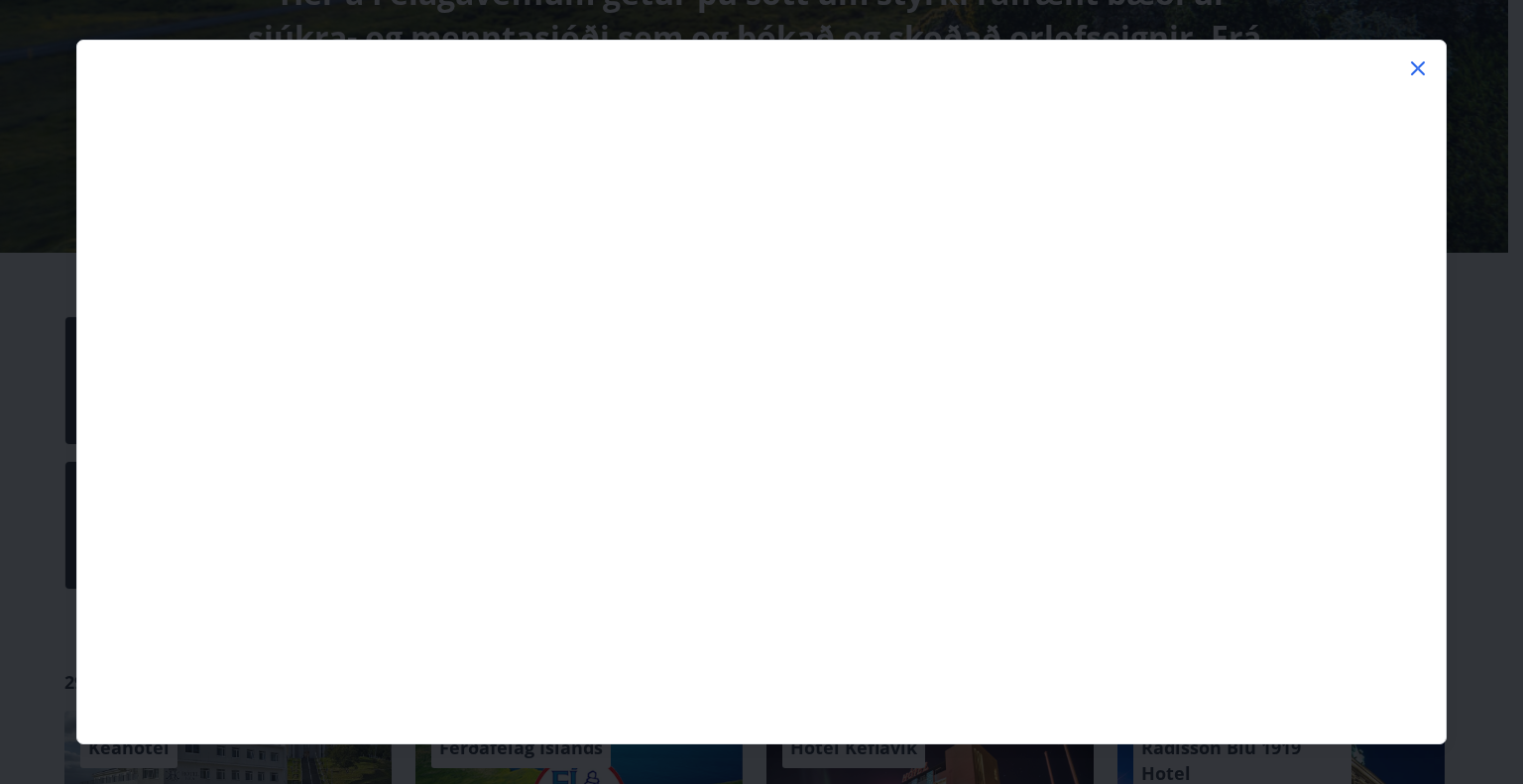click 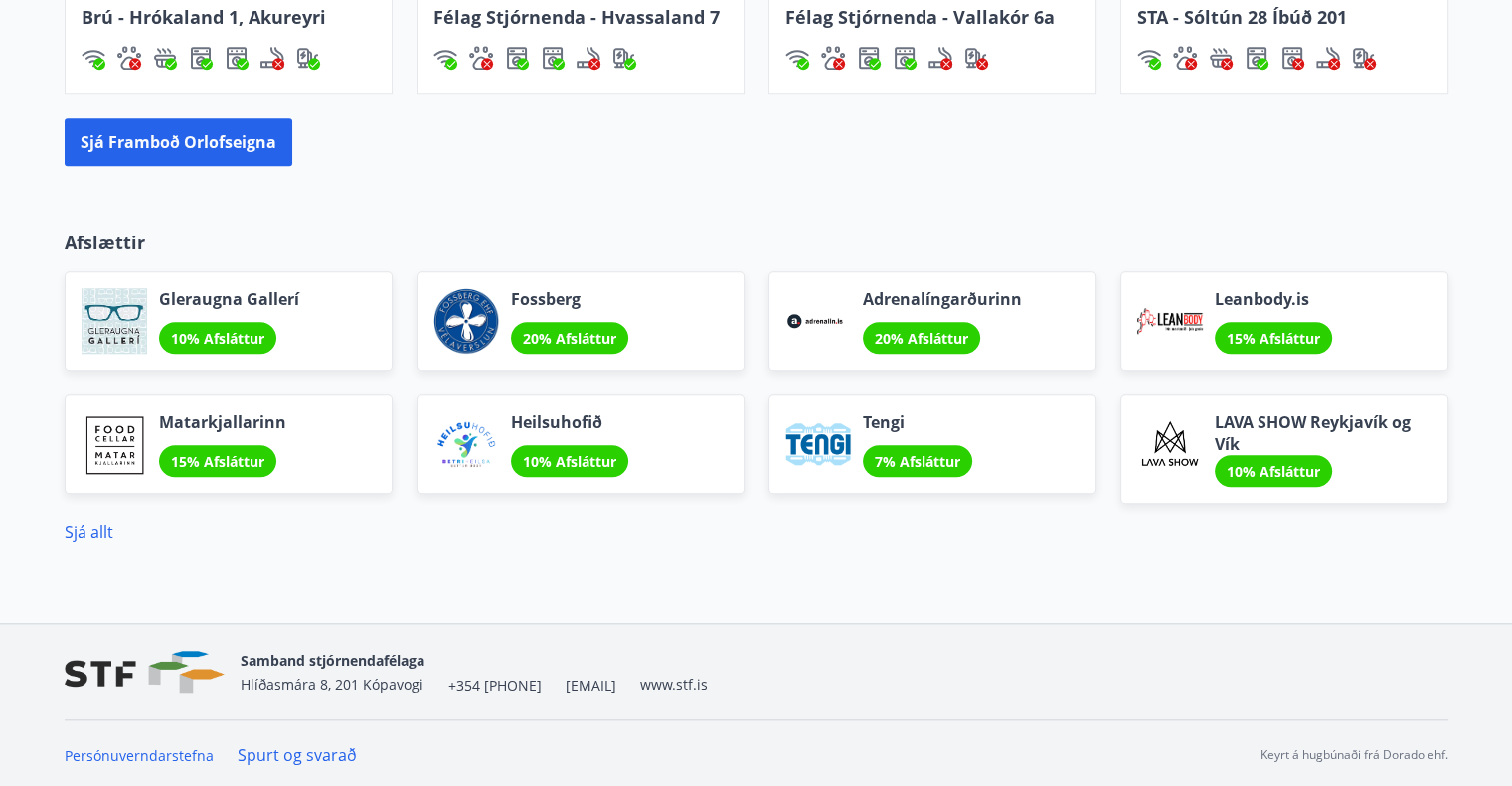 scroll, scrollTop: 1755, scrollLeft: 0, axis: vertical 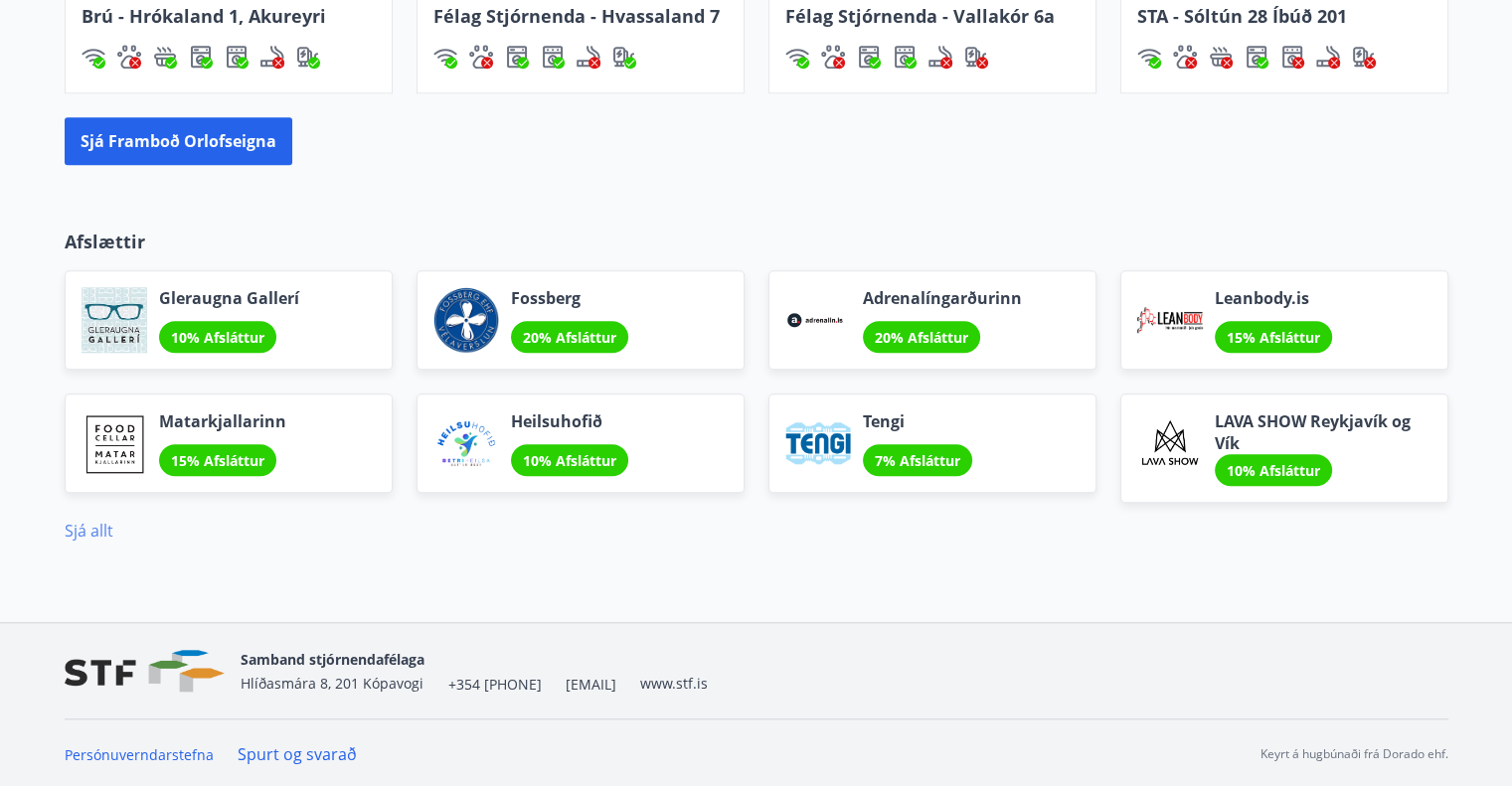 click on "Sjá allt" at bounding box center (88, 531) 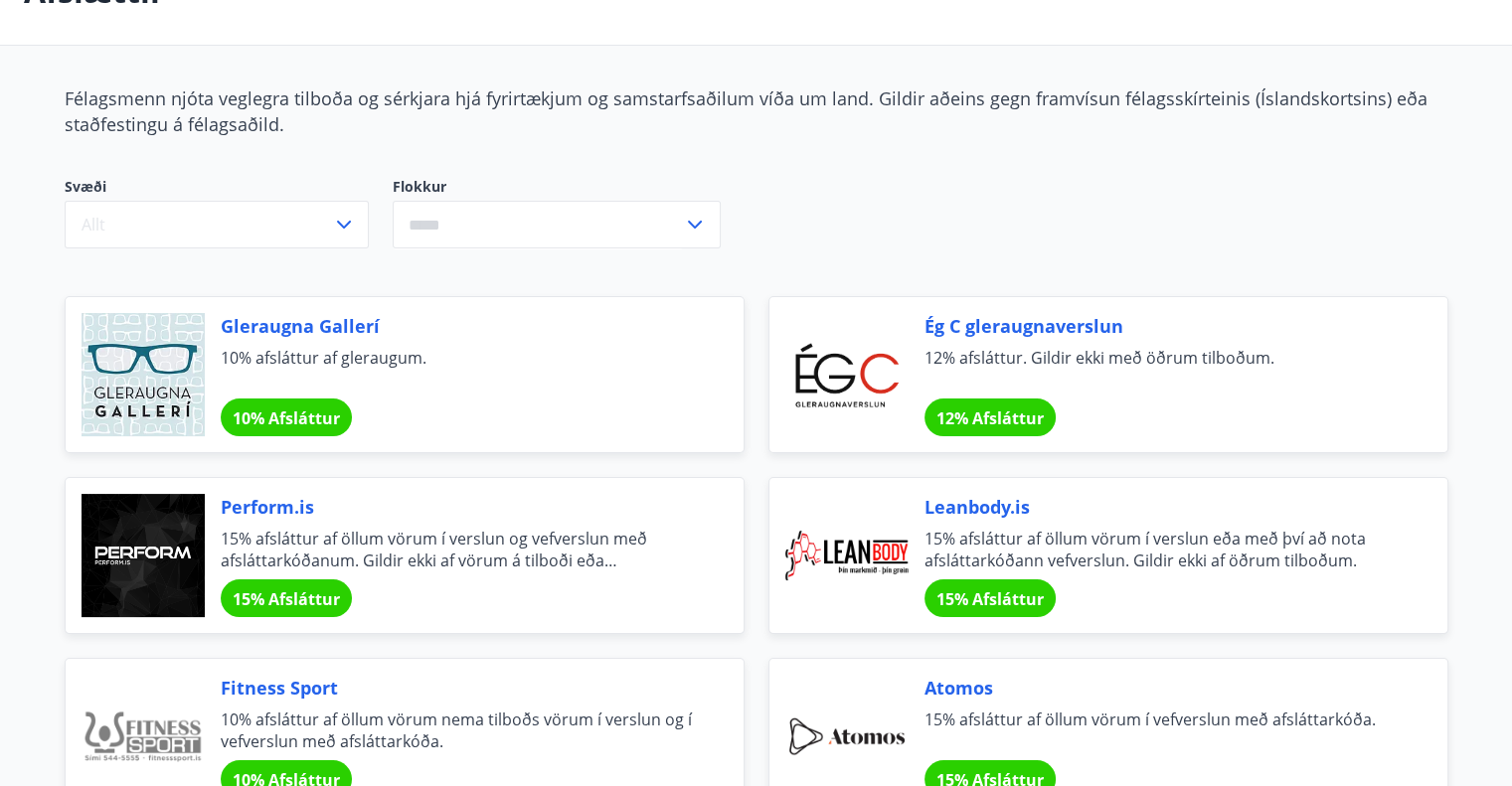 scroll, scrollTop: 0, scrollLeft: 0, axis: both 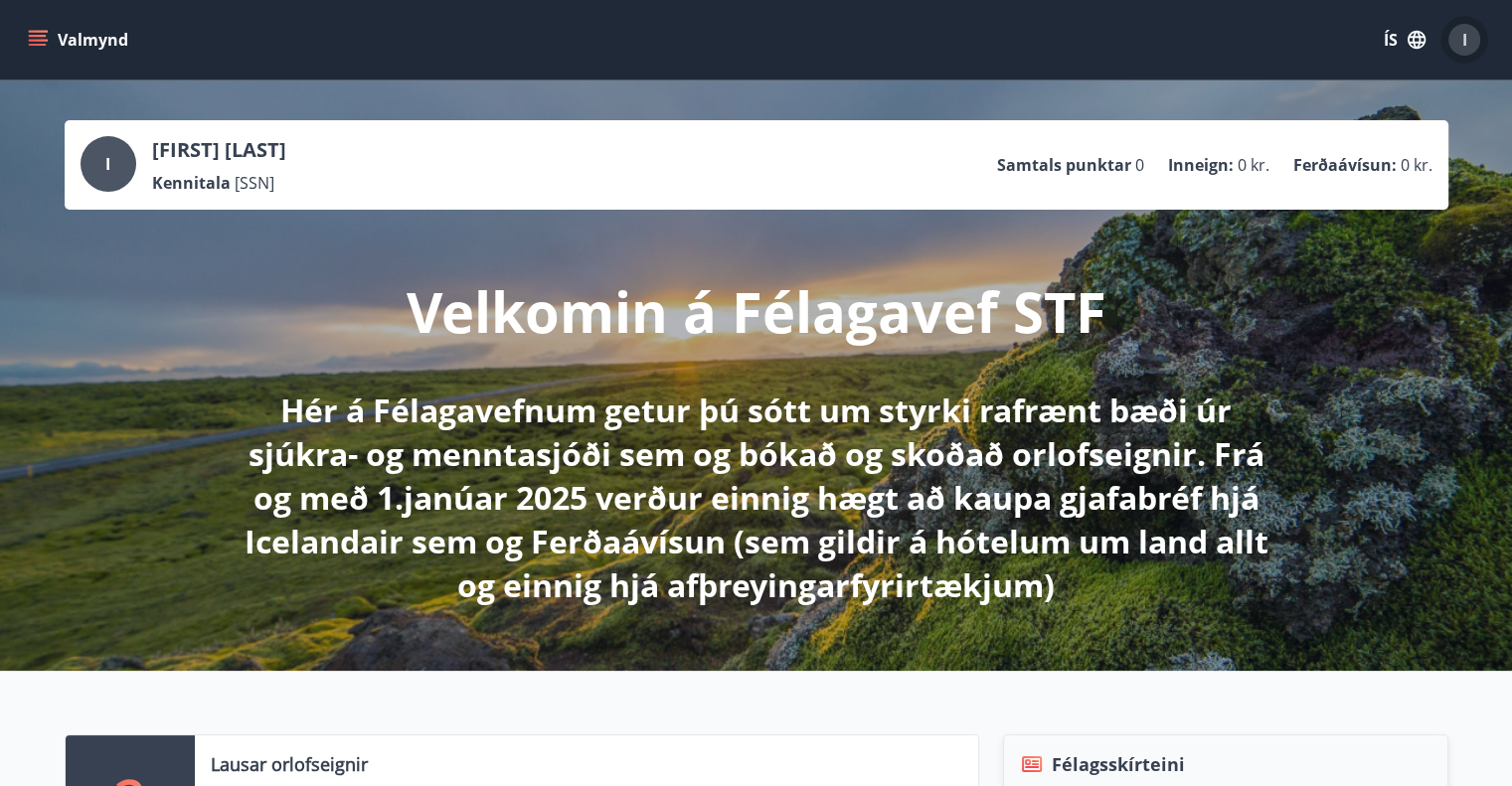 click on "I" at bounding box center [1464, 40] 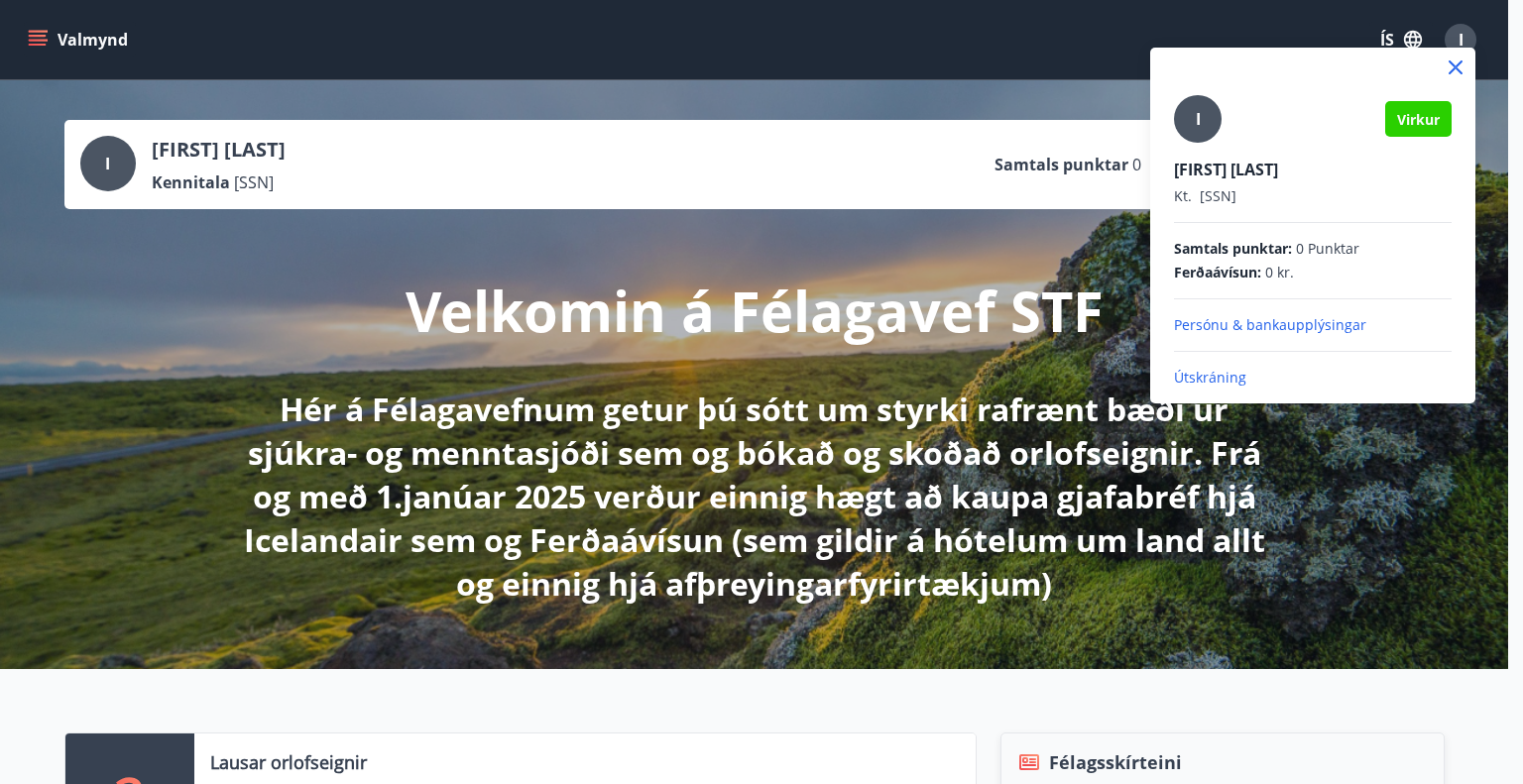 click on "Persónu & bankaupplýsingar" at bounding box center (1313, 325) 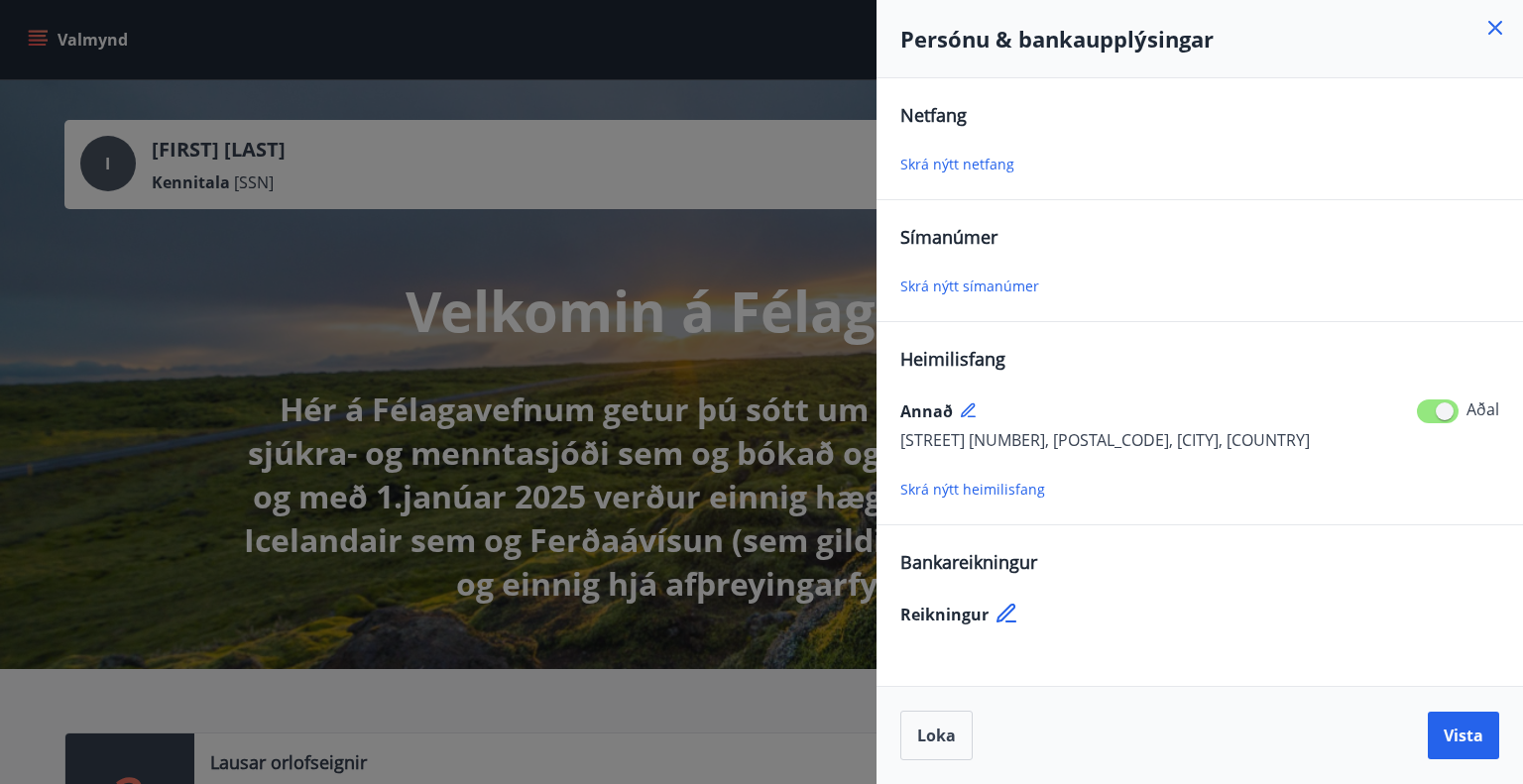 click 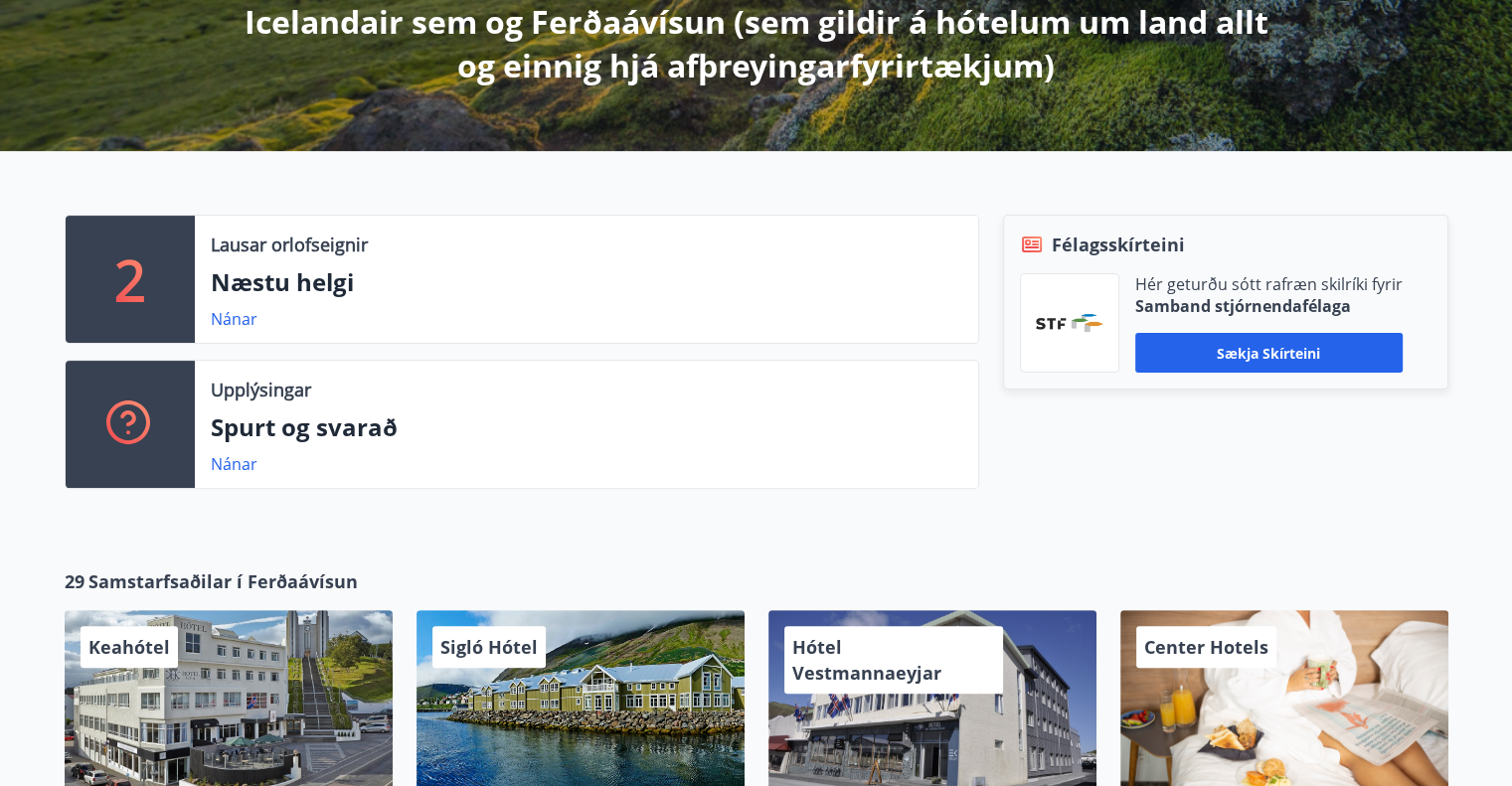 scroll, scrollTop: 521, scrollLeft: 0, axis: vertical 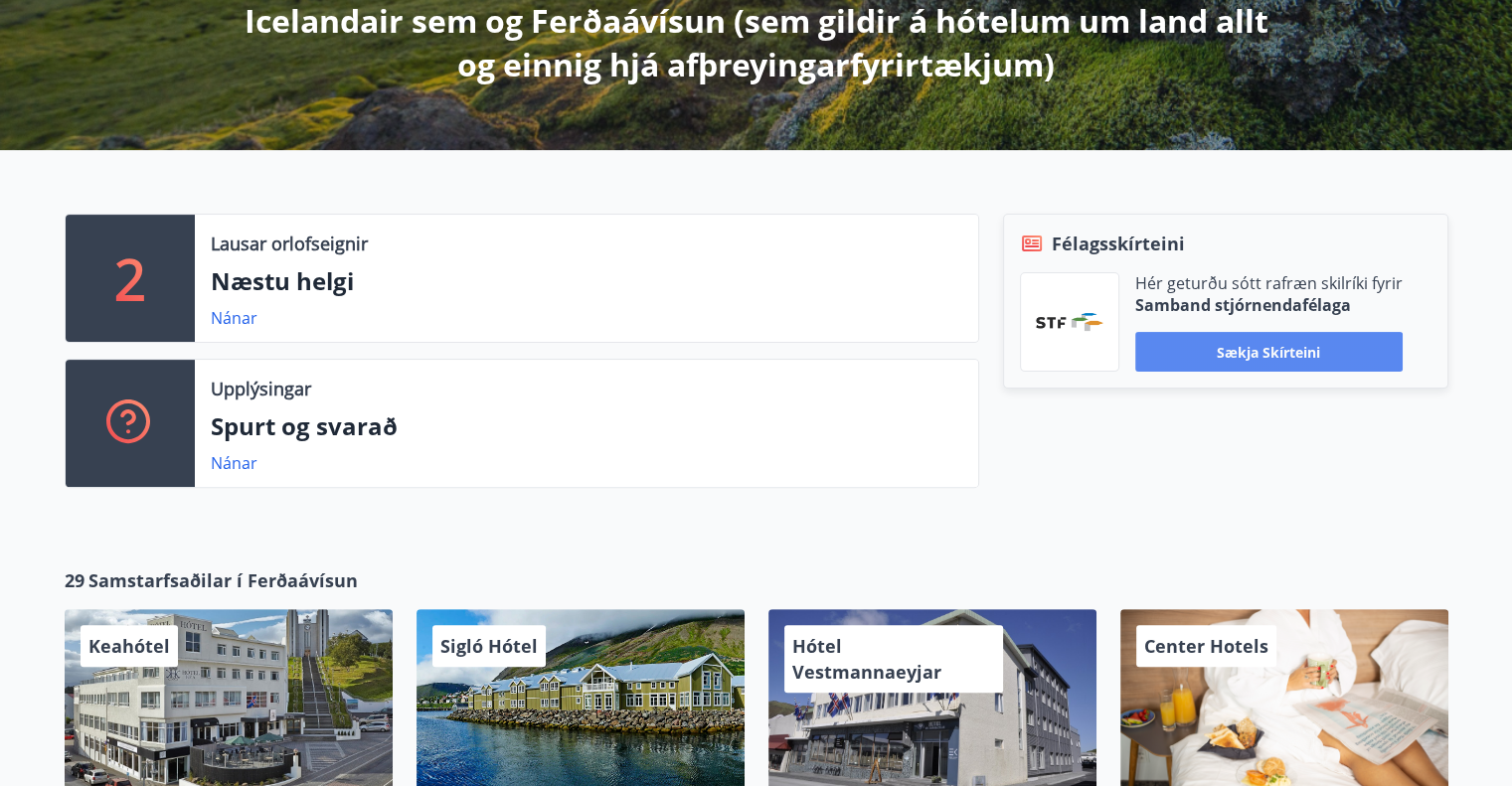click on "Sækja skírteini" at bounding box center [1268, 352] 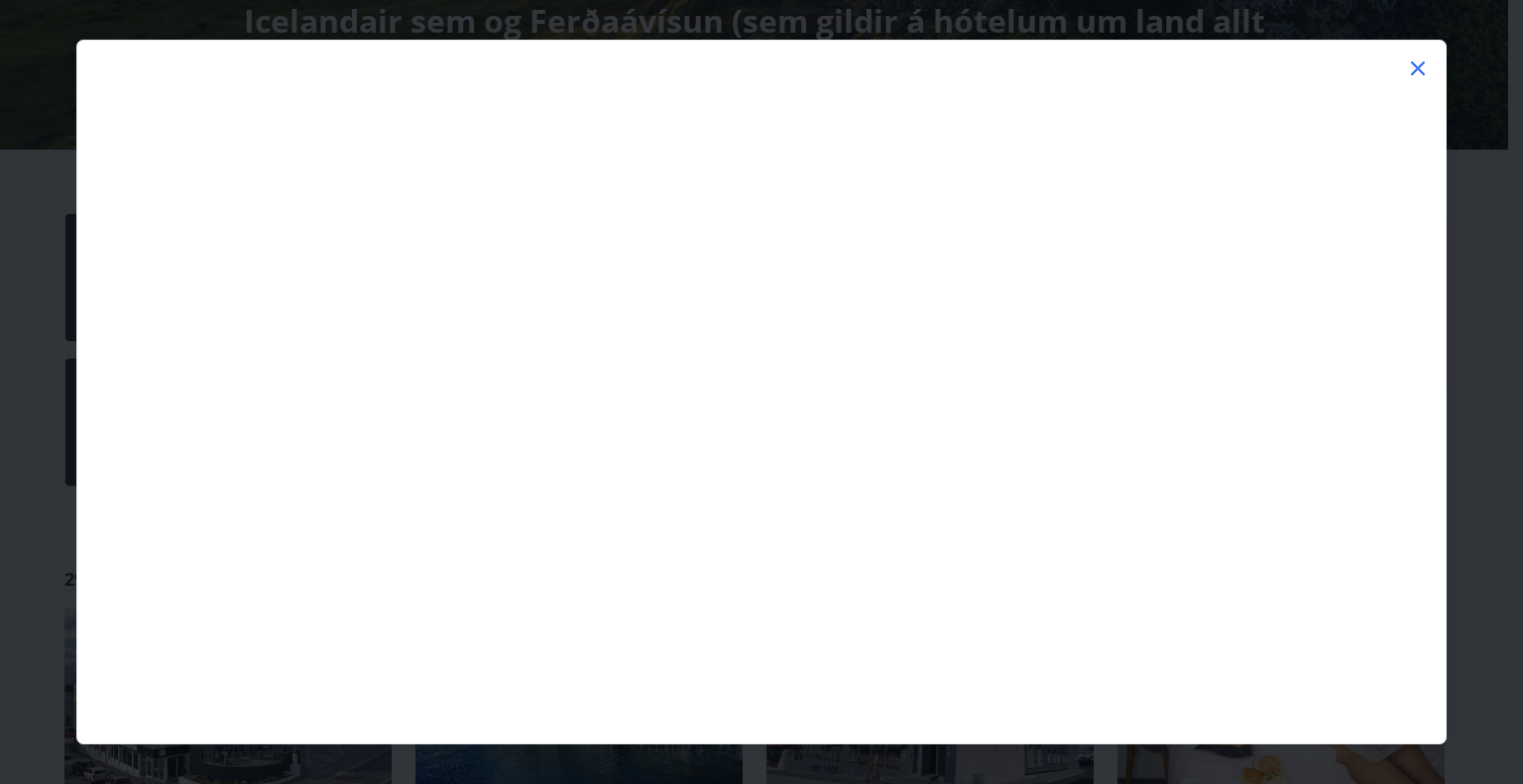 click 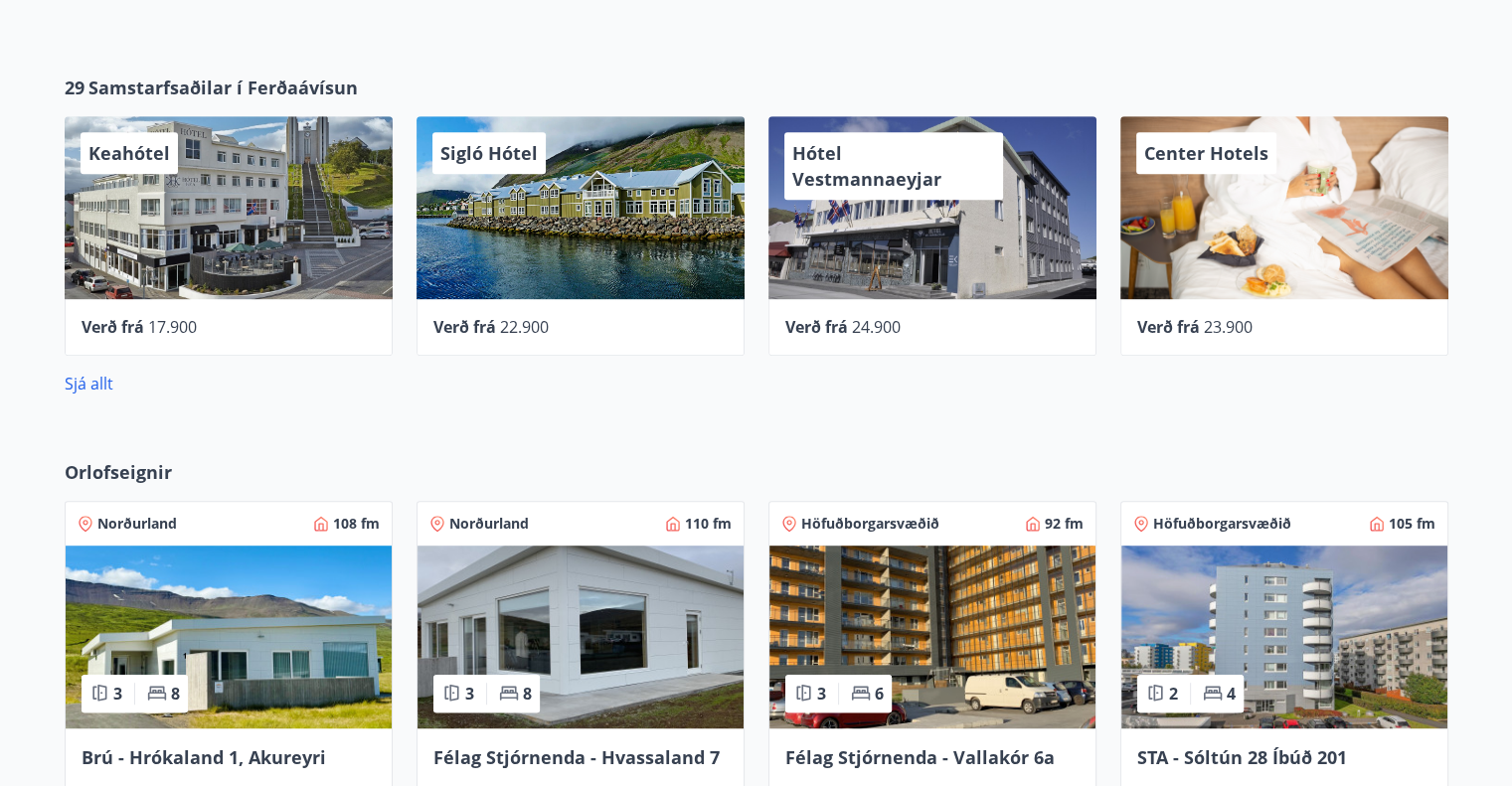 scroll, scrollTop: 1014, scrollLeft: 0, axis: vertical 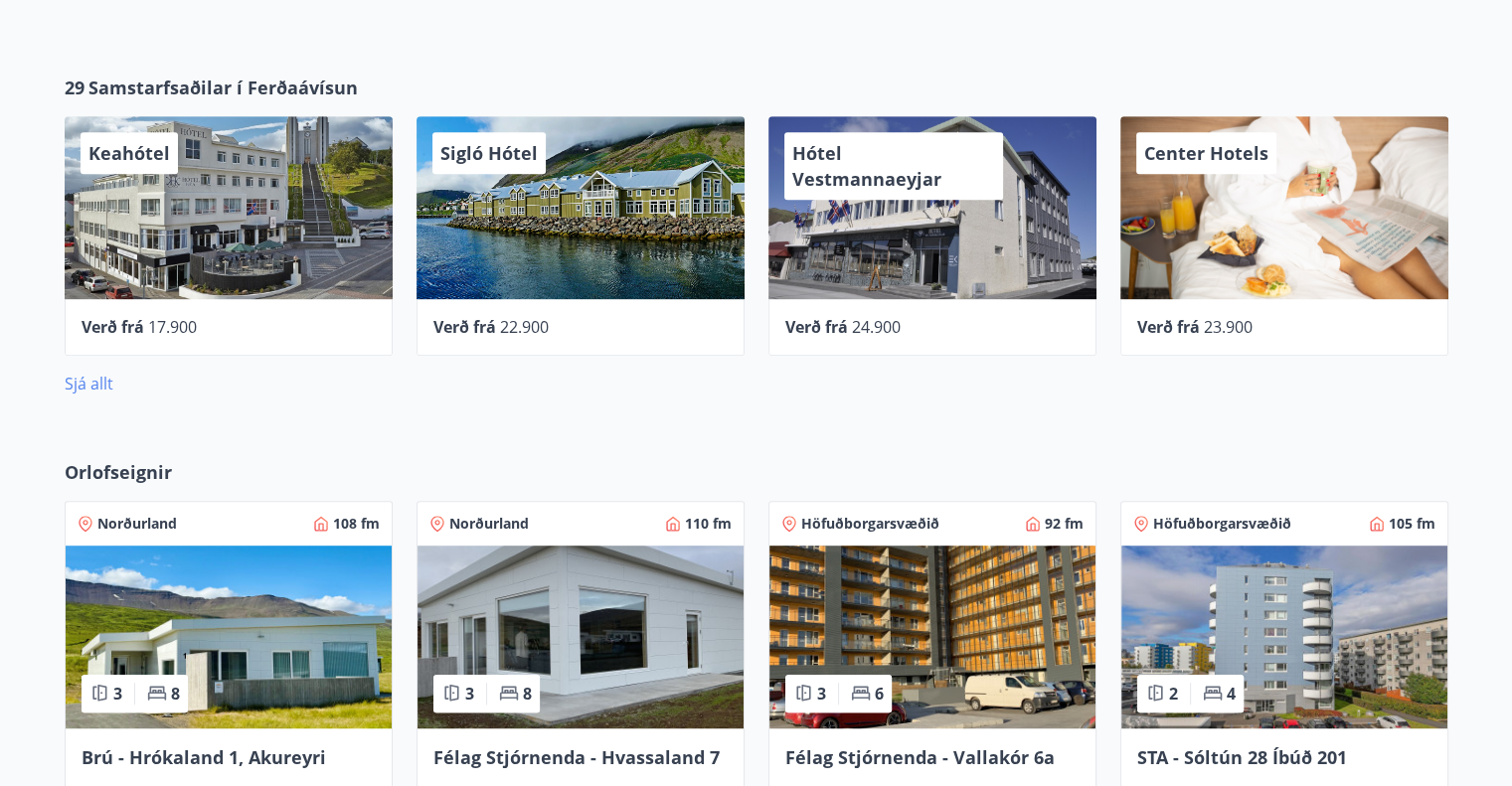 click on "Sjá allt" at bounding box center [88, 384] 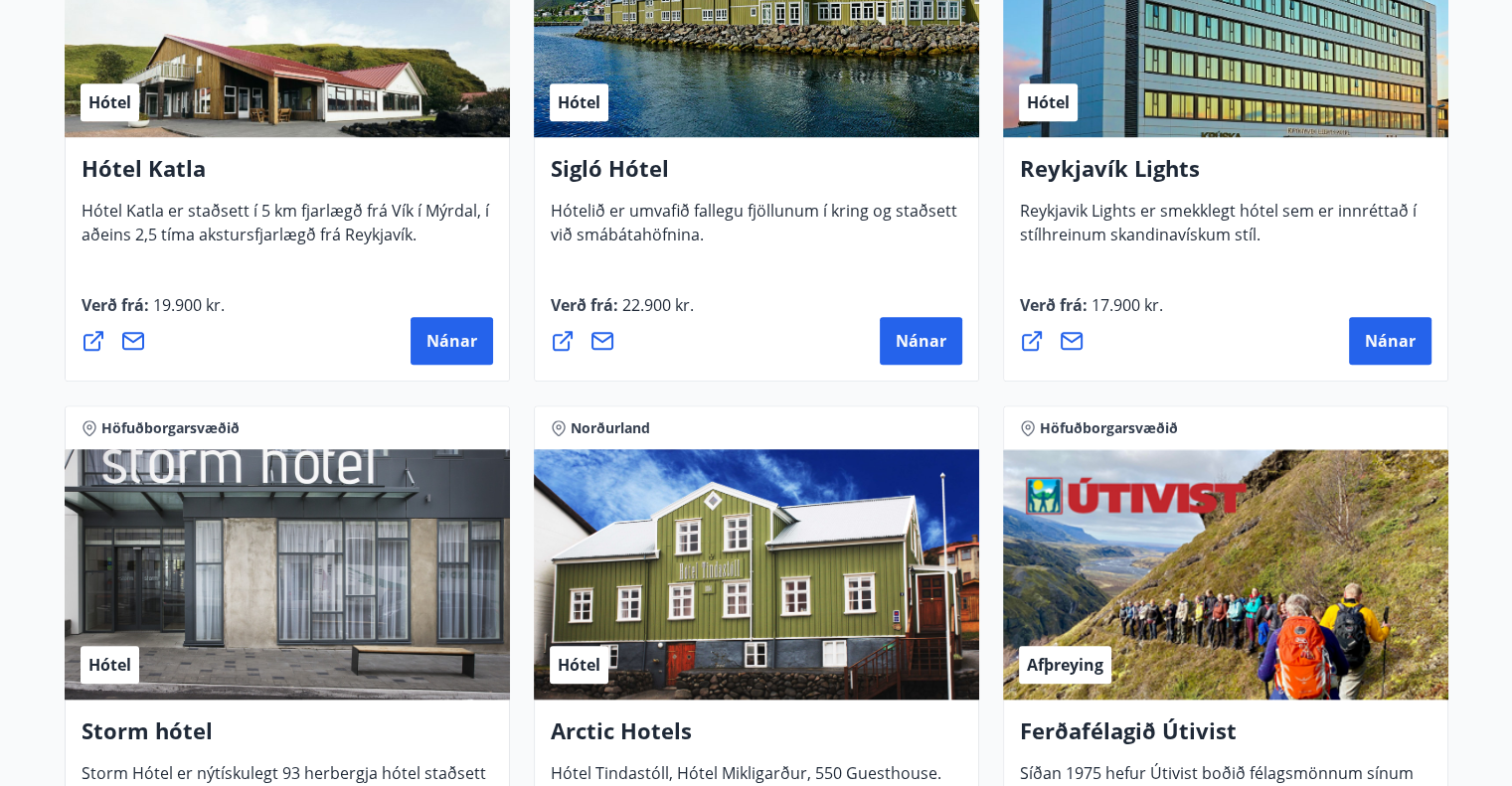 scroll, scrollTop: 1590, scrollLeft: 0, axis: vertical 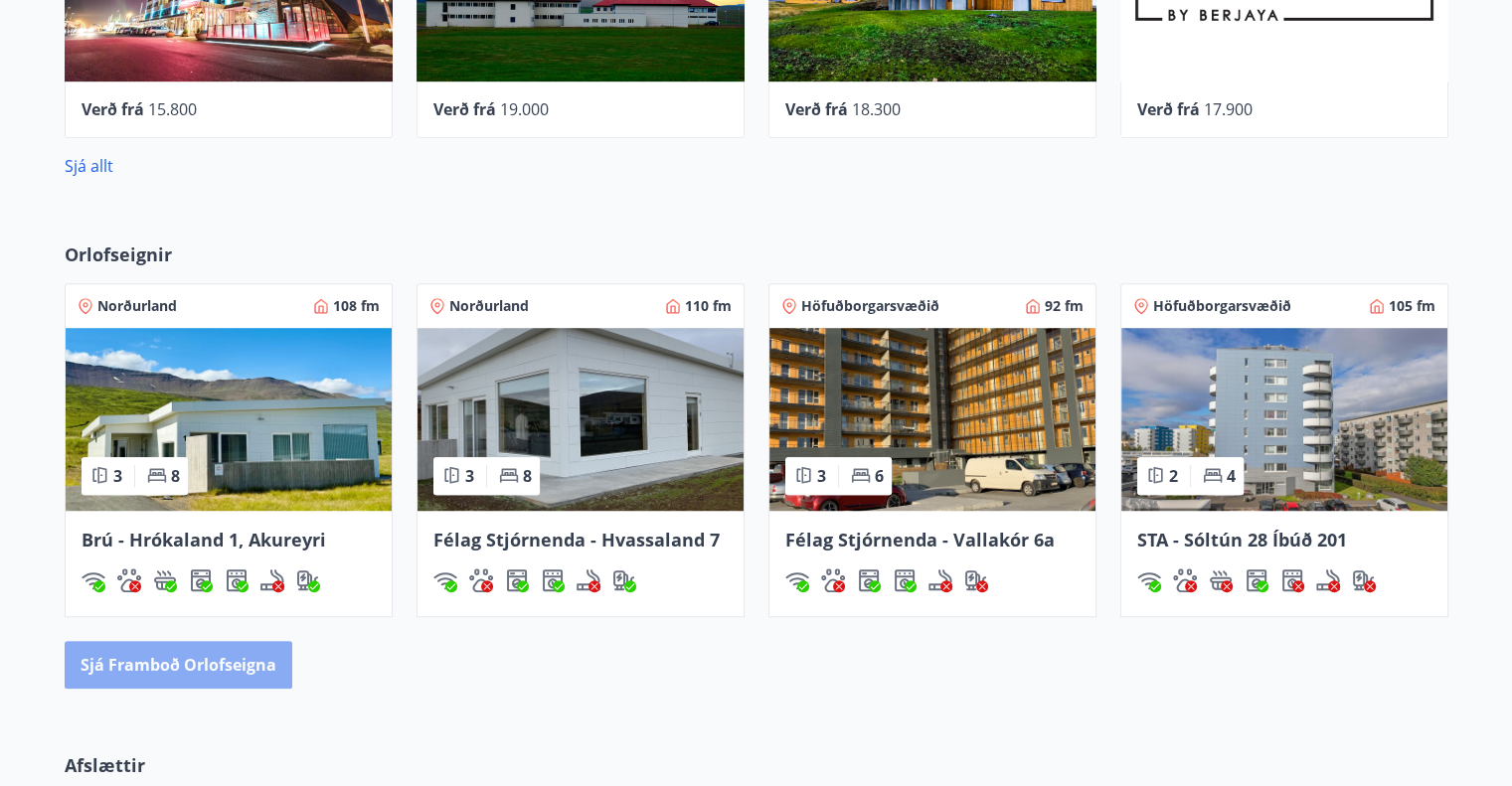 click on "Sjá framboð orlofseigna" at bounding box center (178, 665) 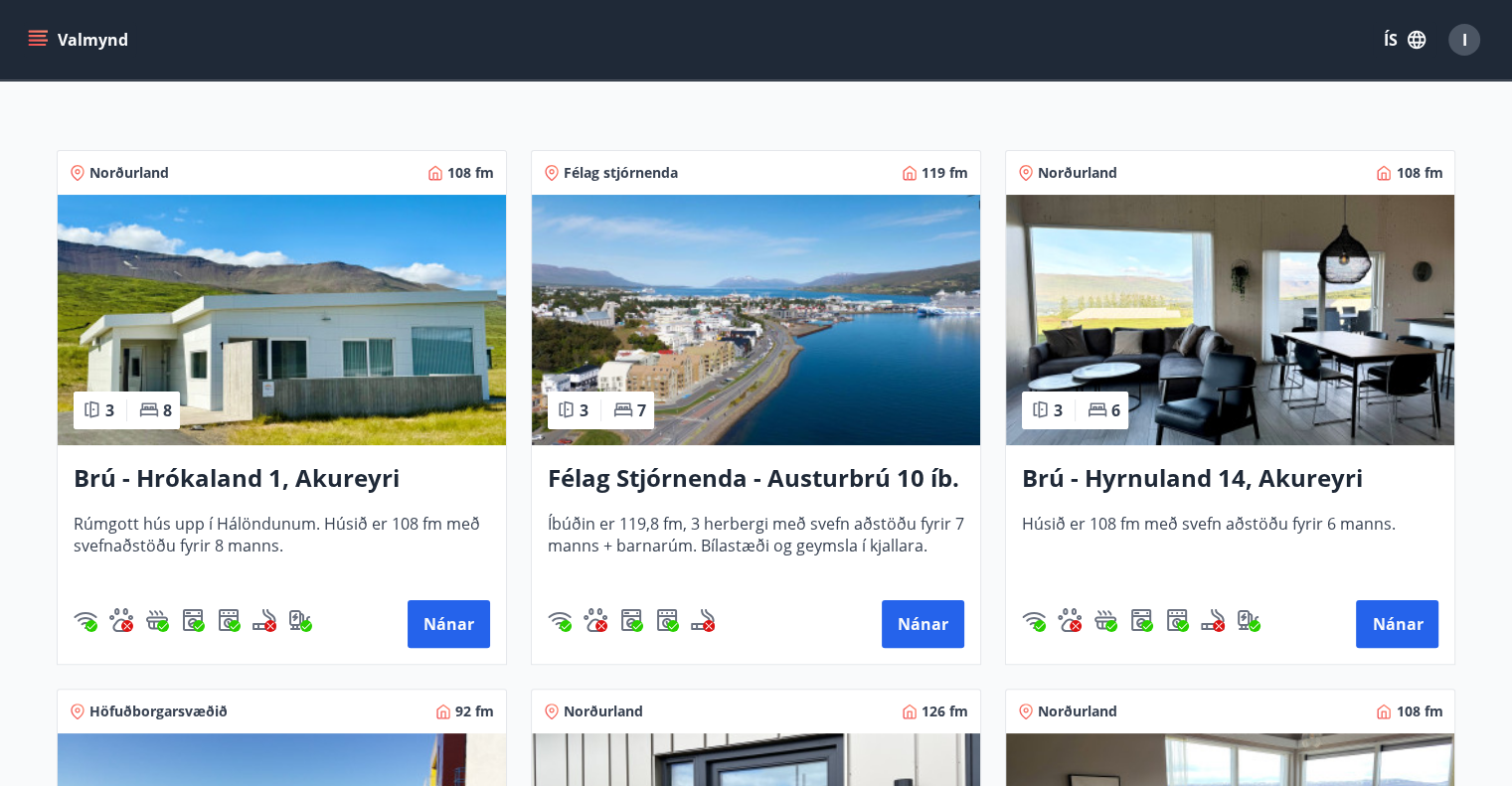 scroll, scrollTop: 306, scrollLeft: 0, axis: vertical 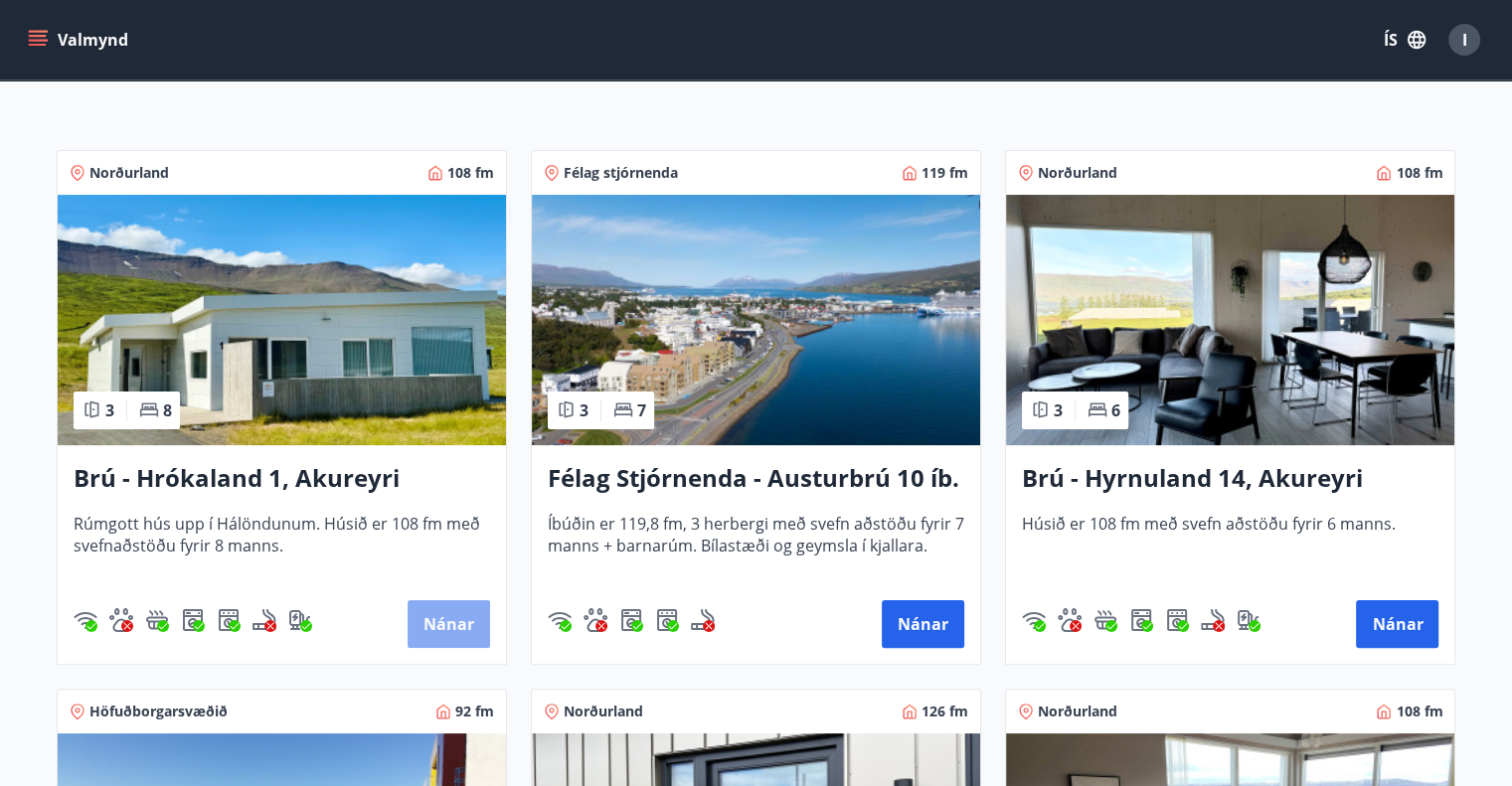 click on "Nánar" at bounding box center (448, 624) 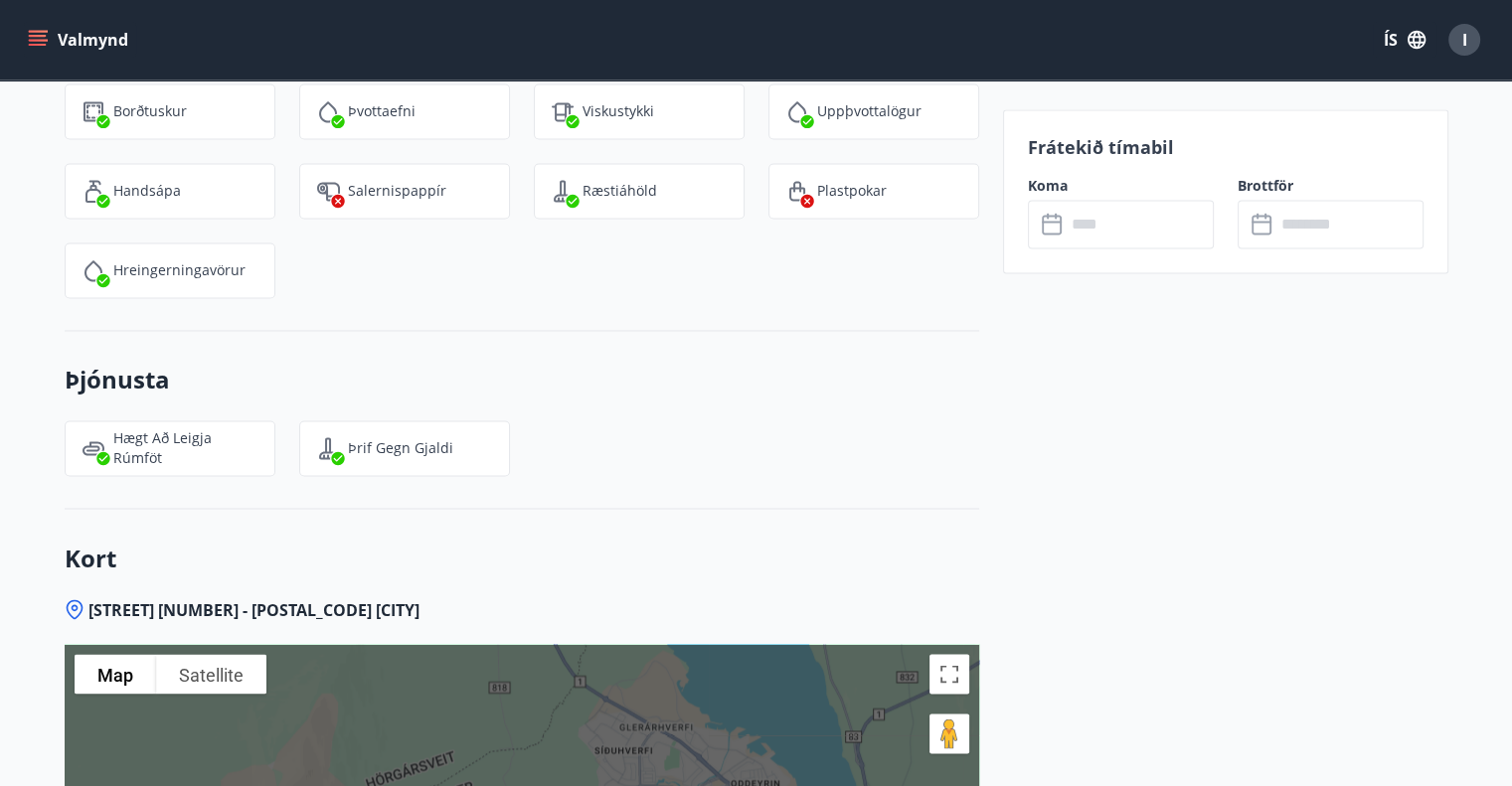 scroll, scrollTop: 3261, scrollLeft: 0, axis: vertical 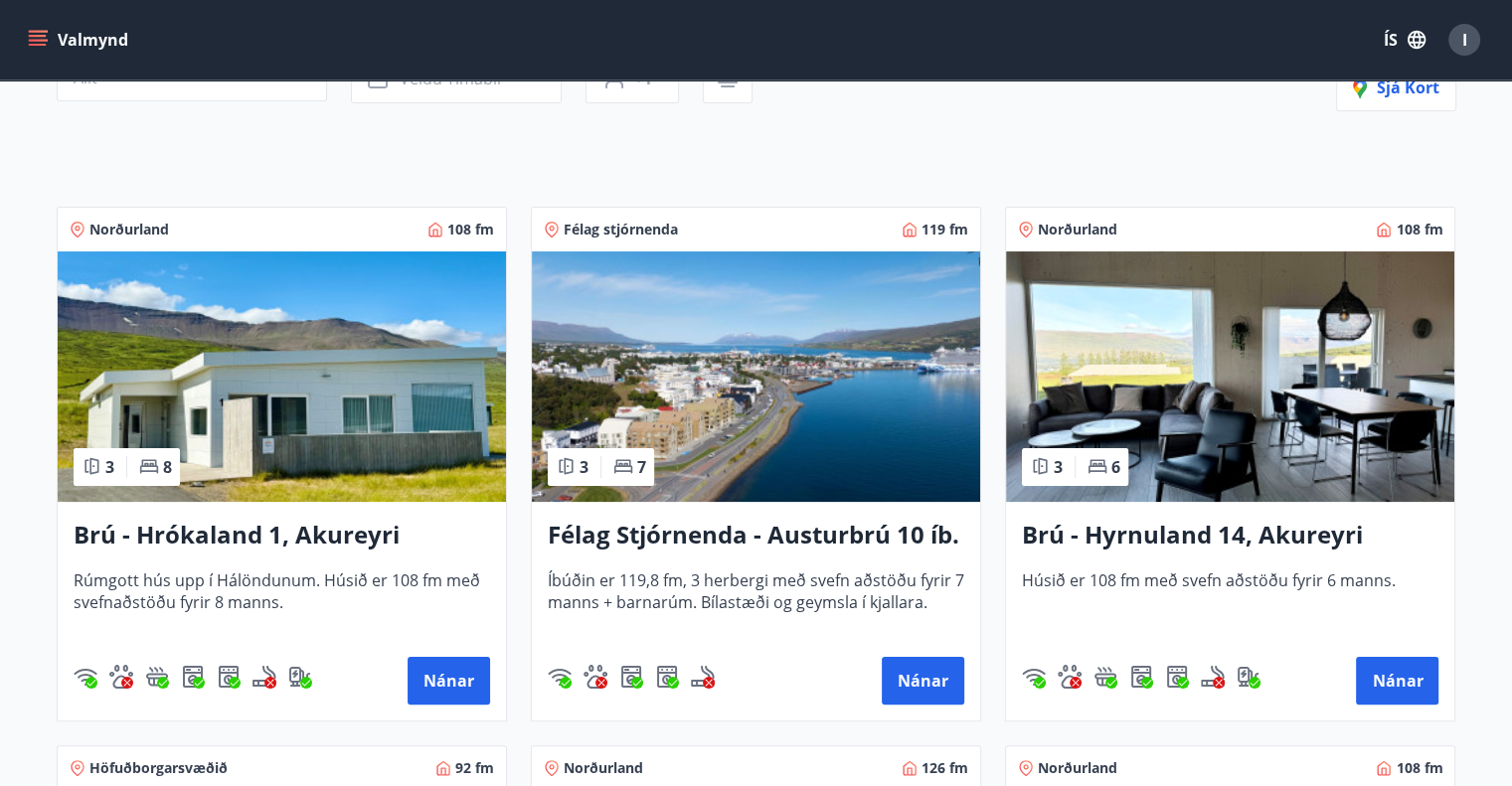 click on "Brú - Hyrnuland 14, Akureyri" at bounding box center (1230, 536) 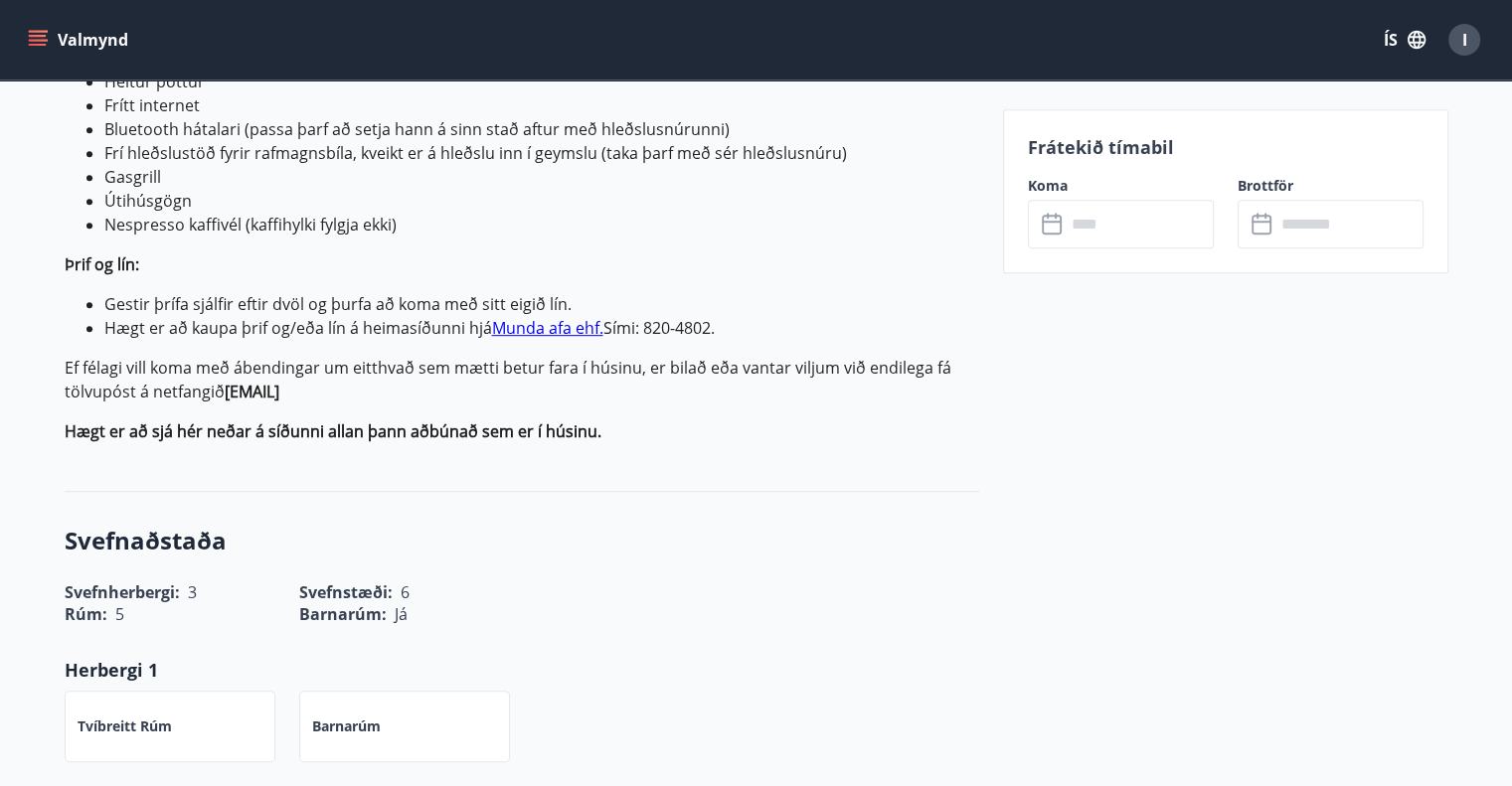 scroll, scrollTop: 970, scrollLeft: 0, axis: vertical 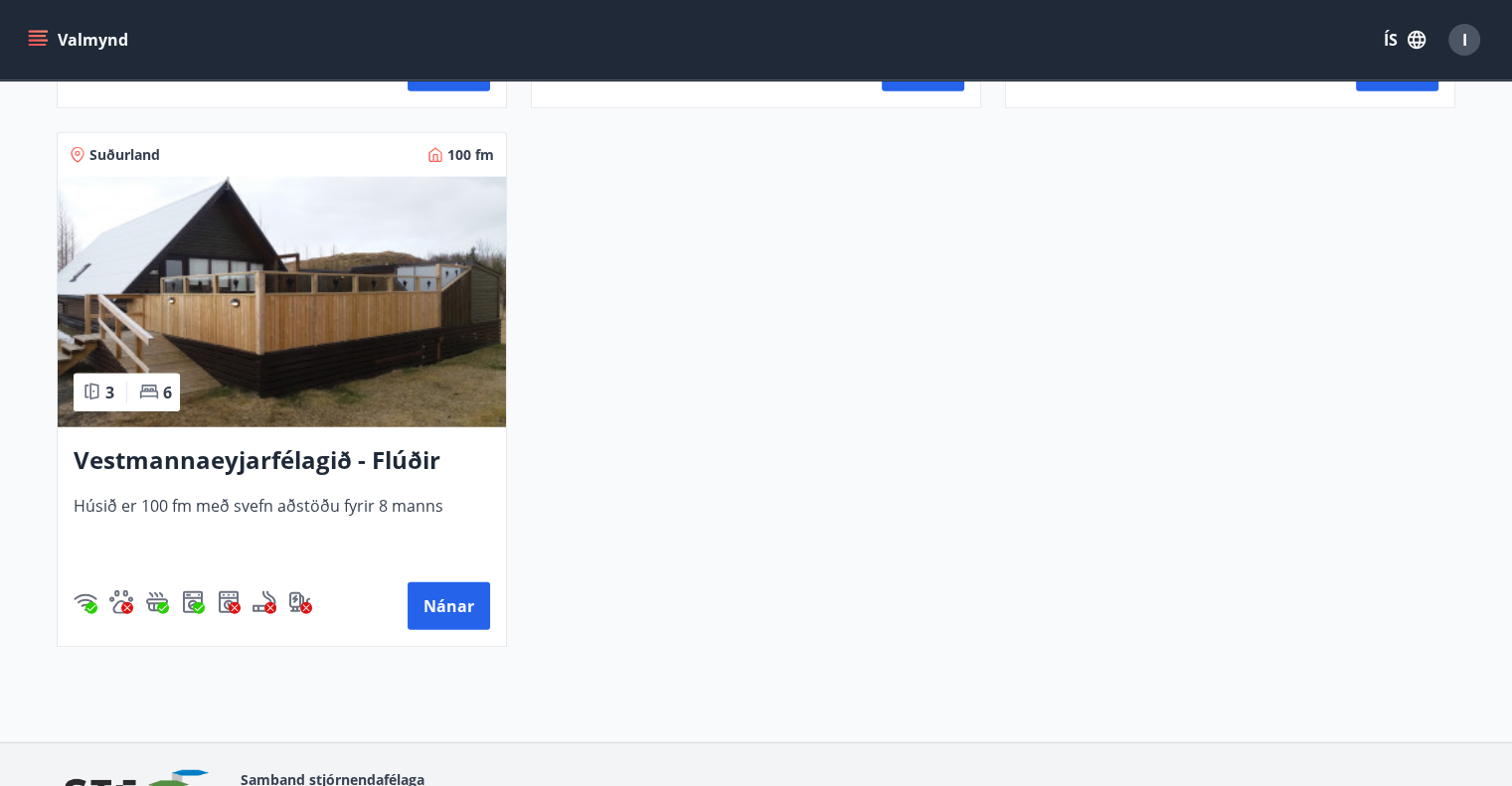 click on "Vestmannaeyjarfélagið - Flúðir" at bounding box center (281, 461) 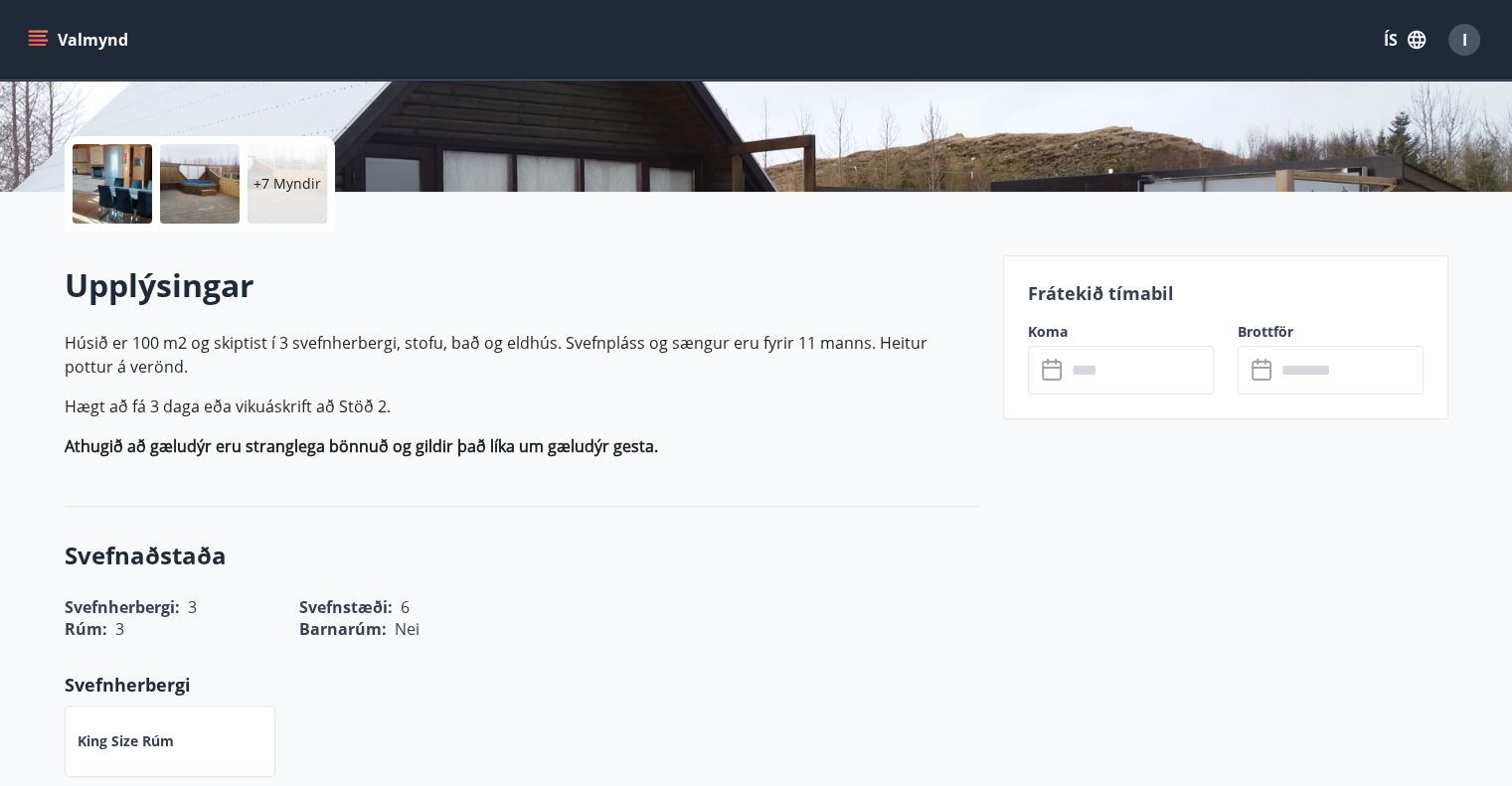 scroll, scrollTop: 405, scrollLeft: 0, axis: vertical 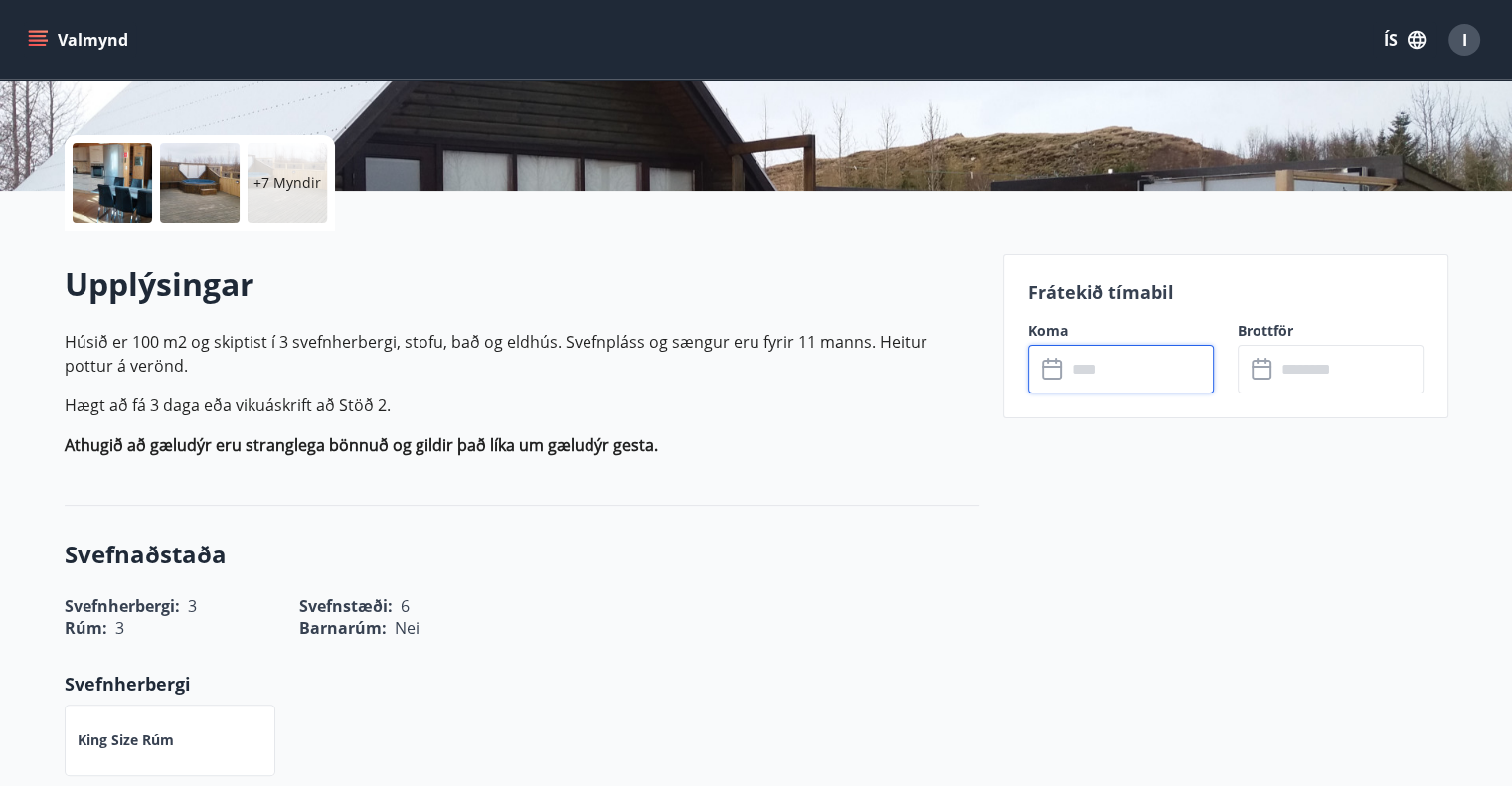 click at bounding box center [1139, 369] 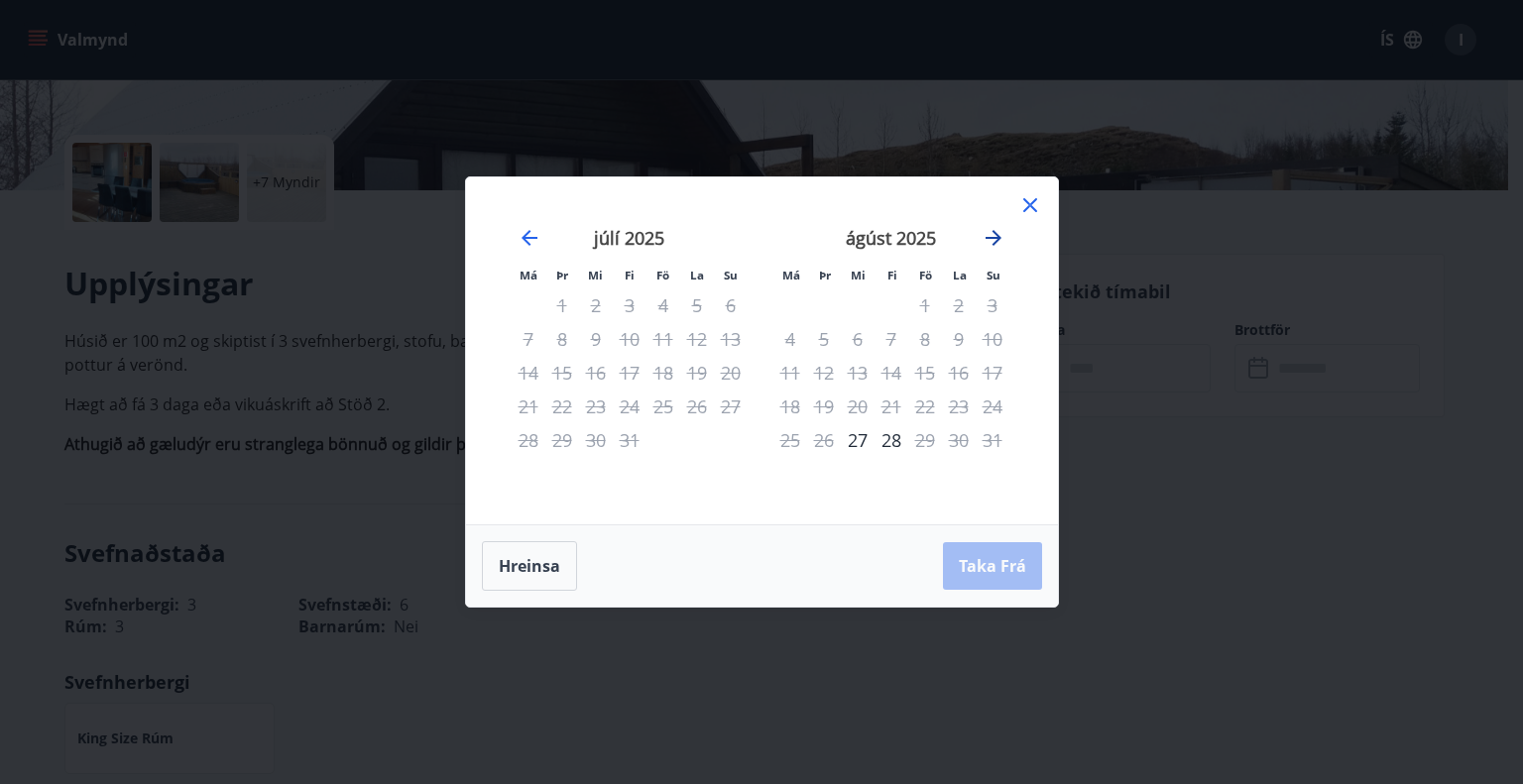 click 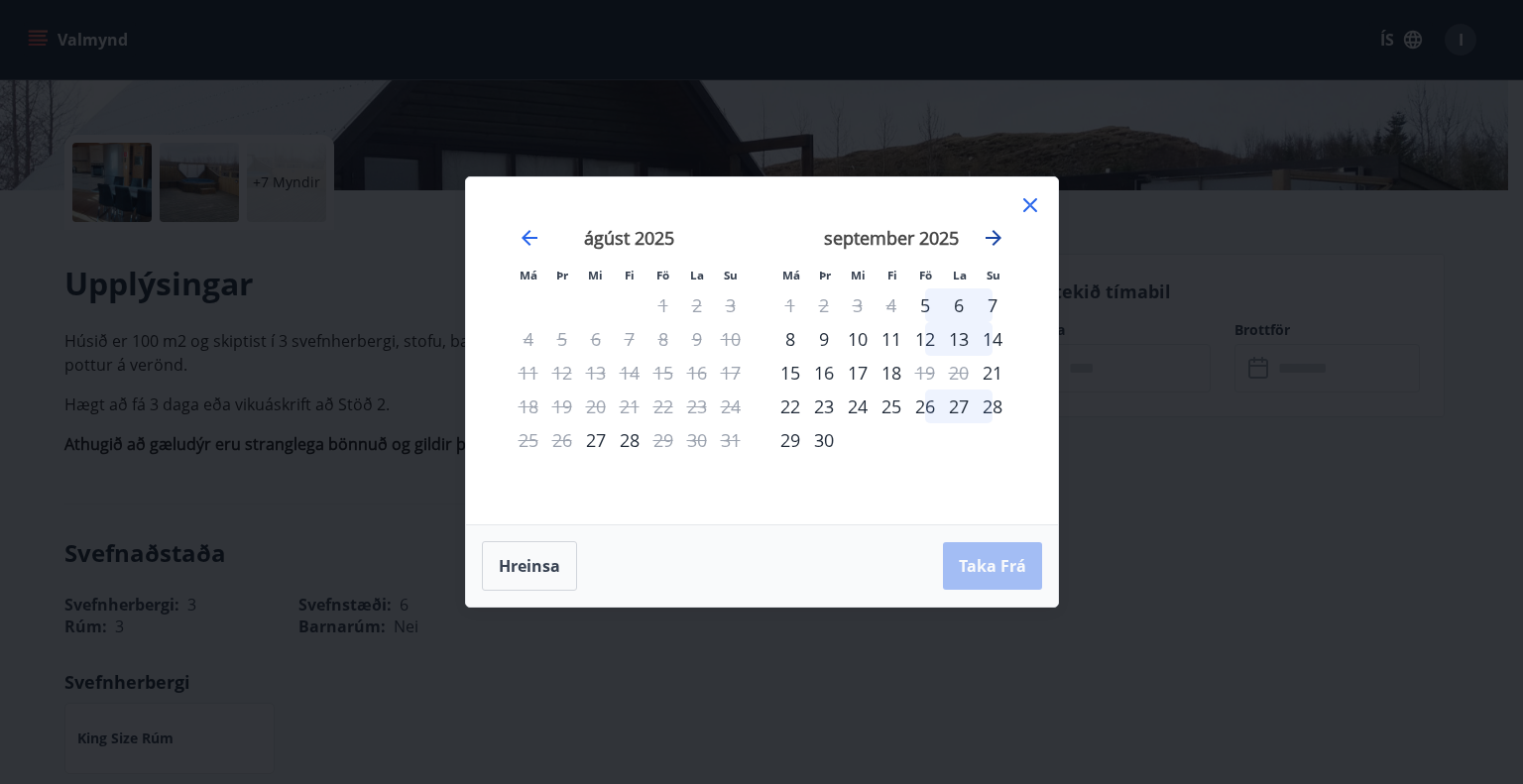 click 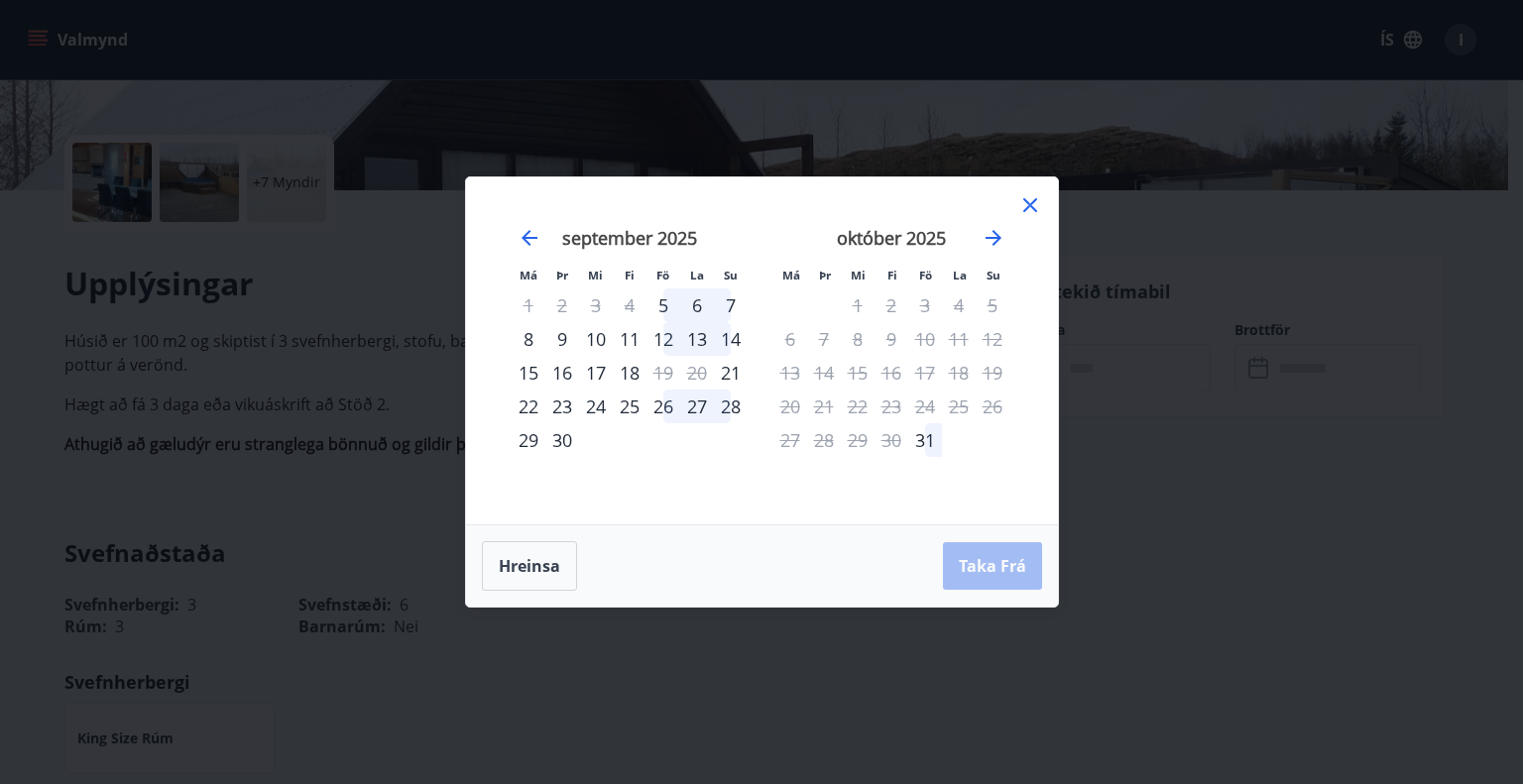 click 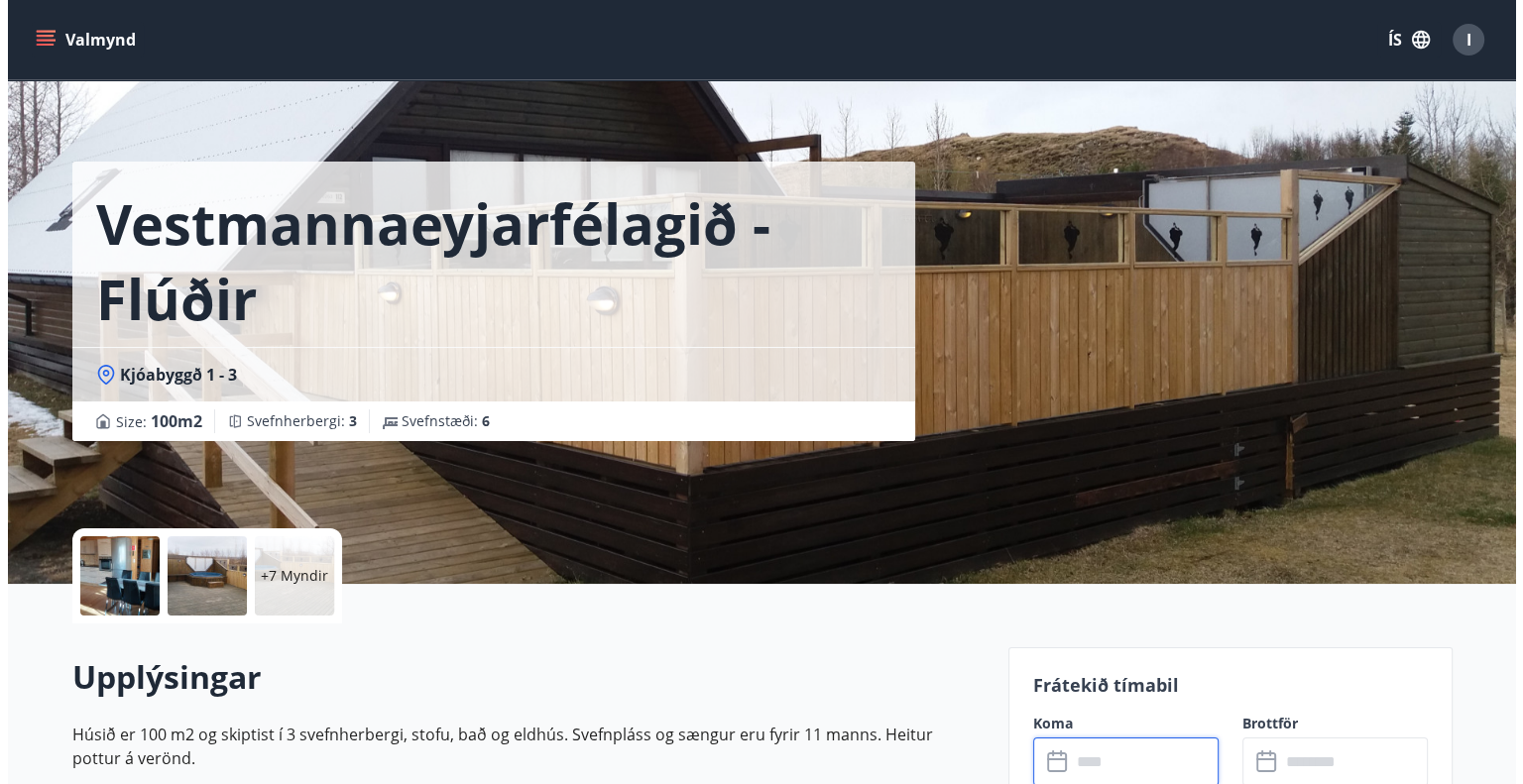 scroll, scrollTop: 0, scrollLeft: 0, axis: both 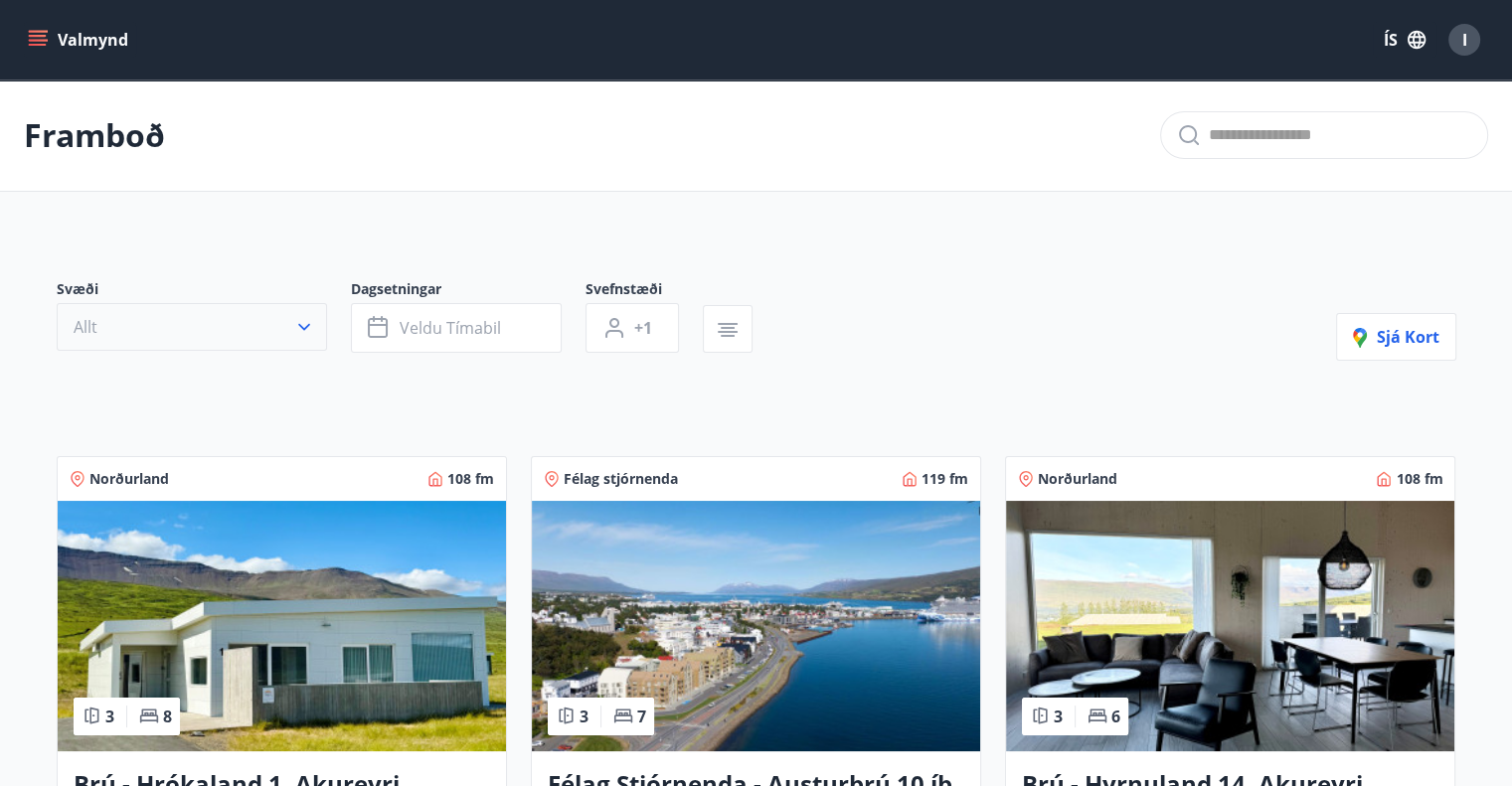 click 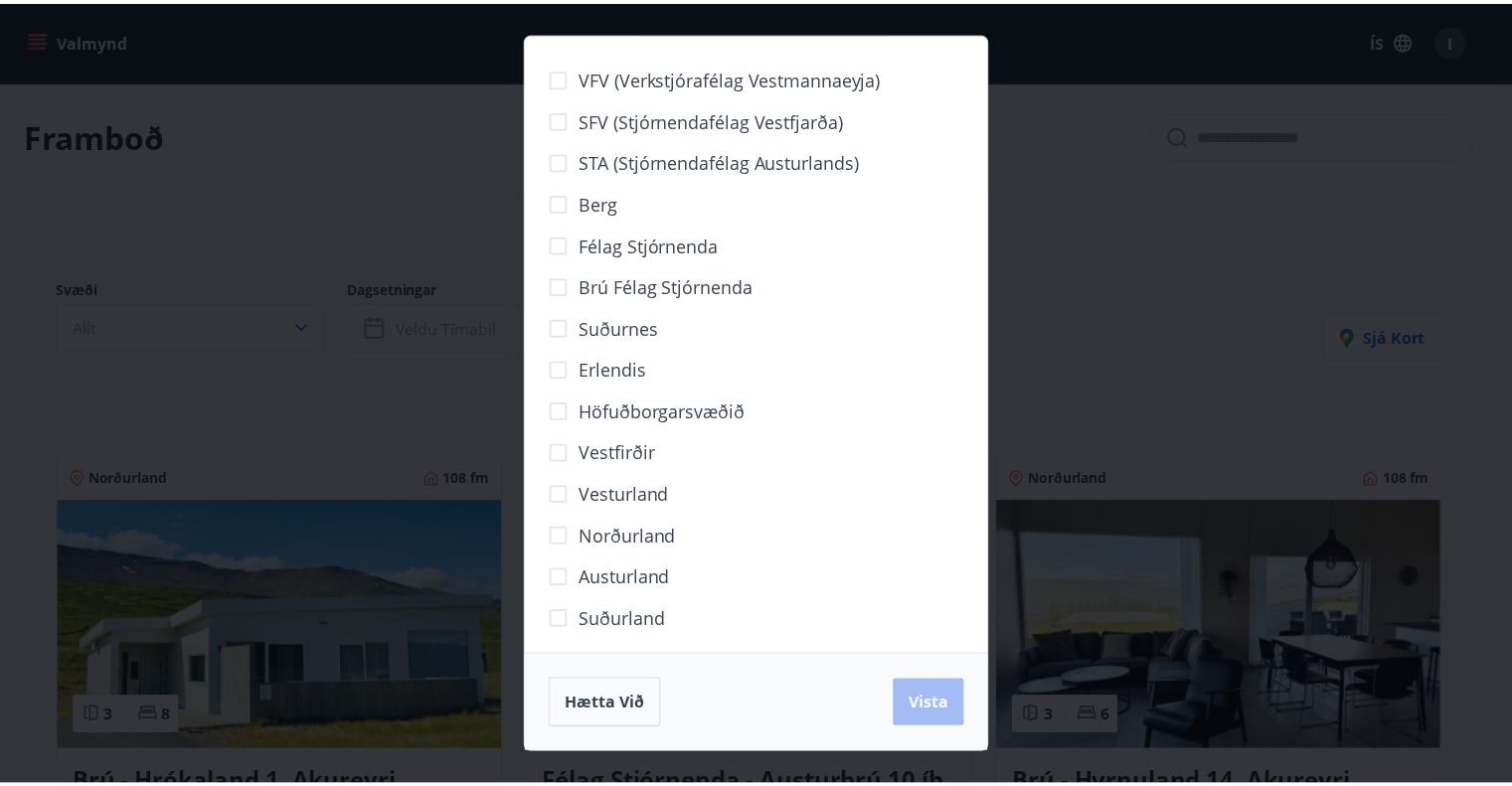 scroll, scrollTop: 8, scrollLeft: 0, axis: vertical 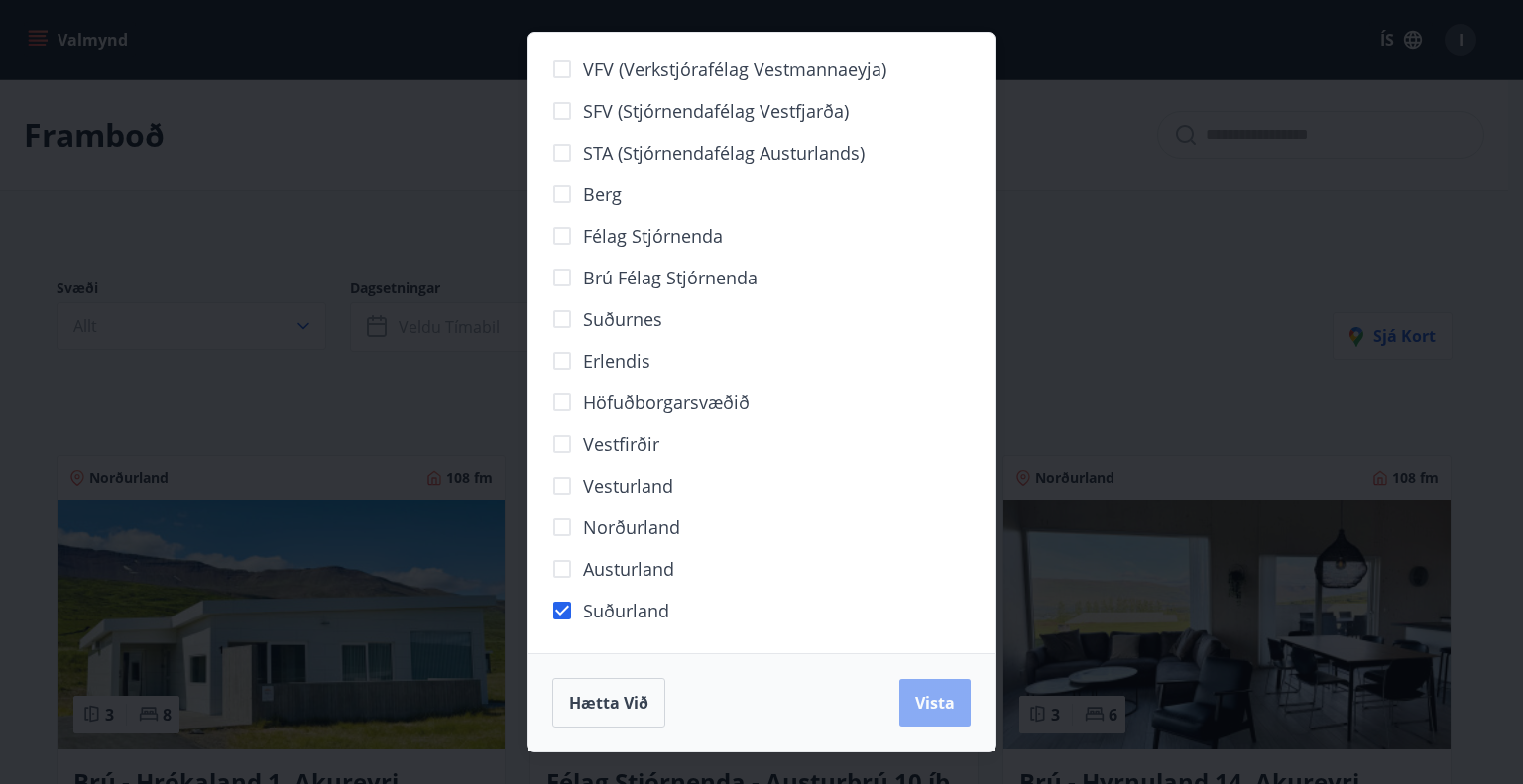 click on "Vista" at bounding box center [935, 703] 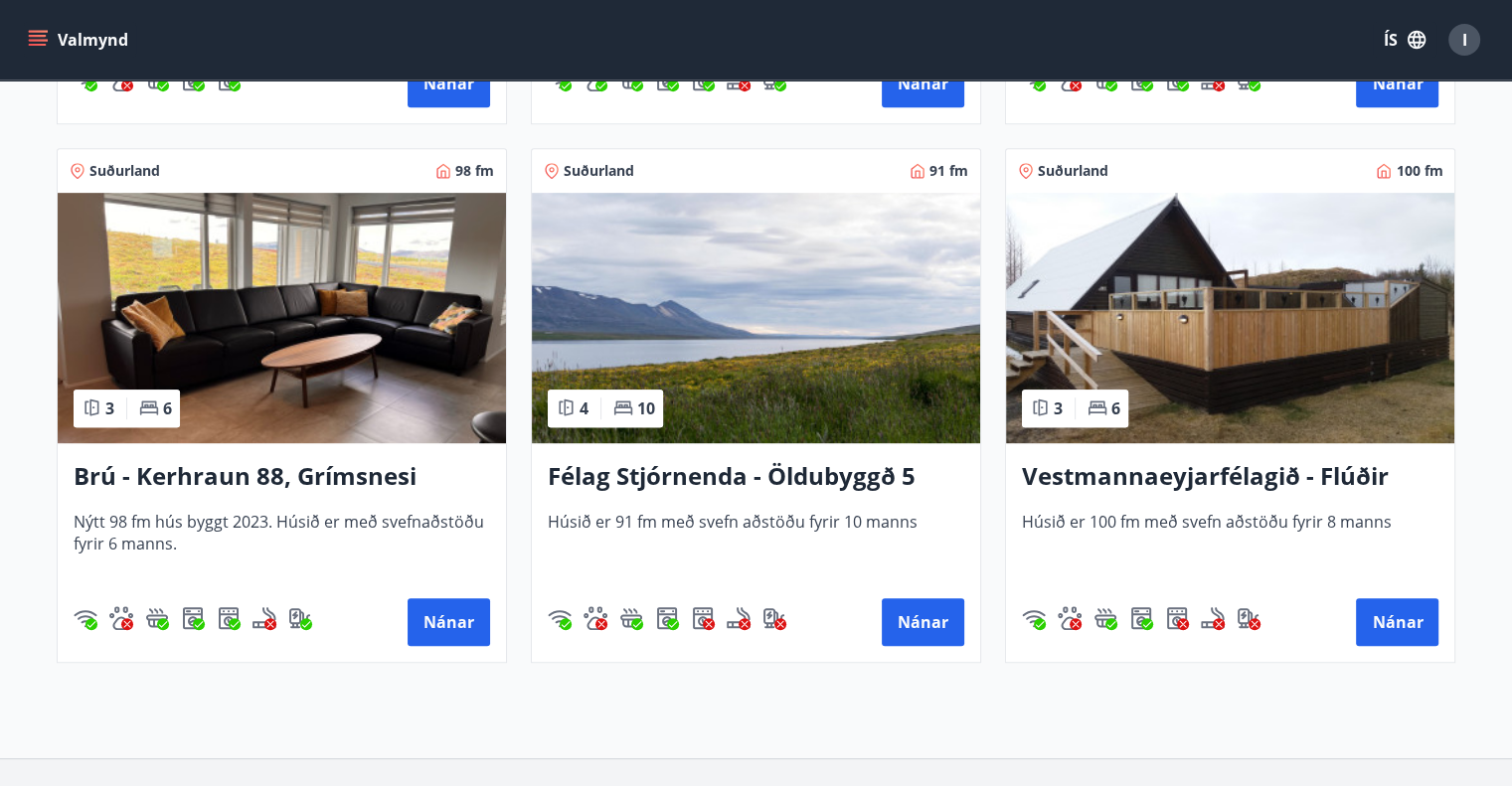 scroll, scrollTop: 896, scrollLeft: 0, axis: vertical 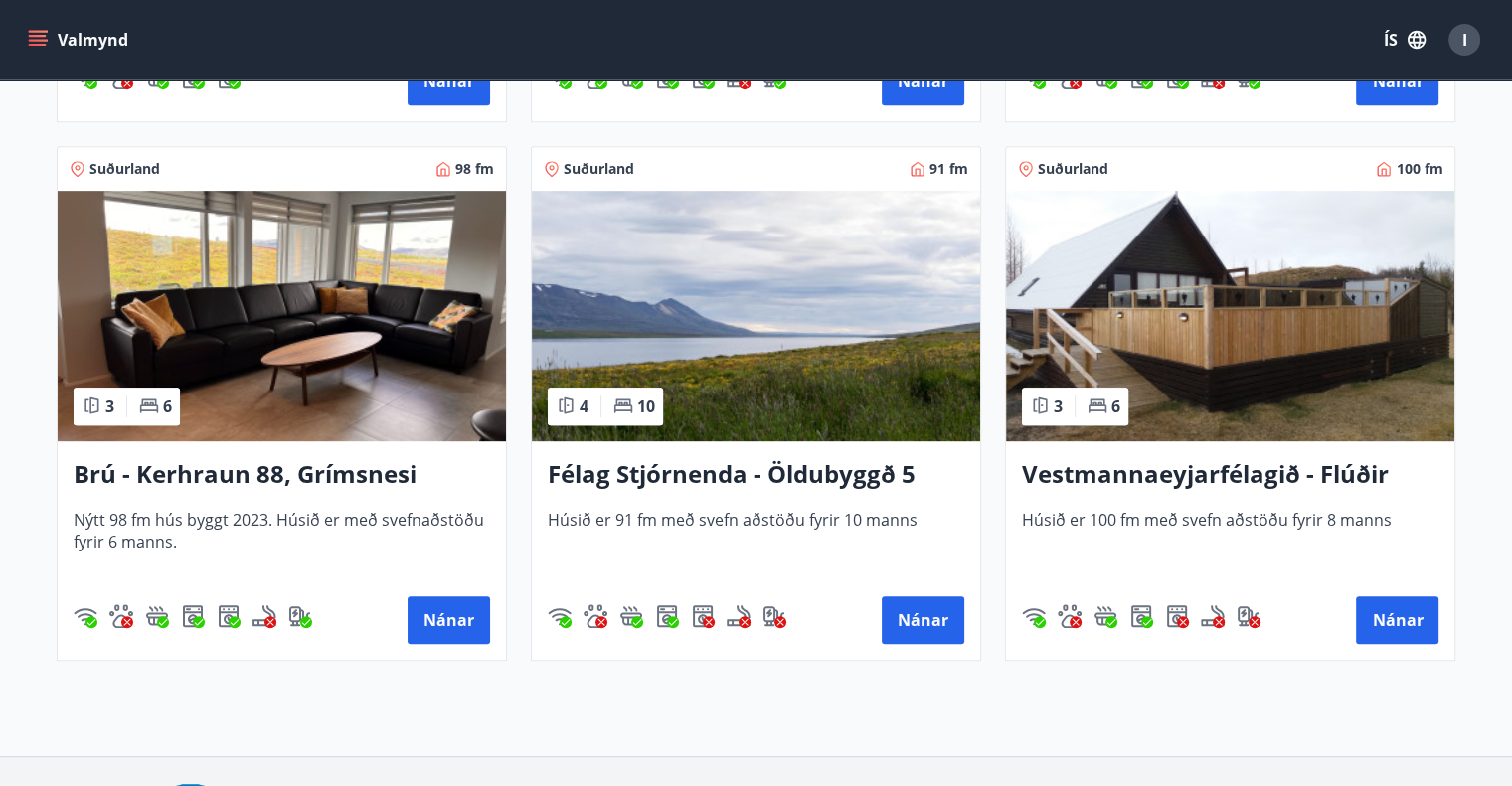 click on "Félag Stjórnenda - Öldubyggð 5" at bounding box center [756, 475] 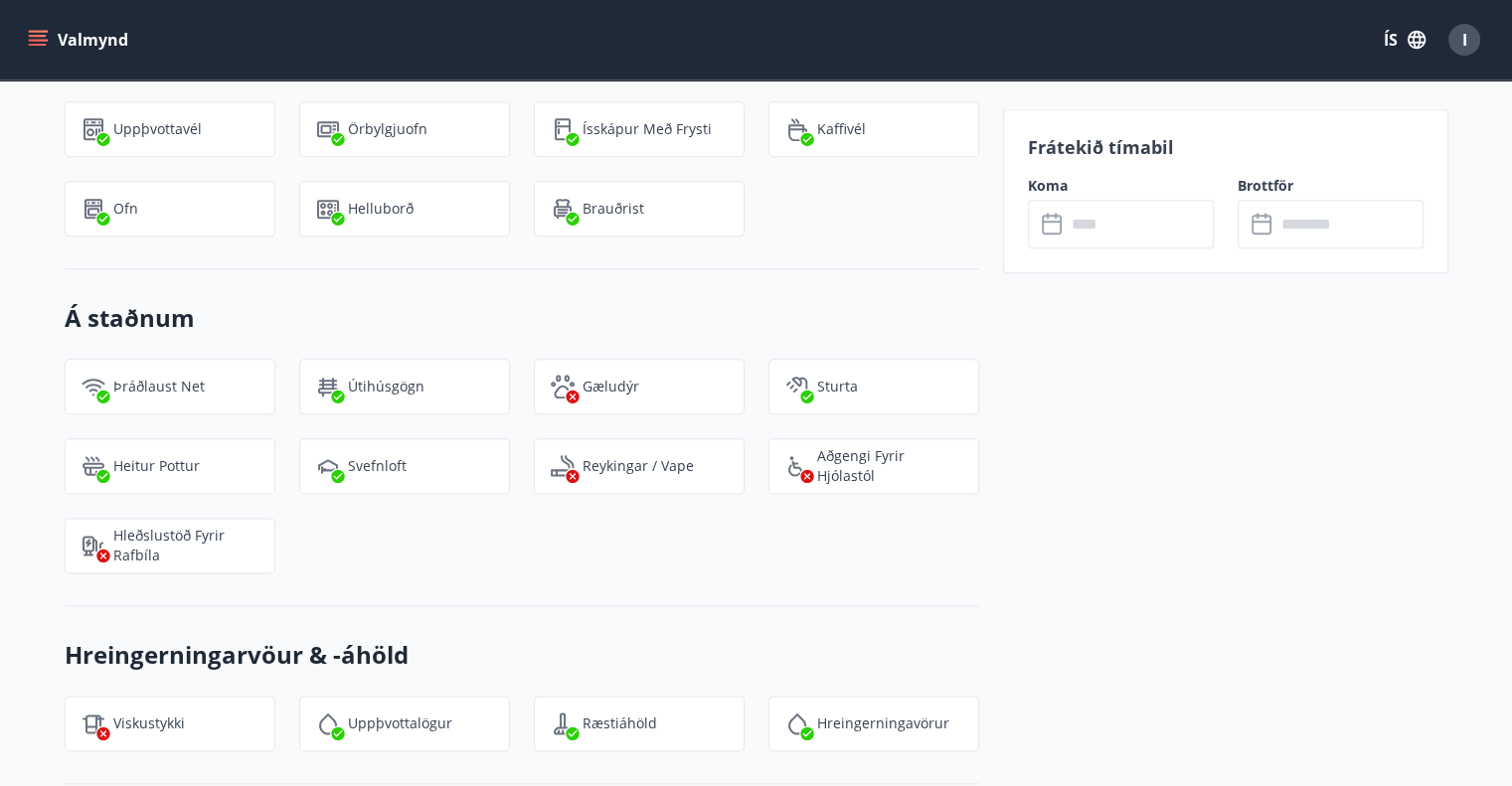 scroll, scrollTop: 2361, scrollLeft: 0, axis: vertical 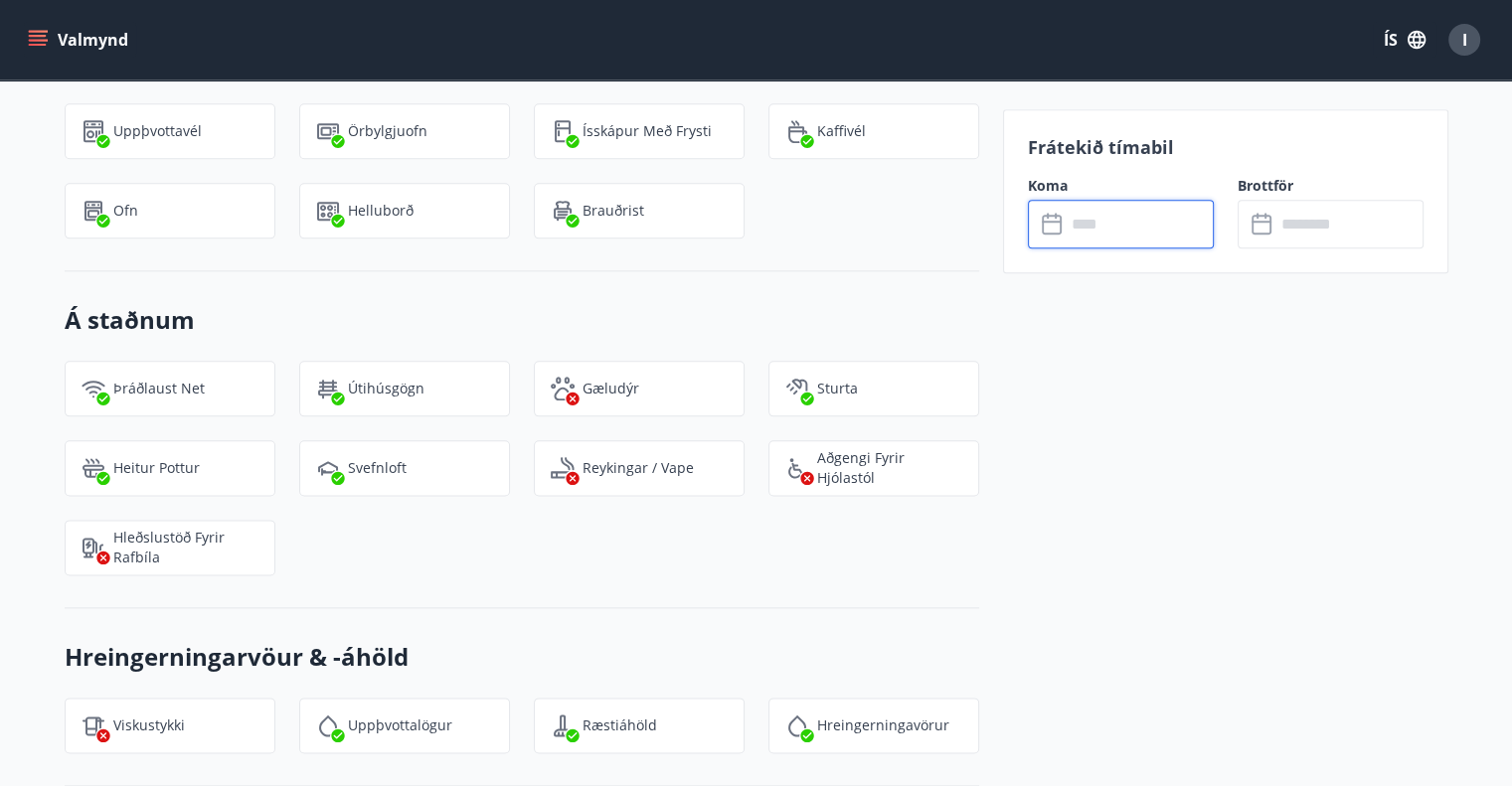 click at bounding box center (1139, 224) 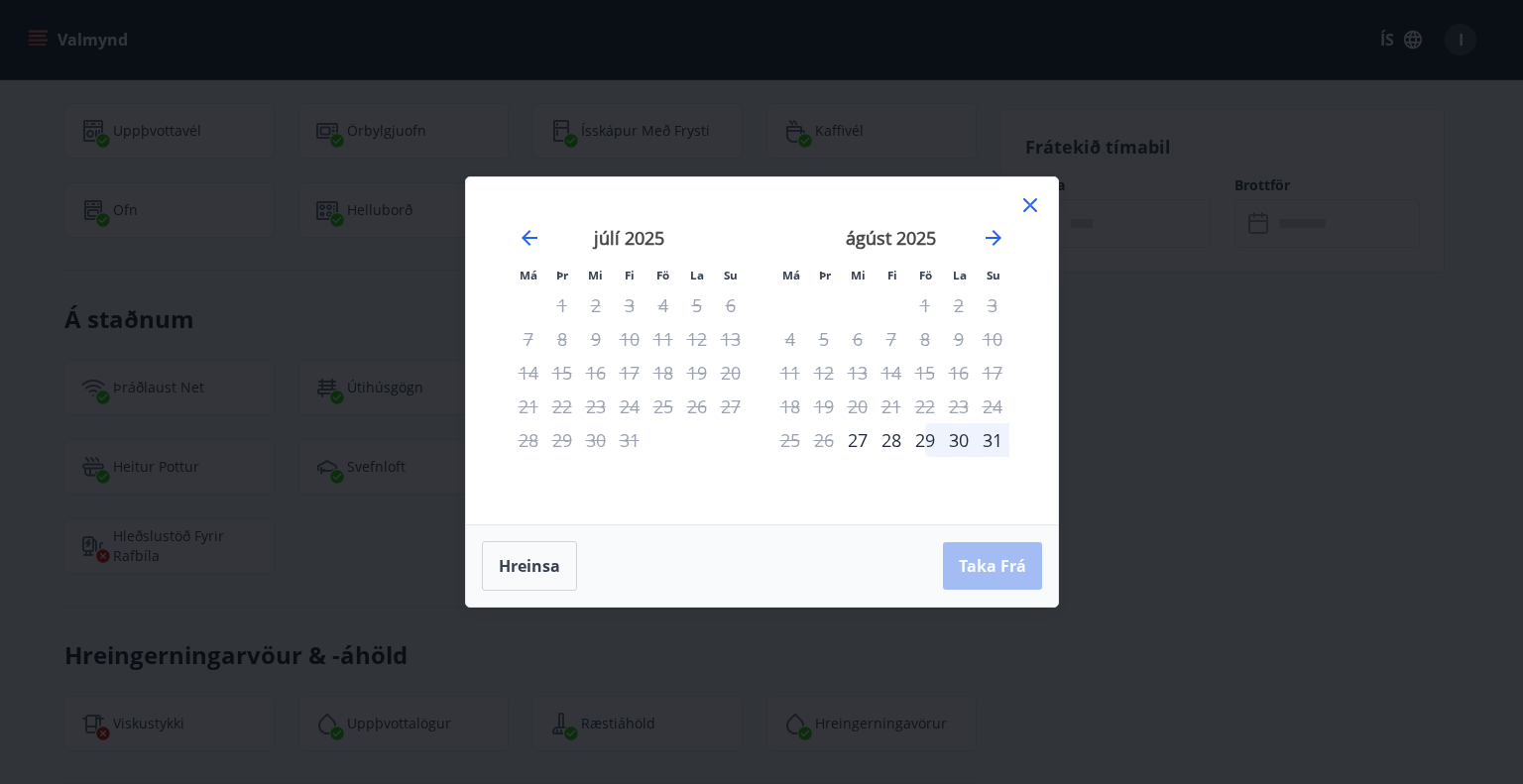 click on "29" at bounding box center (925, 440) 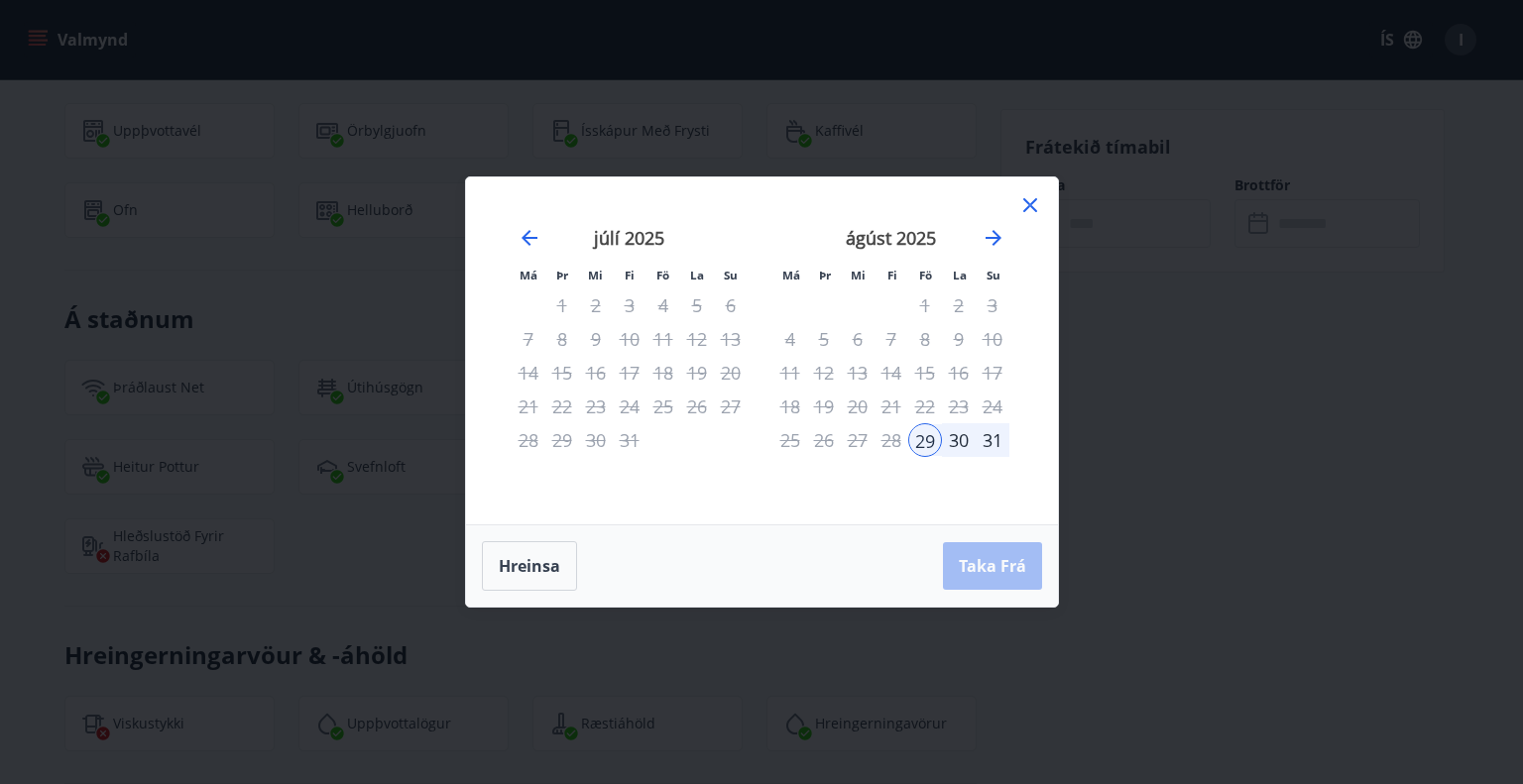 click on "31" at bounding box center [993, 440] 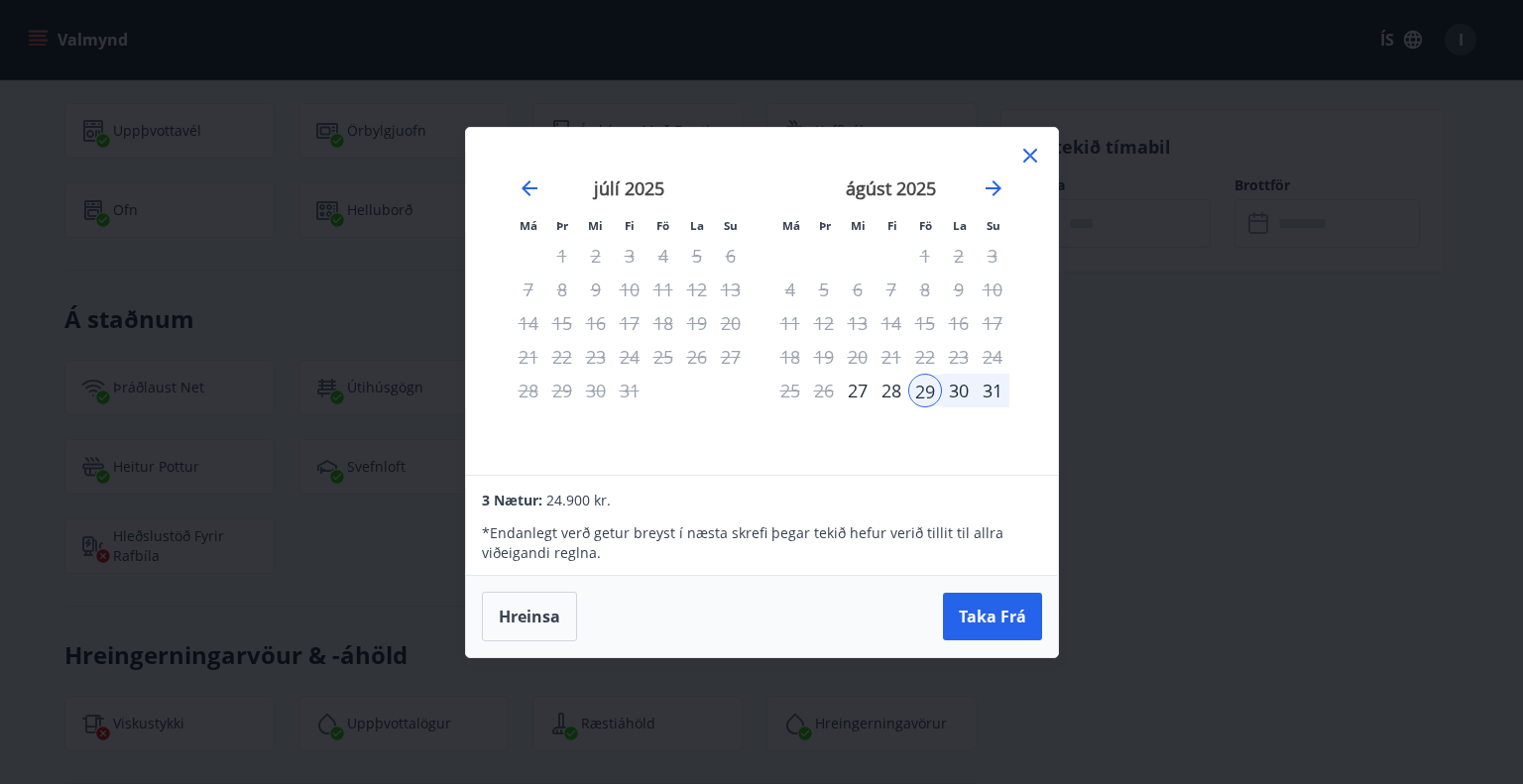 click on "31" at bounding box center [993, 391] 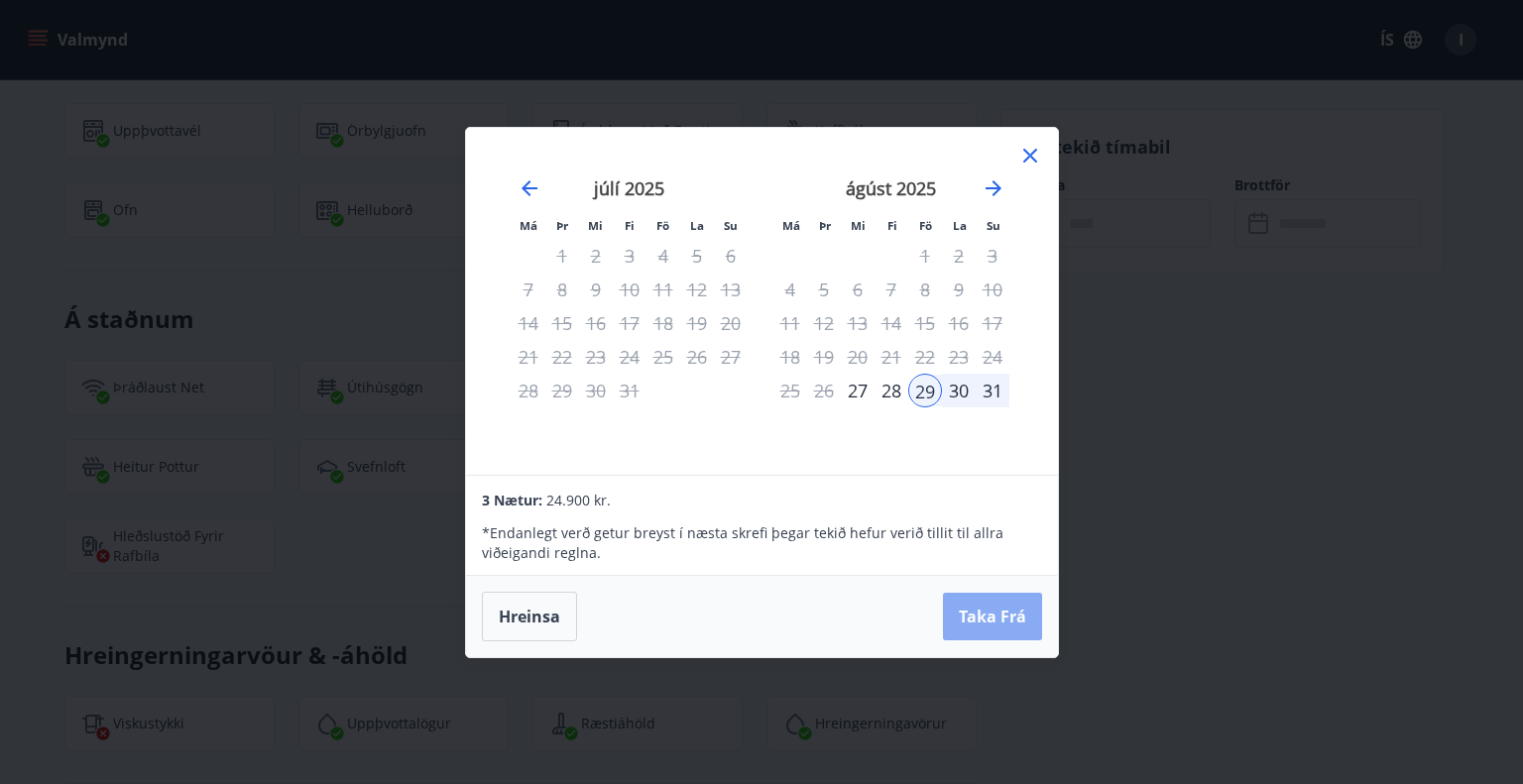 click on "Taka Frá" at bounding box center (993, 616) 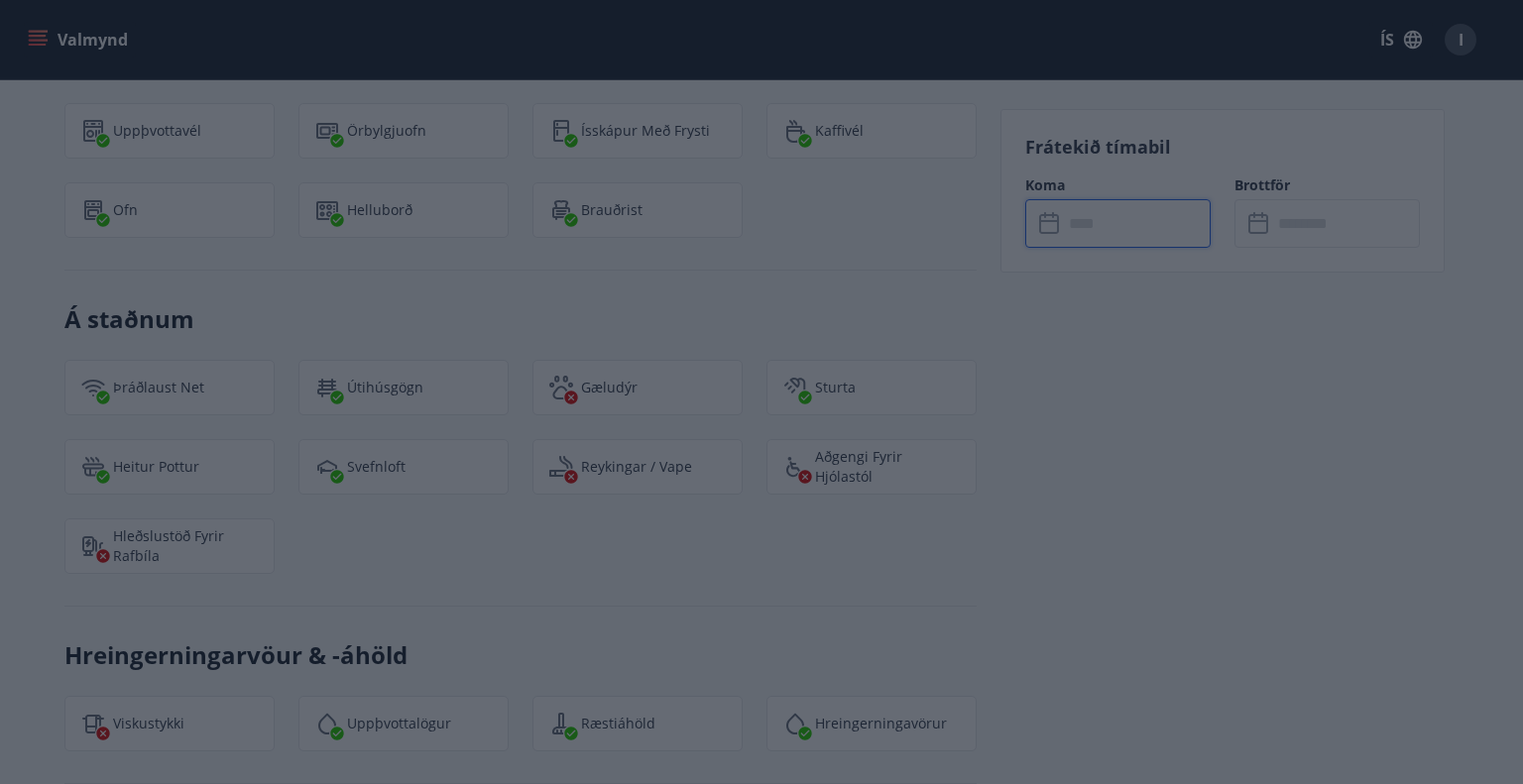 type on "******" 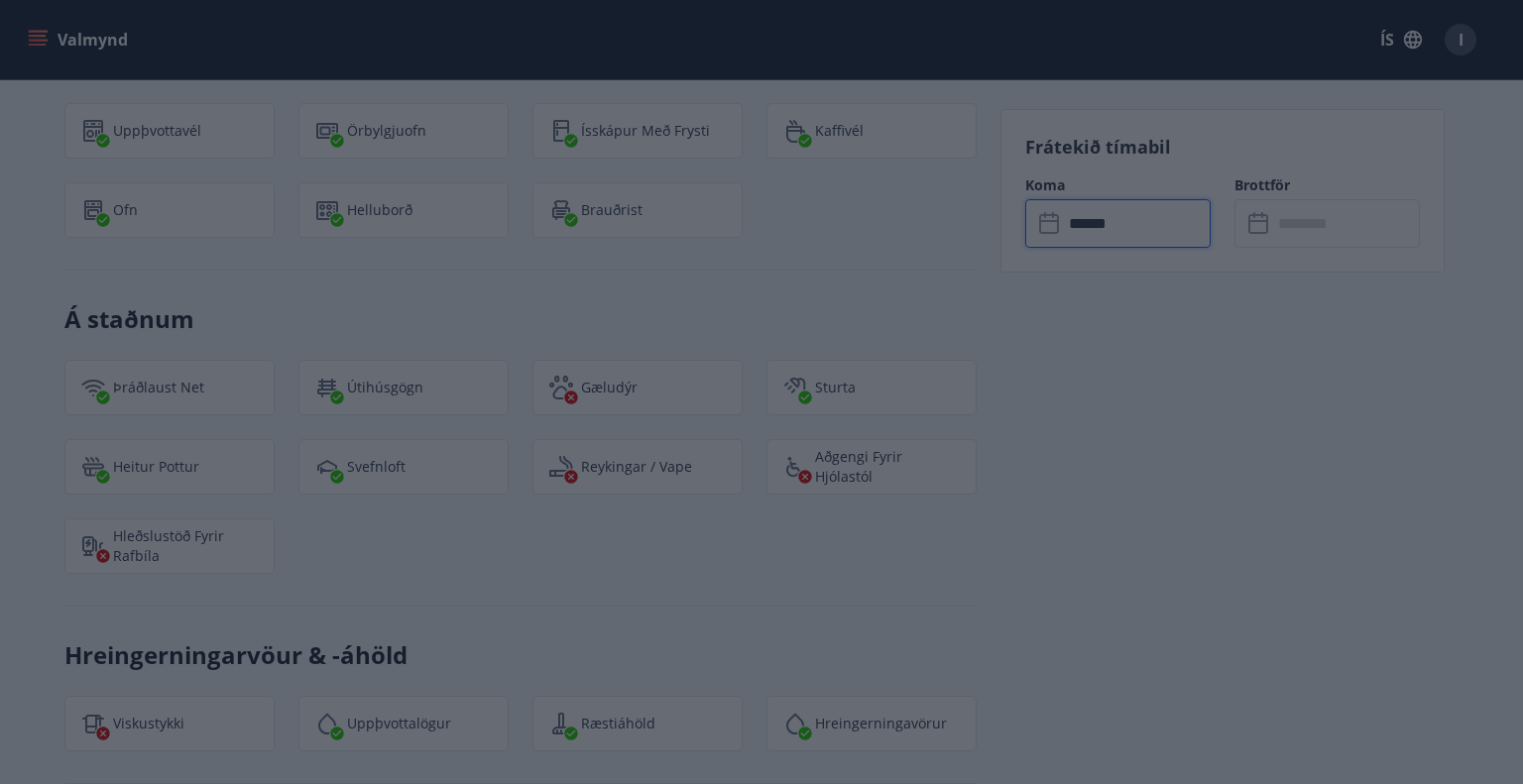 type on "******" 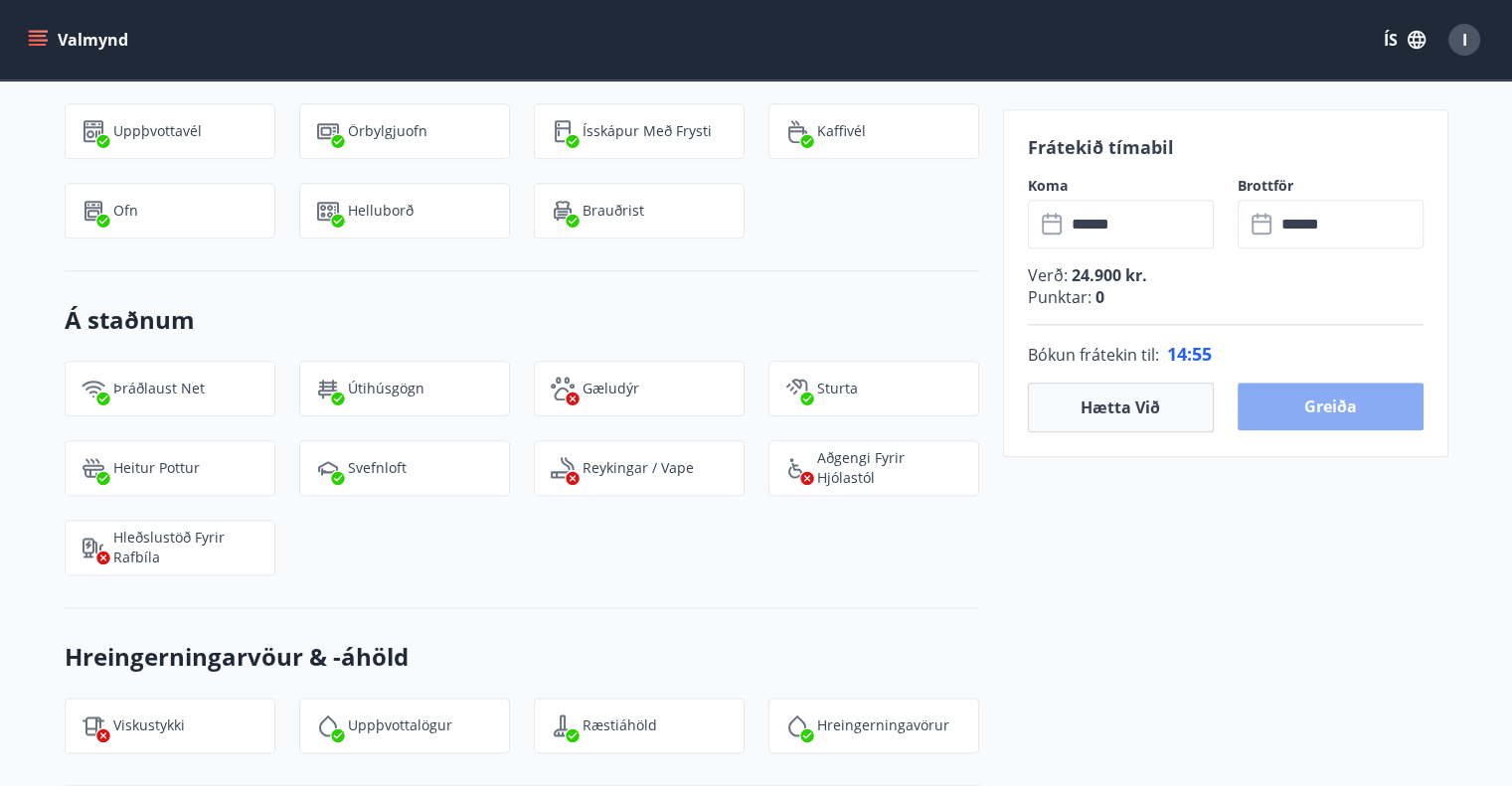 click on "Greiða" at bounding box center [1330, 406] 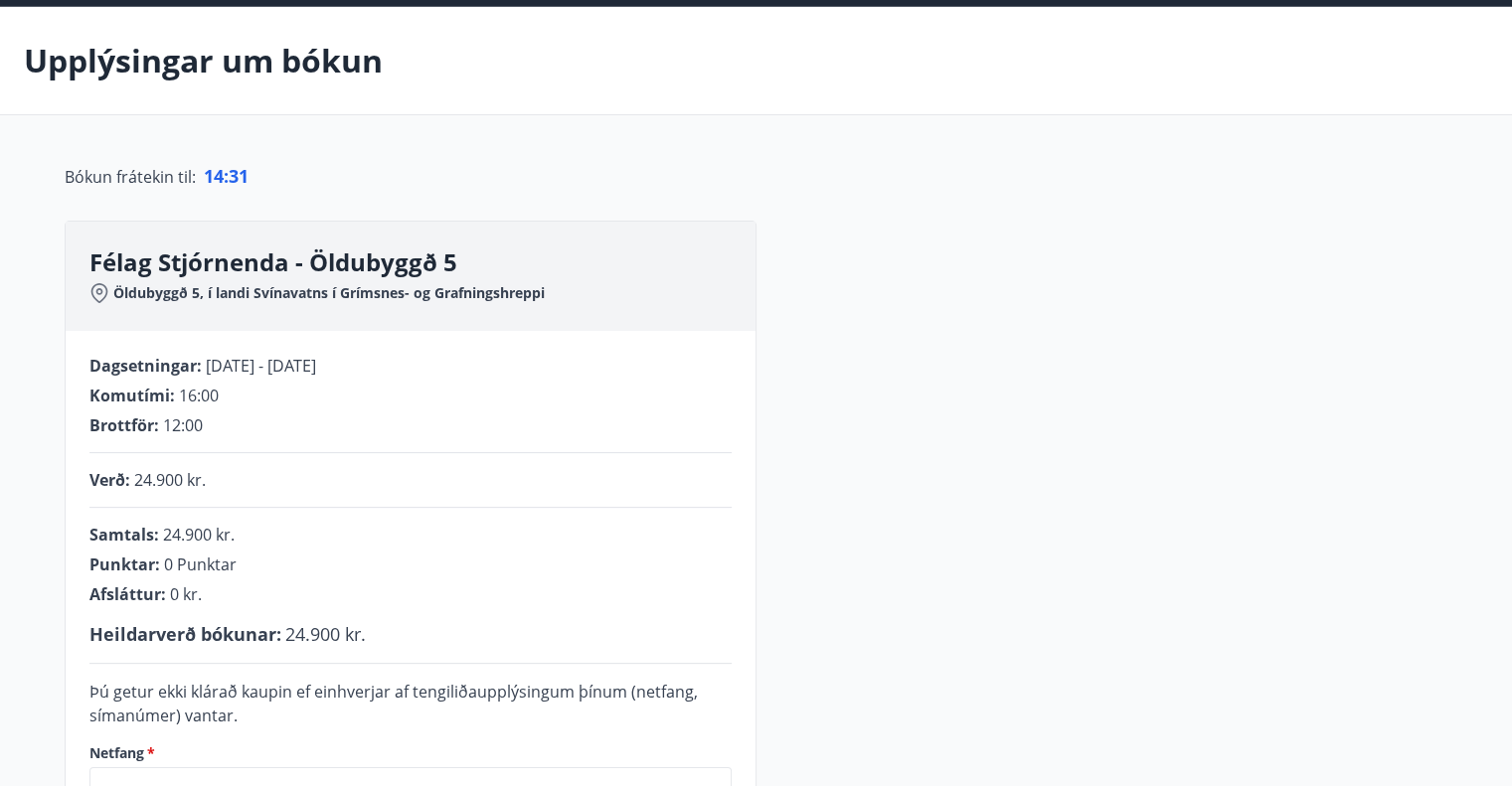 scroll, scrollTop: 0, scrollLeft: 0, axis: both 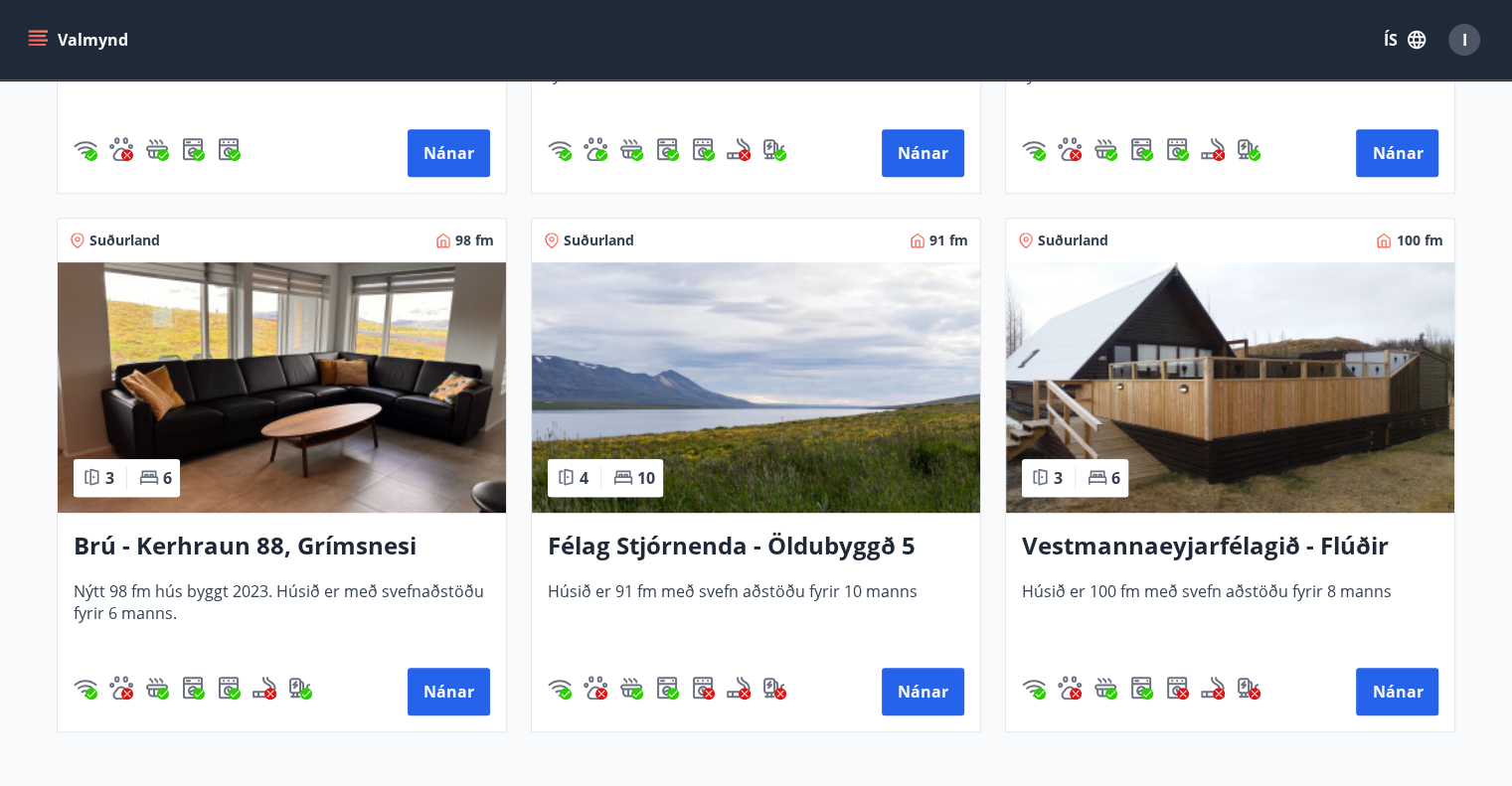 click on "Félag Stjórnenda - Öldubyggð 5" at bounding box center [756, 547] 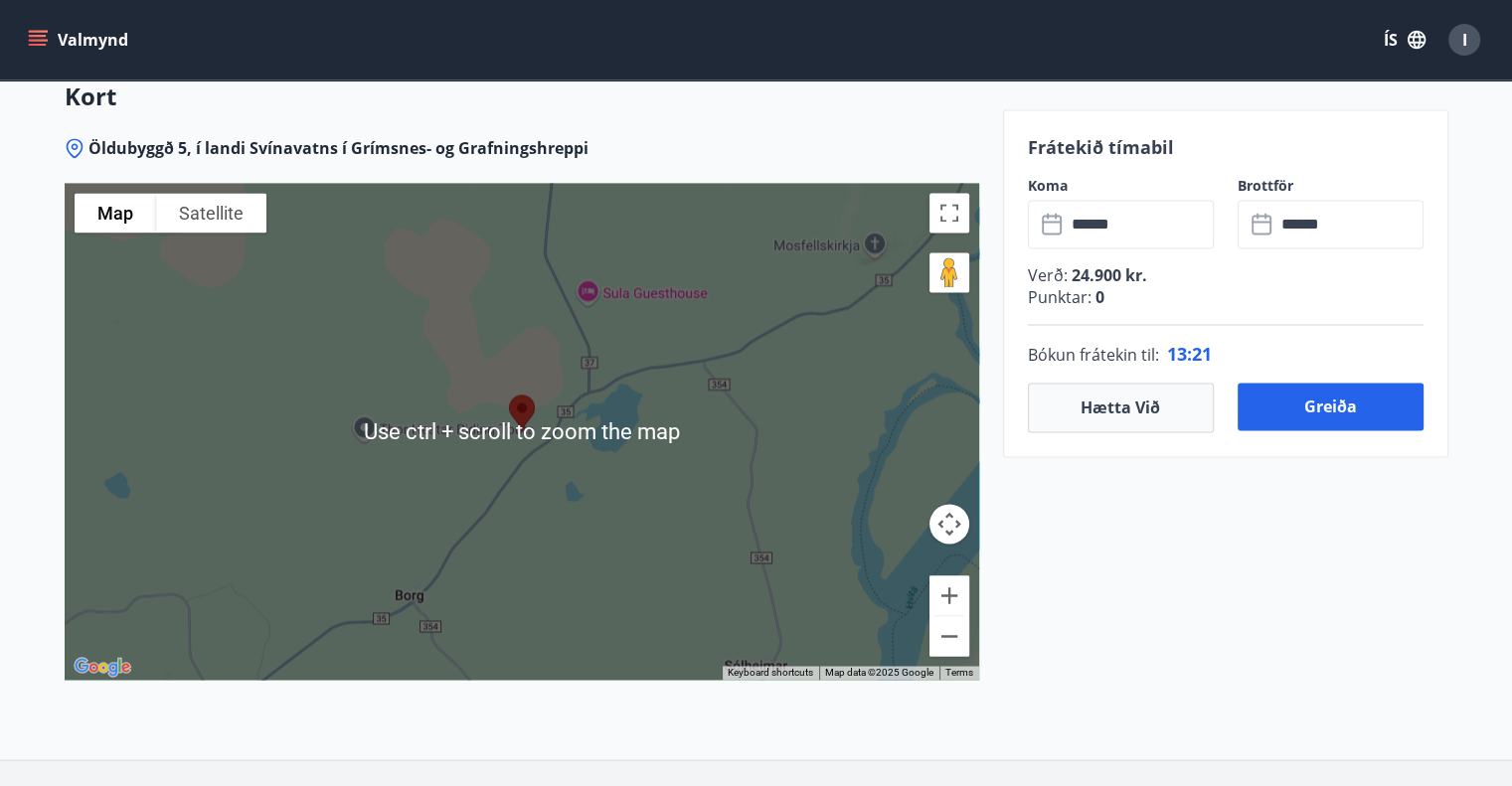 scroll, scrollTop: 3104, scrollLeft: 0, axis: vertical 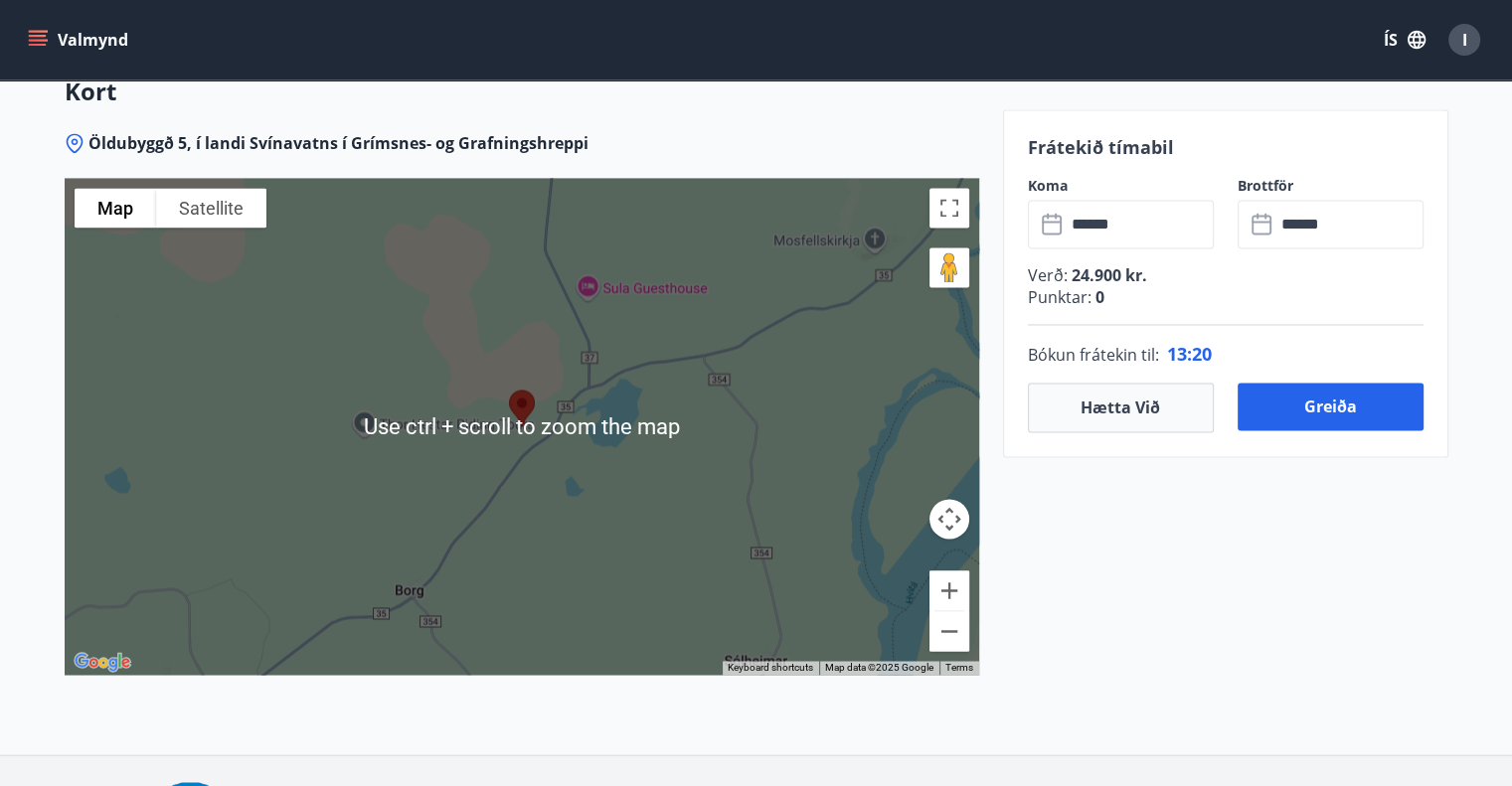click on "Frátekið tímabil Koma ****** Brottför ****** Verð : 24.900 kr. Punktar : 0 Bókun frátekin til : 13 : 20 Hætta við Greiða" at bounding box center [1226, -814] 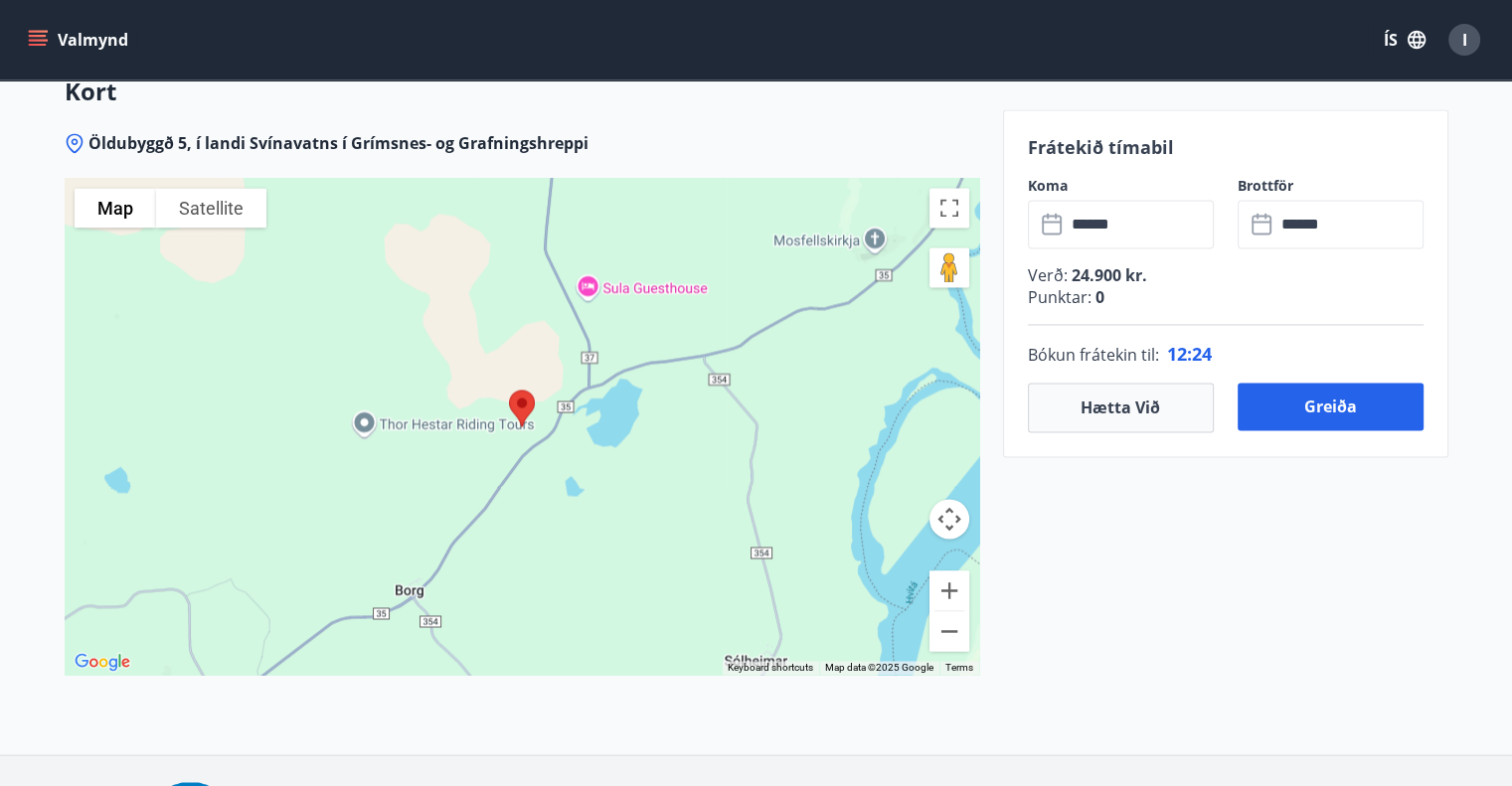 click on "Frátekið tímabil Koma ****** Brottför ****** Verð : 24.900 kr. Punktar : 0 Bókun frátekin til : 12 : 24 Hætta við Greiða" at bounding box center [1226, -814] 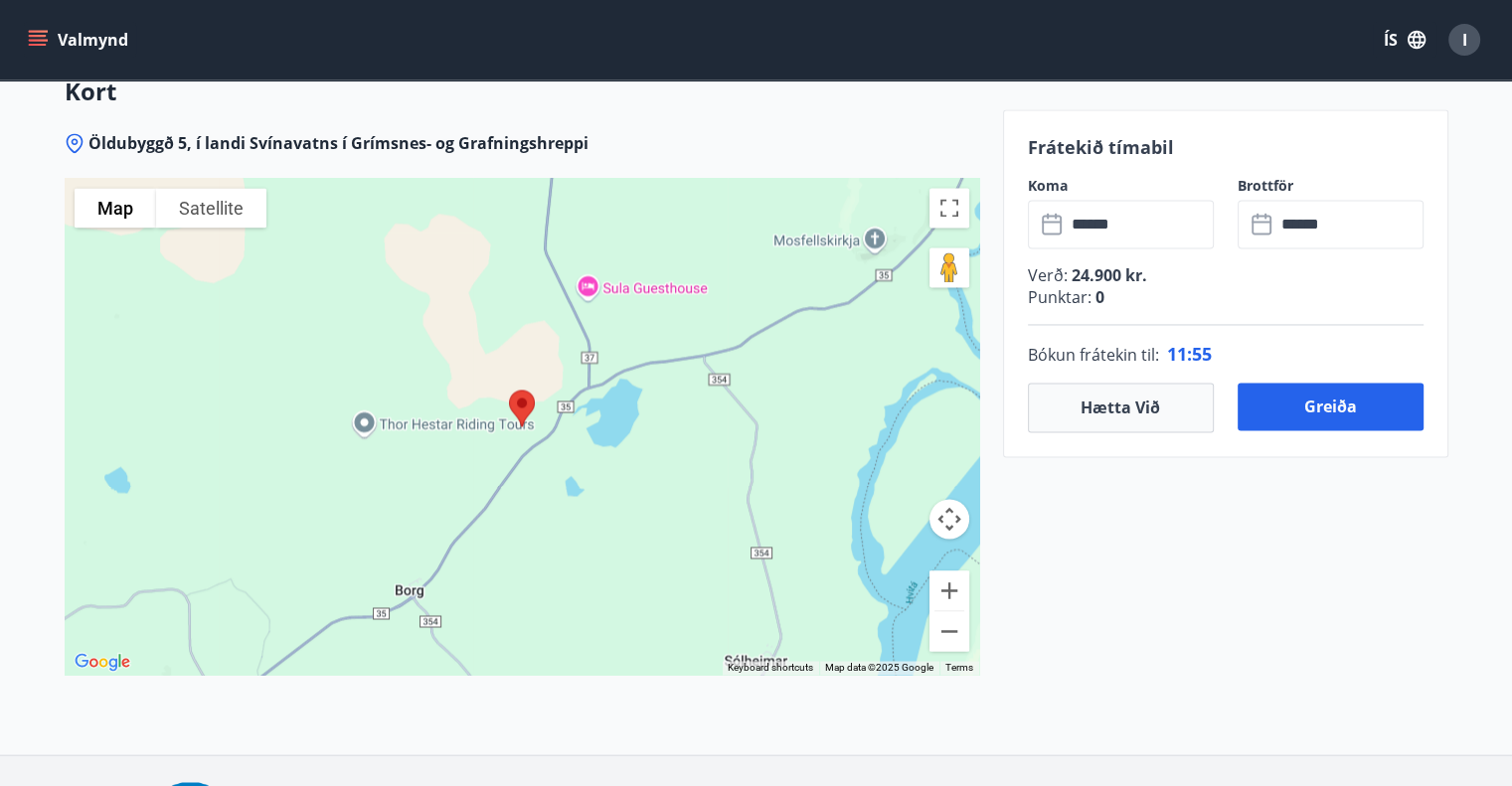 click on "Frátekið tímabil Koma ****** Brottför ****** Verð : 24.900 kr. Punktar : 0 Bókun frátekin til : 11 : 55 Hætta við Greiða" at bounding box center (1226, -814) 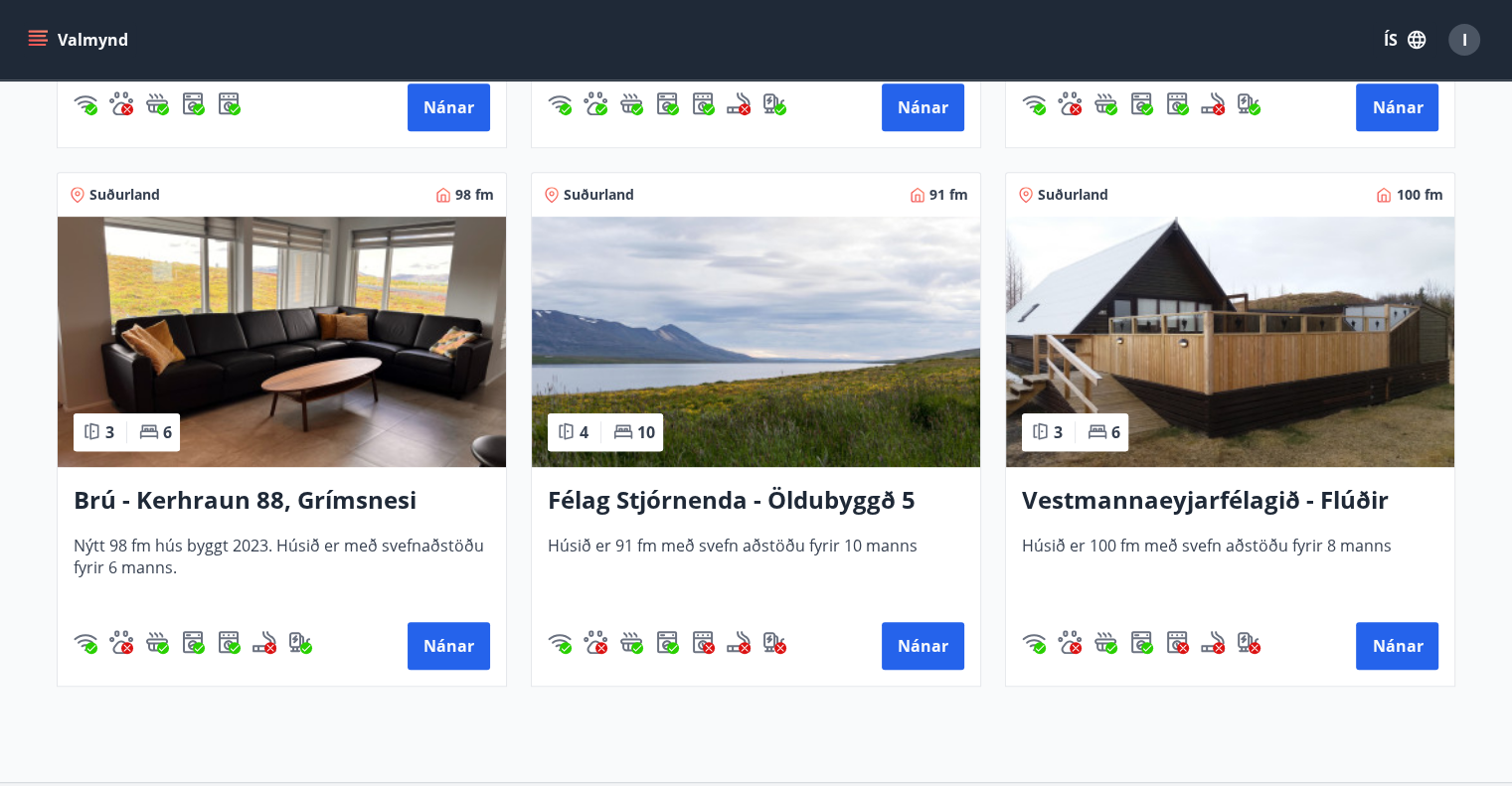 scroll, scrollTop: 872, scrollLeft: 0, axis: vertical 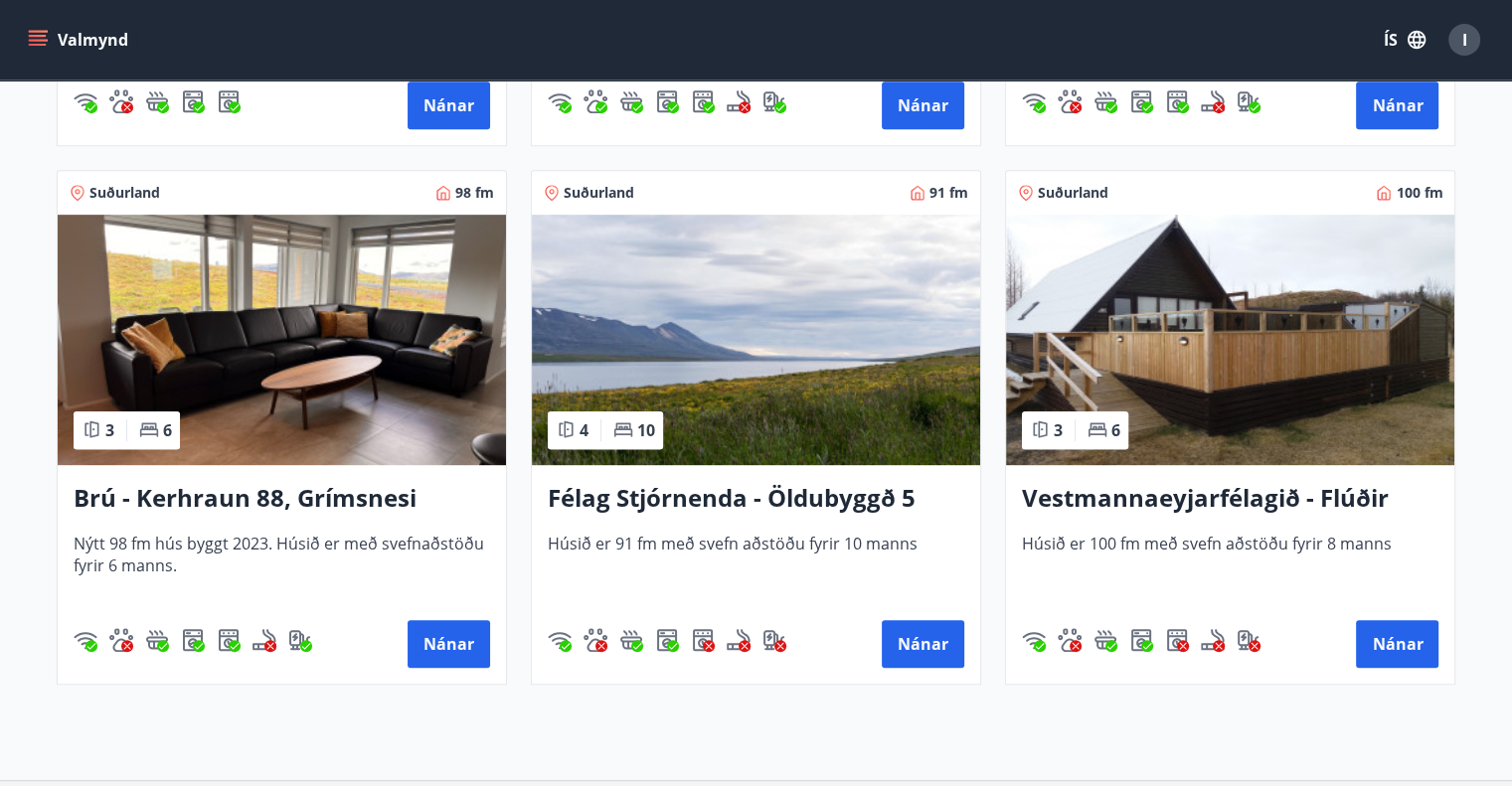 click on "Félag Stjórnenda - Öldubyggð 5" at bounding box center [756, 499] 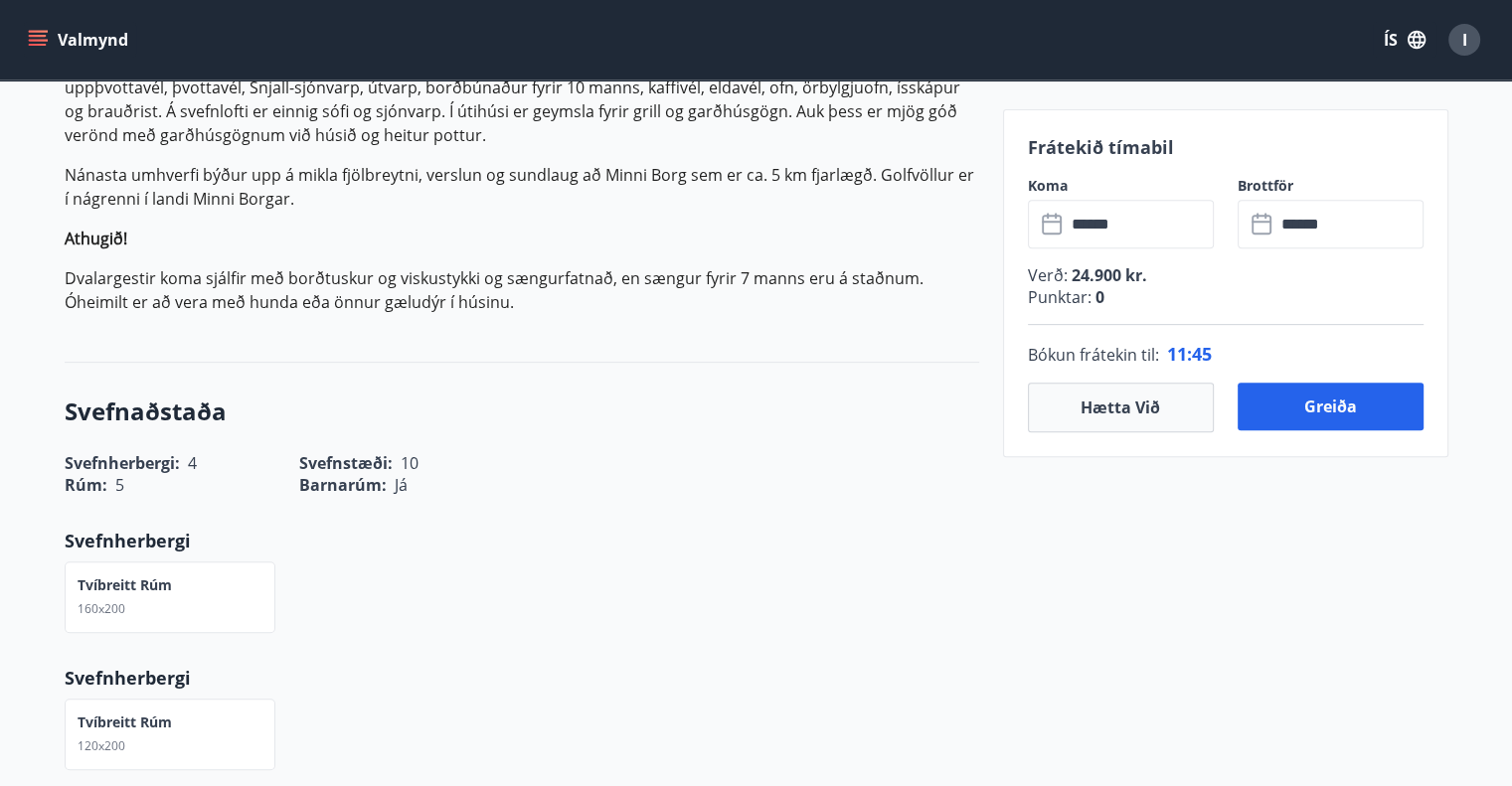 scroll, scrollTop: 771, scrollLeft: 0, axis: vertical 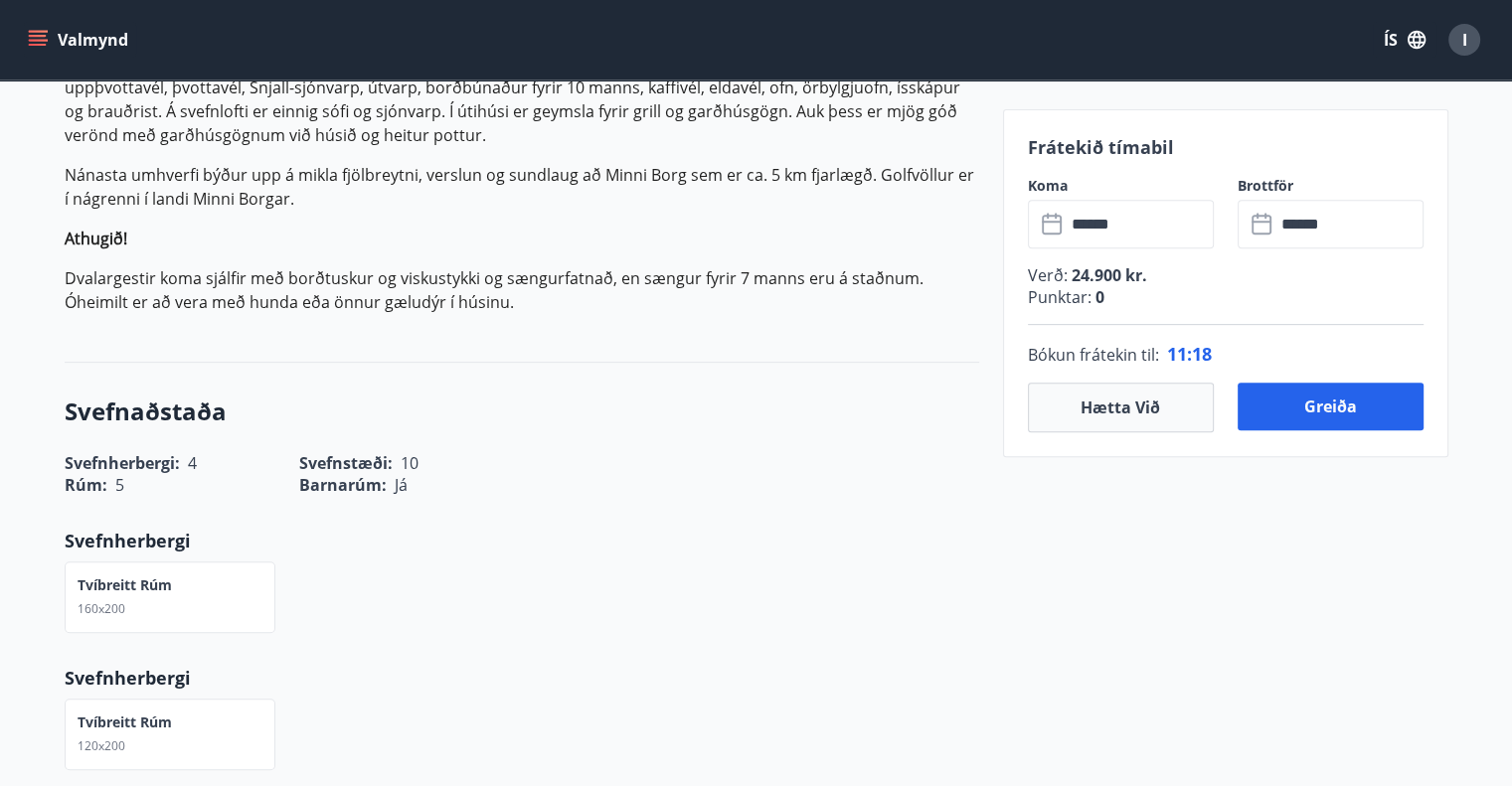 click on "Frátekið tímabil Koma ****** Brottför ****** Verð : 24.900 kr. Punktar : 0 Bókun frátekin til : 11 : 18 Hætta við Greiða" at bounding box center (1226, 1519) 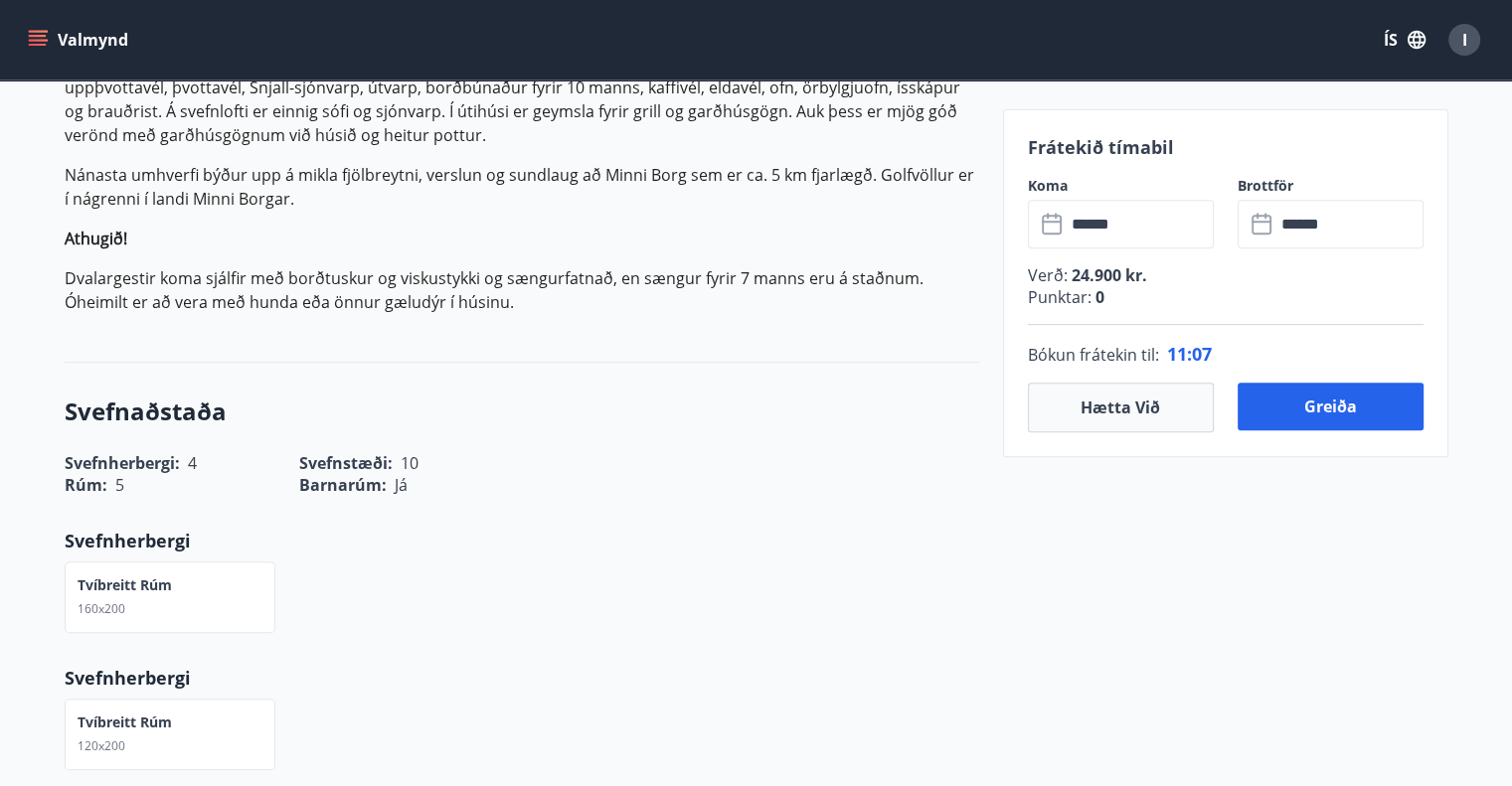 click on "Frátekið tímabil Koma ****** Brottför ****** Verð : 24.900 kr. Punktar : 0 Bókun frátekin til : 11 : 07 Hætta við Greiða" at bounding box center (1226, 1519) 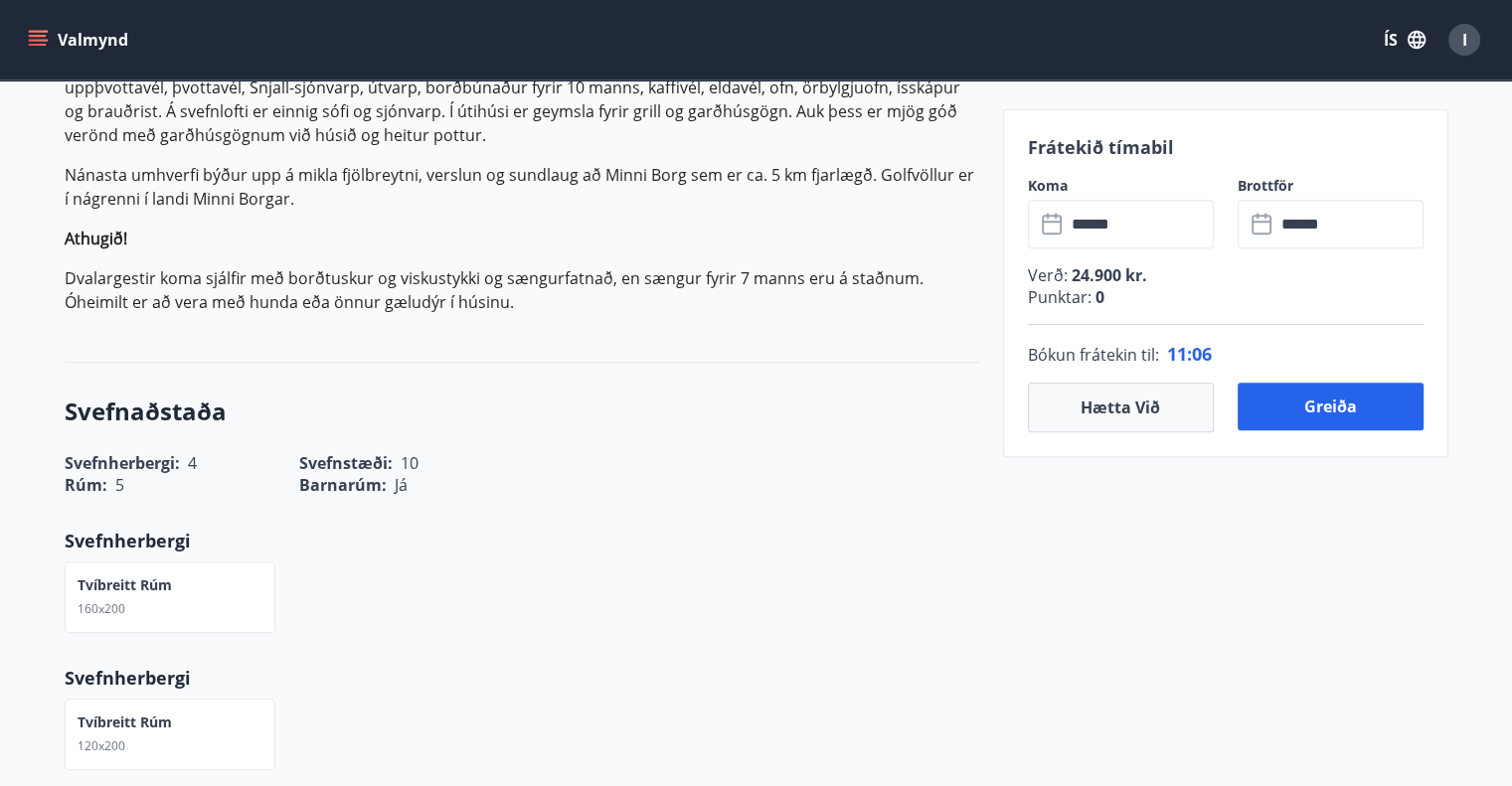 scroll, scrollTop: 457, scrollLeft: 0, axis: vertical 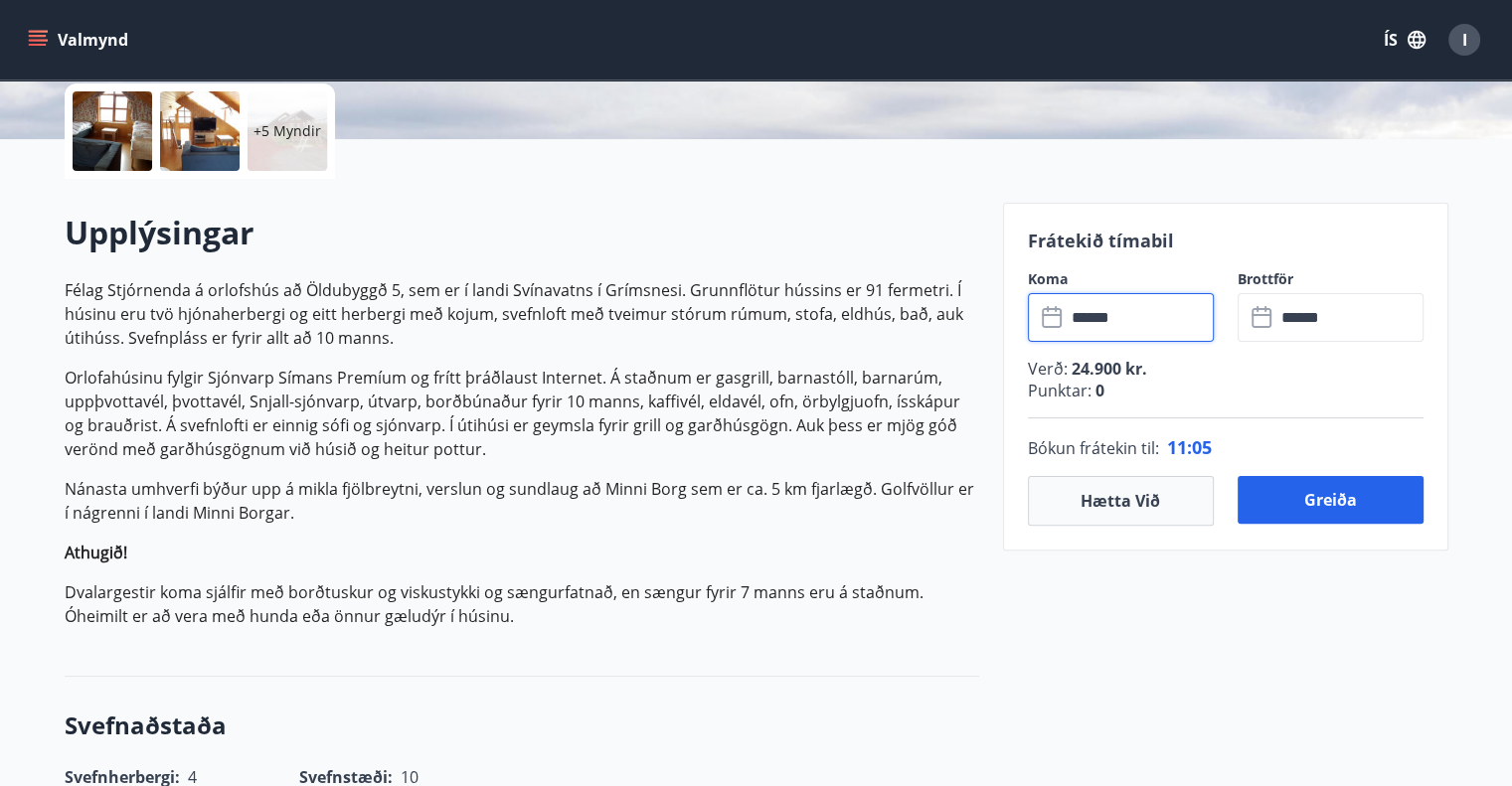 click on "******" at bounding box center [1139, 317] 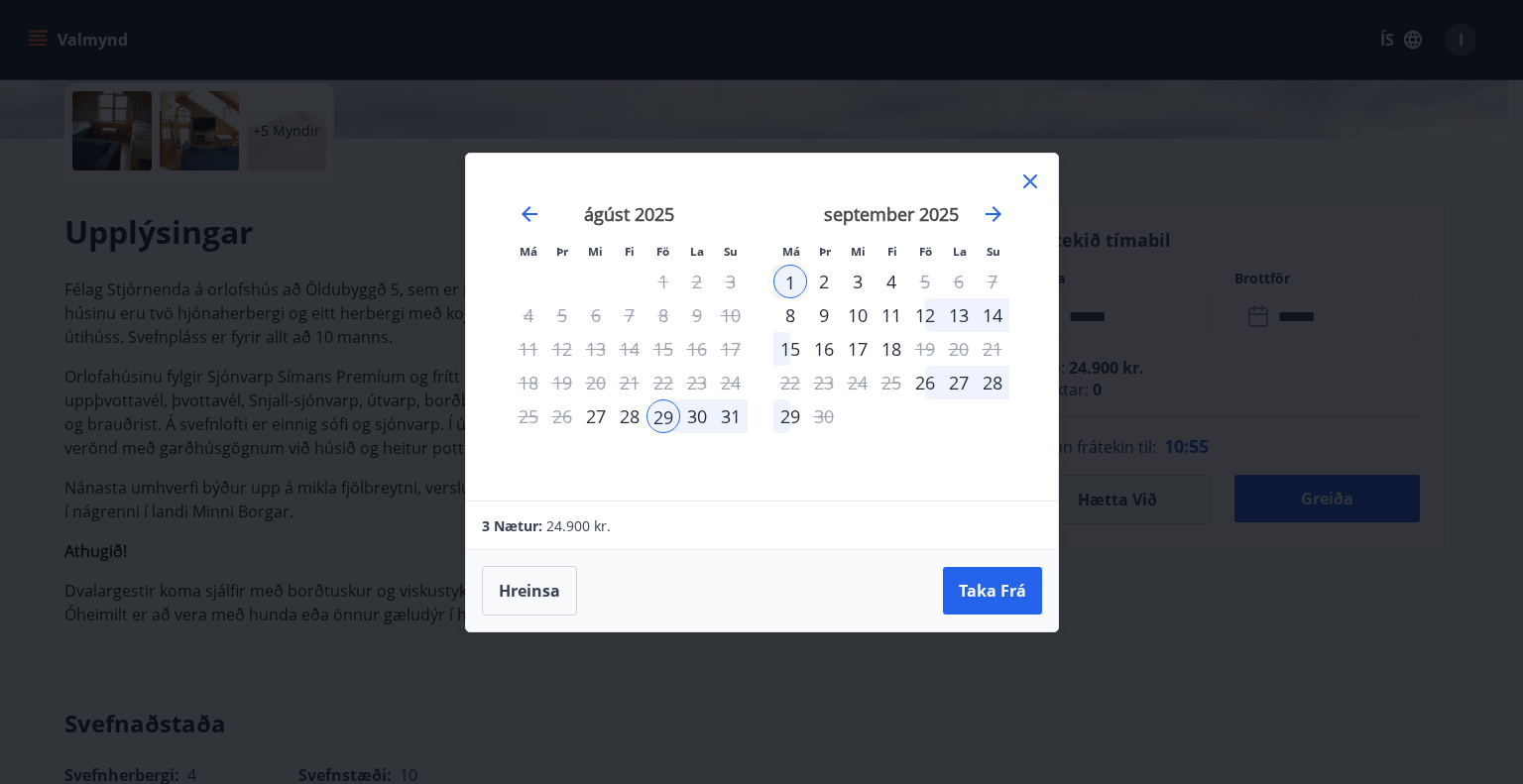click 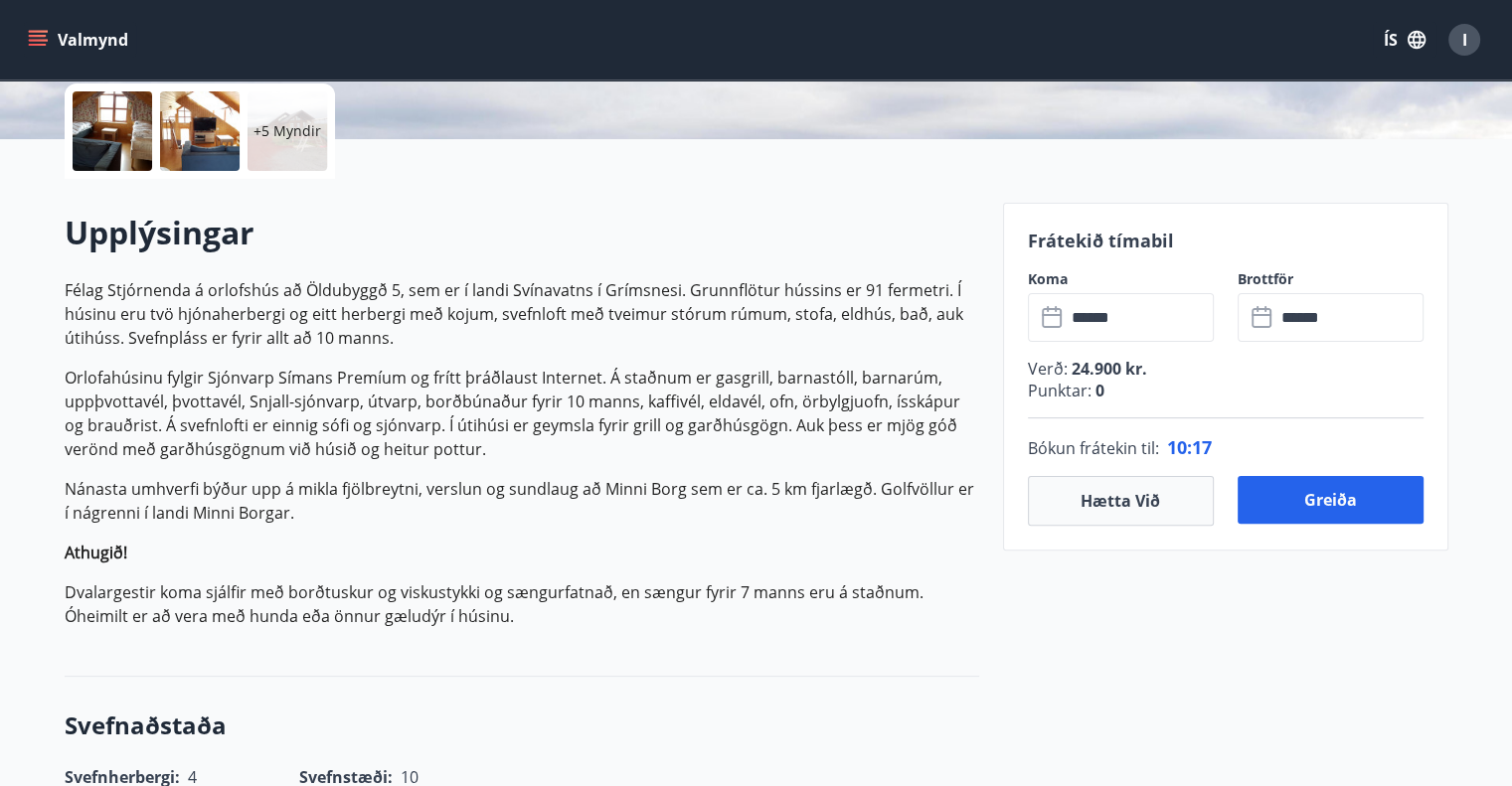 click on "Frátekið tímabil Koma ****** Brottför ****** Verð : 24.900 kr. Punktar : 0 Bókun frátekin til : 10 : 17 Hætta við Greiða" at bounding box center (1226, 1833) 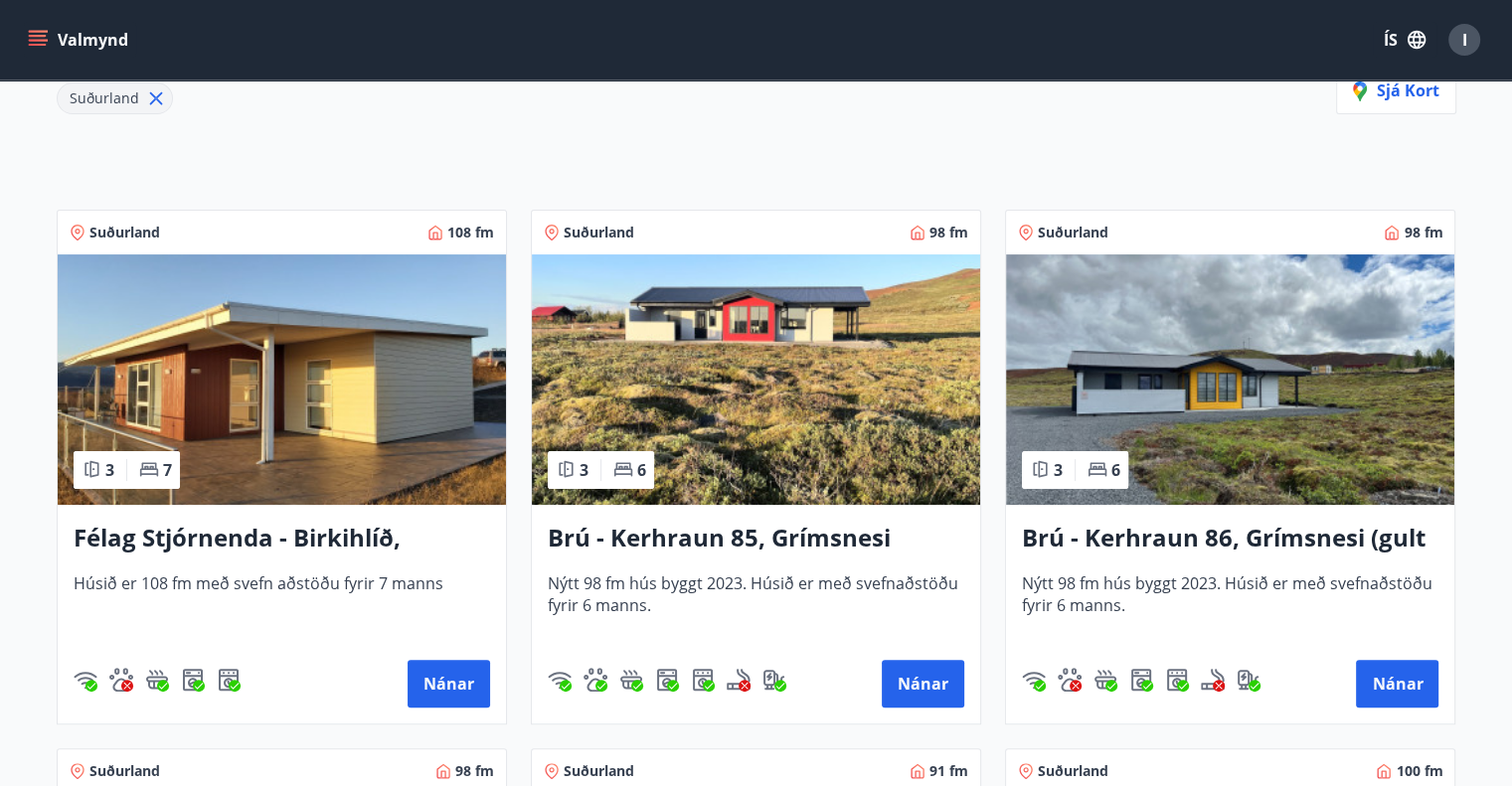 scroll, scrollTop: 304, scrollLeft: 0, axis: vertical 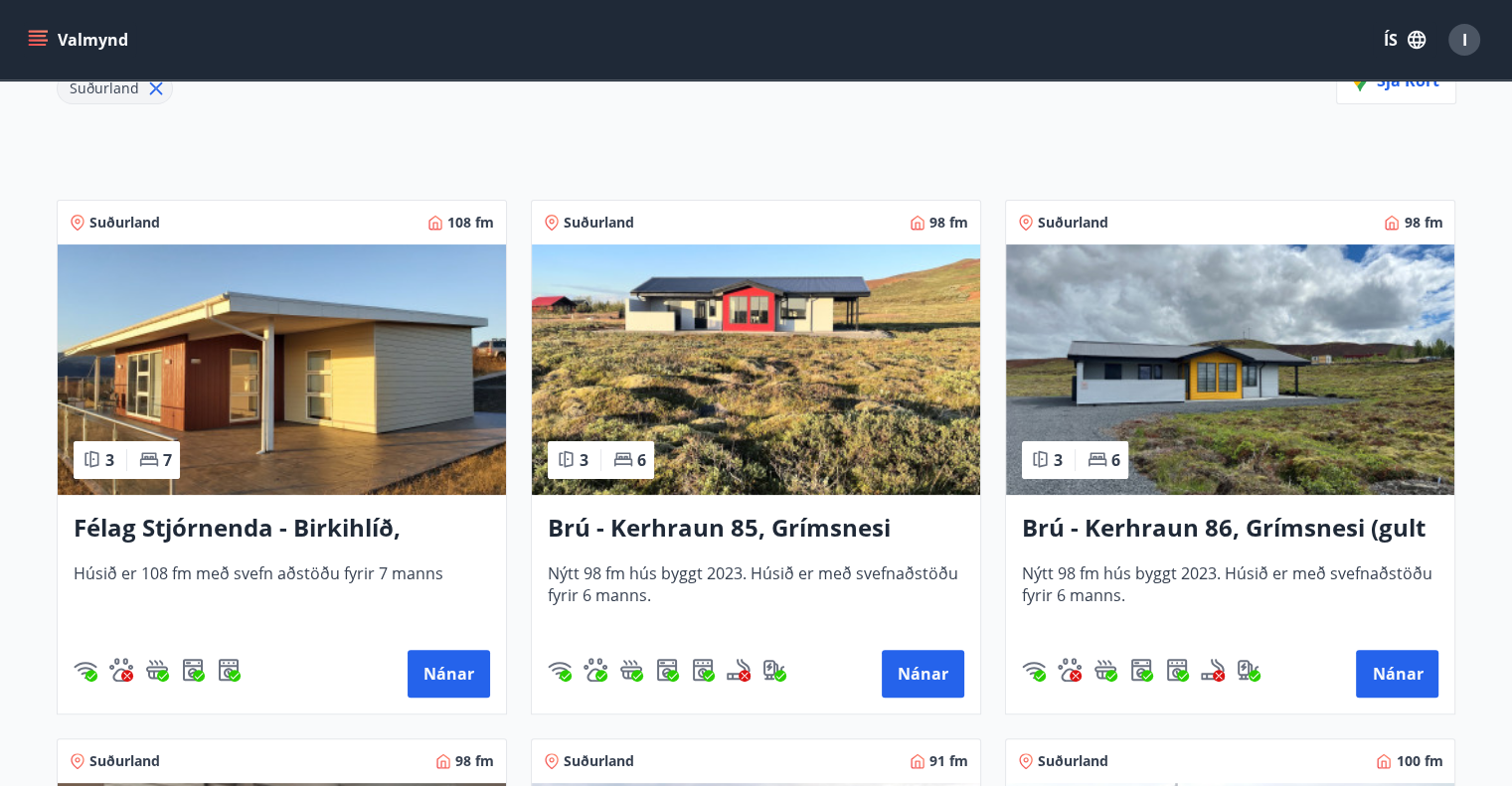 click on "Svæði Val Dagsetningar Veldu tímabil Svefnstæði +1 Hreinsa síu Suðurland Sjá kort Suðurland 108 fm 3 7 Félag Stjórnenda - Birkihlíð, Brekkuheiði Húsið er 108 fm með svefn aðstöðu fyrir 7 manns Nánar Suðurland 98 fm 3 6 Brú - Kerhraun 85, Grímsnesi (rautt hús) (gæludýr velkomin) Nýtt 98 fm hús byggt 2023. Húsið er með svefnaðstöðu fyrir 6 manns. Nánar Suðurland 98 fm 3 6 Brú - Kerhraun 86, Grímsnesi (gult hús) Nýtt 98 fm hús byggt 2023. Húsið er með svefnaðstöðu fyrir 6 manns. Nánar Suðurland 98 fm 3 6 Brú - Kerhraun 88, Grímsnesi (grænt hús) Nýtt 98 fm hús byggt 2023. Húsið er með svefnaðstöðu fyrir 6 manns. Nánar Suðurland 91 fm 4 10 Félag Stjórnenda - Öldubyggð 5 Húsið er 91 fm með svefn aðstöðu fyrir 10 manns Nánar Suðurland 100 fm 3 6 Vestmannaeyjarfélagið - Flúðir Húsið er 100 fm með svefn aðstöðu fyrir 8 manns Nánar" at bounding box center (756, 598) 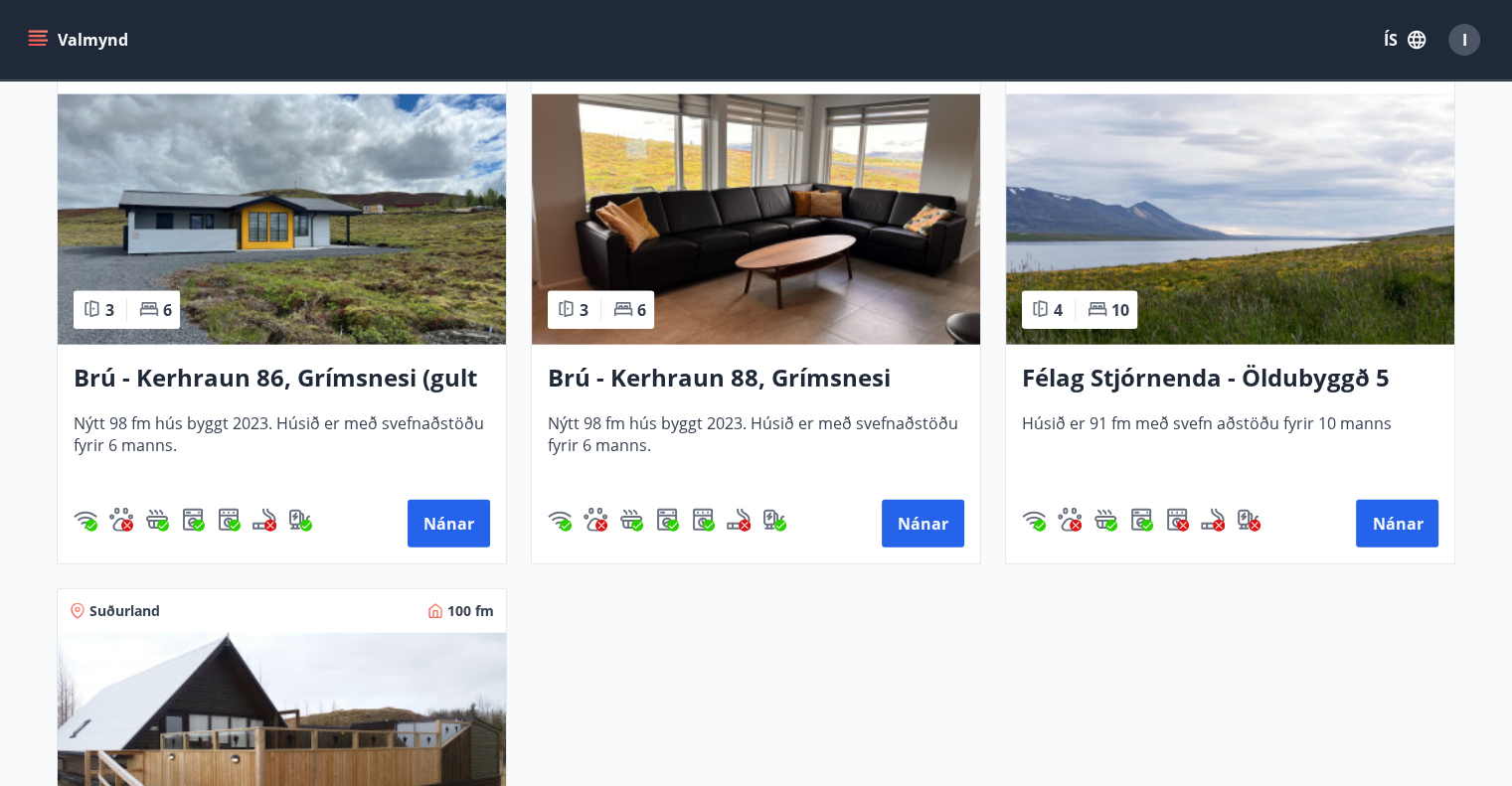 scroll, scrollTop: 4714, scrollLeft: 0, axis: vertical 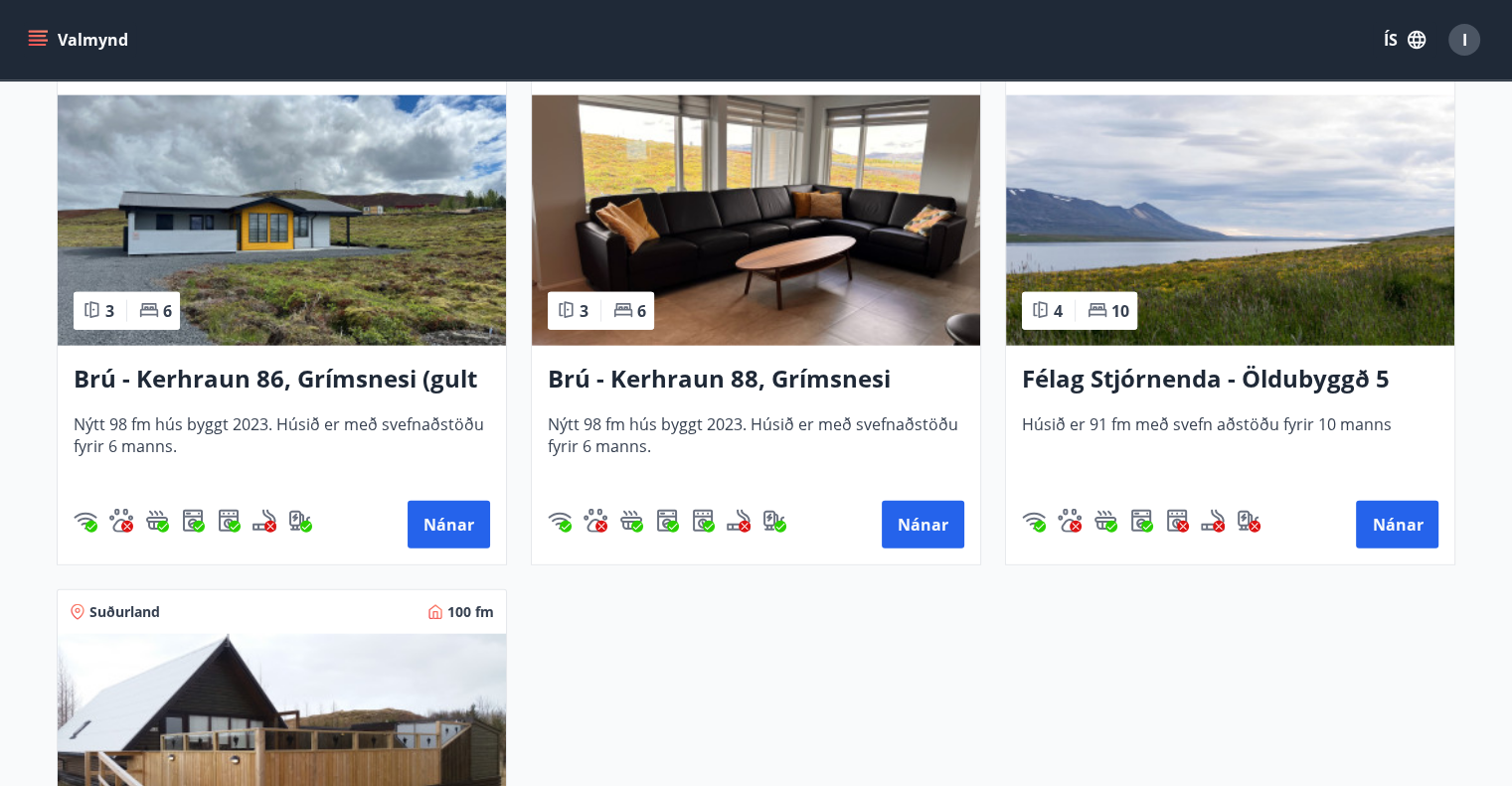 click on "Brú - Kerhraun 86, Grímsnesi (gult hús)" at bounding box center (281, 380) 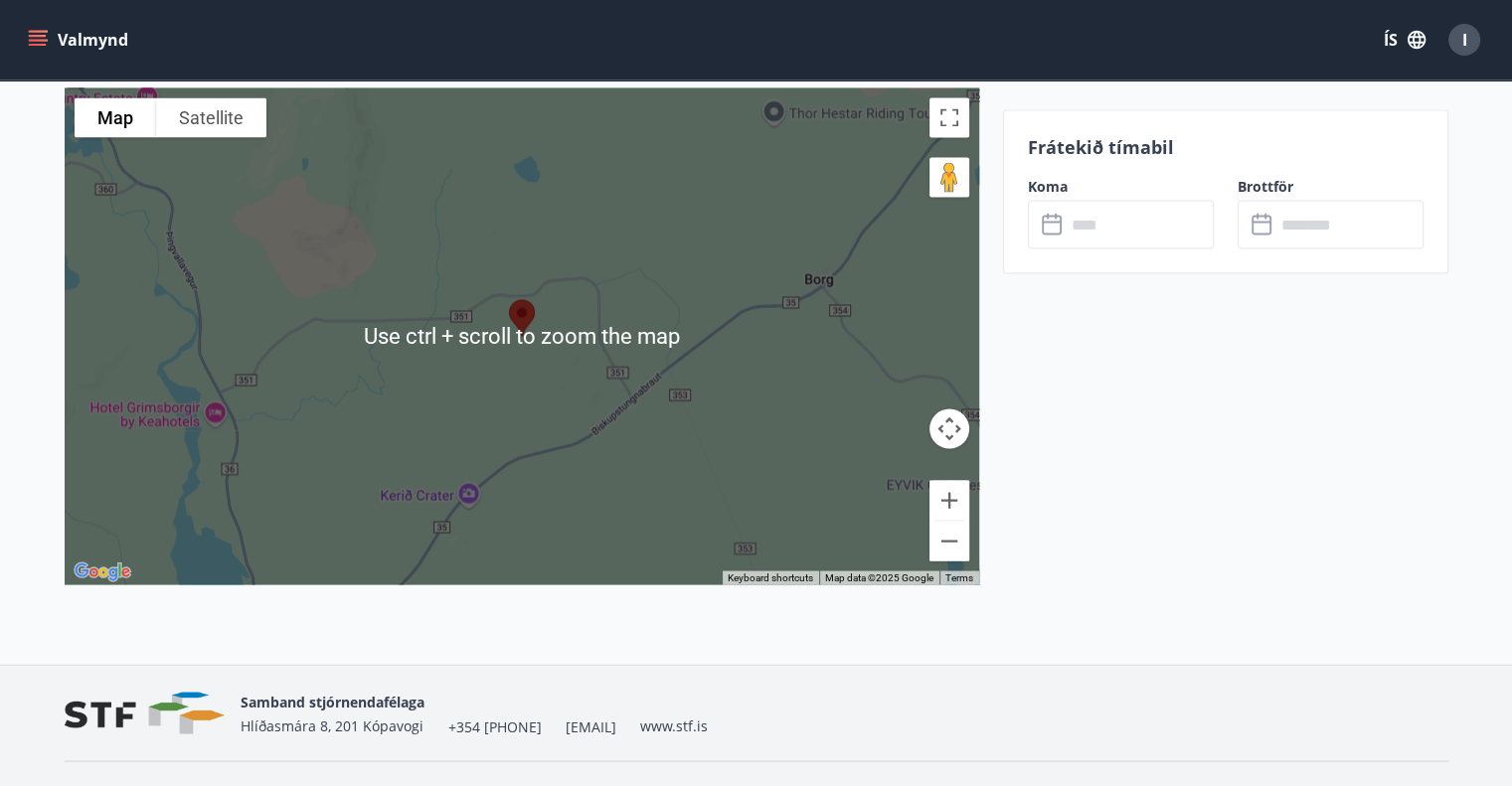 scroll, scrollTop: 3617, scrollLeft: 0, axis: vertical 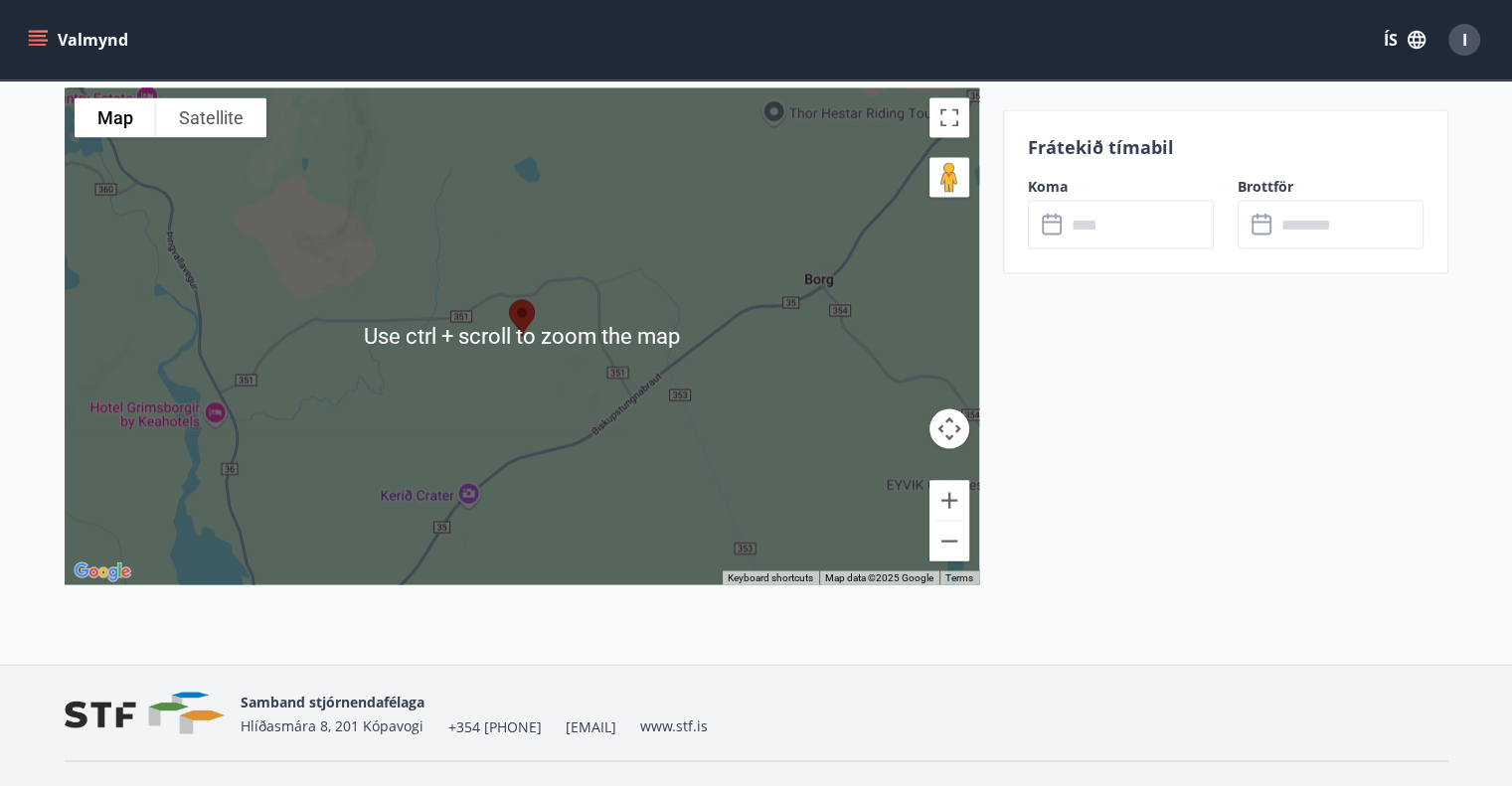 click on "Frátekið tímabil Koma ​ ​ Brottför ​ ​" at bounding box center [1226, -1115] 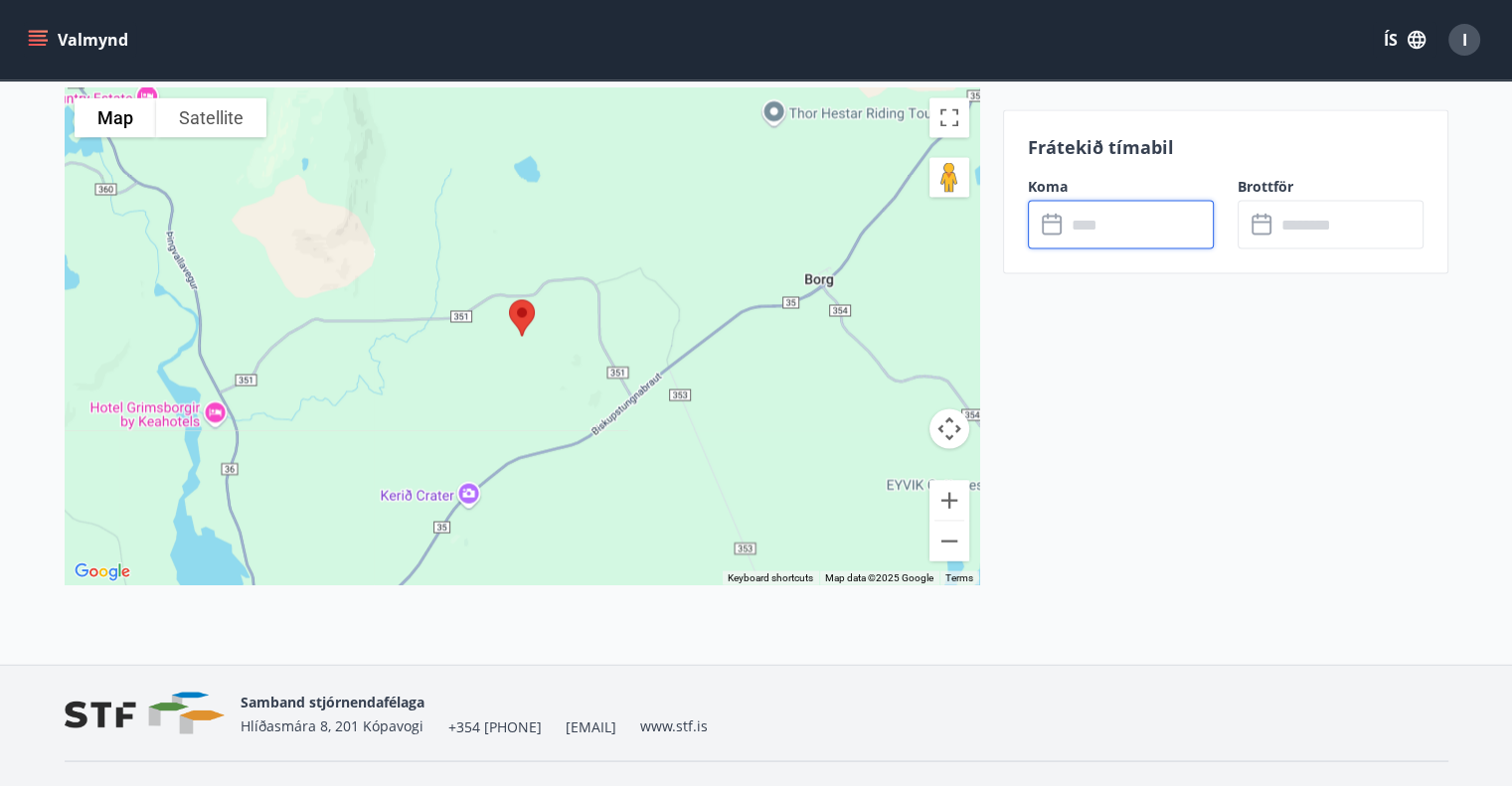 click at bounding box center (1139, 224) 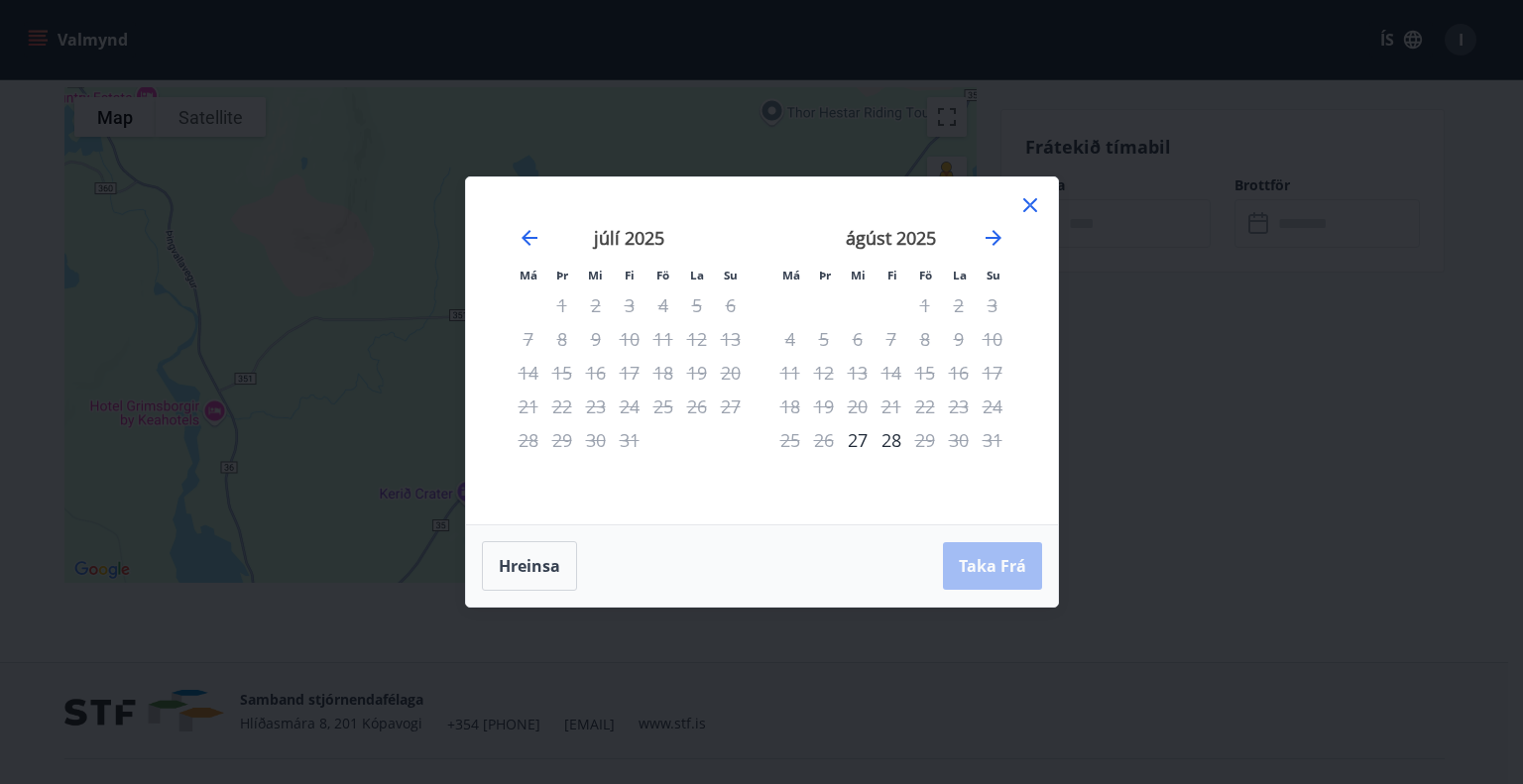 click 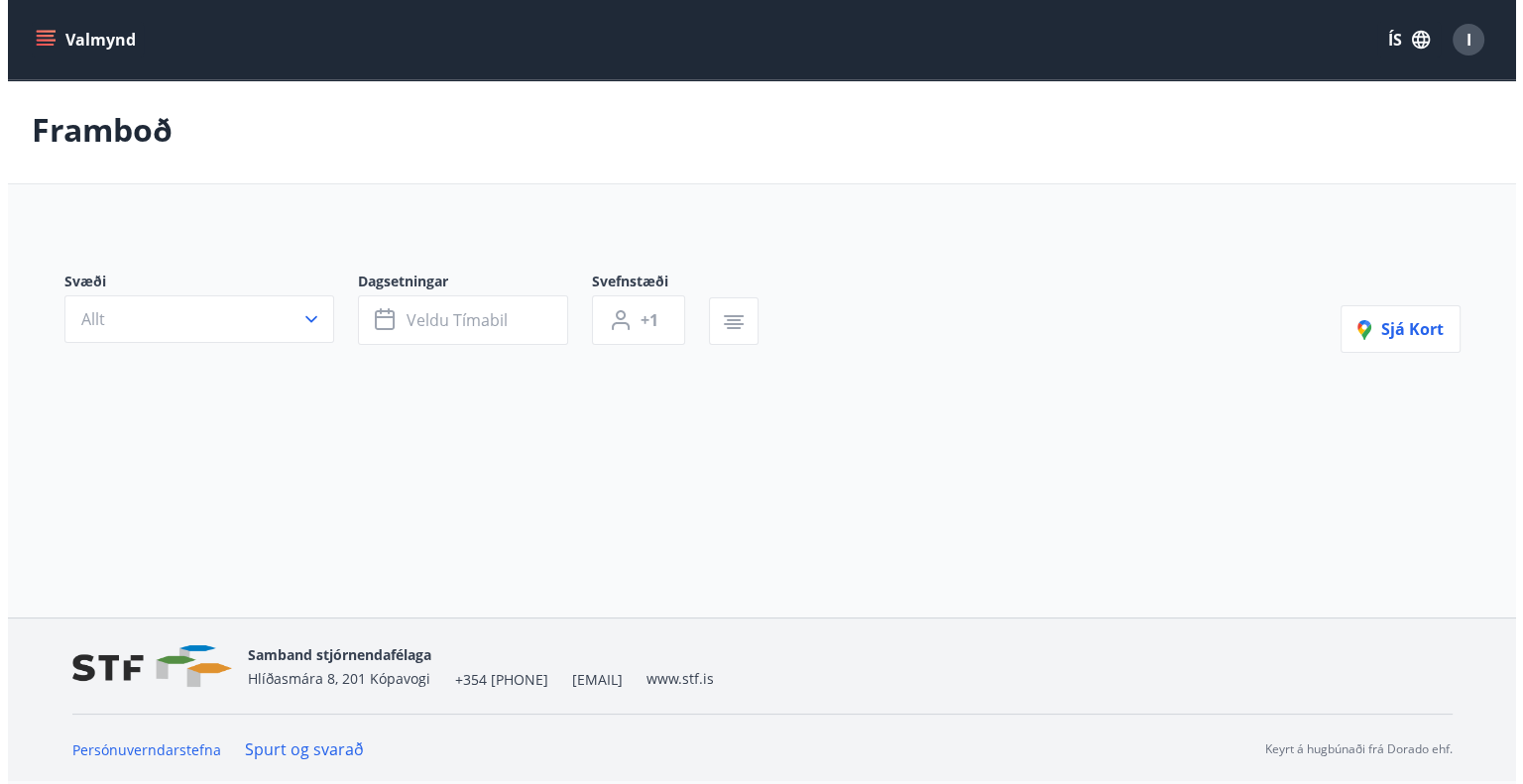 scroll, scrollTop: 0, scrollLeft: 0, axis: both 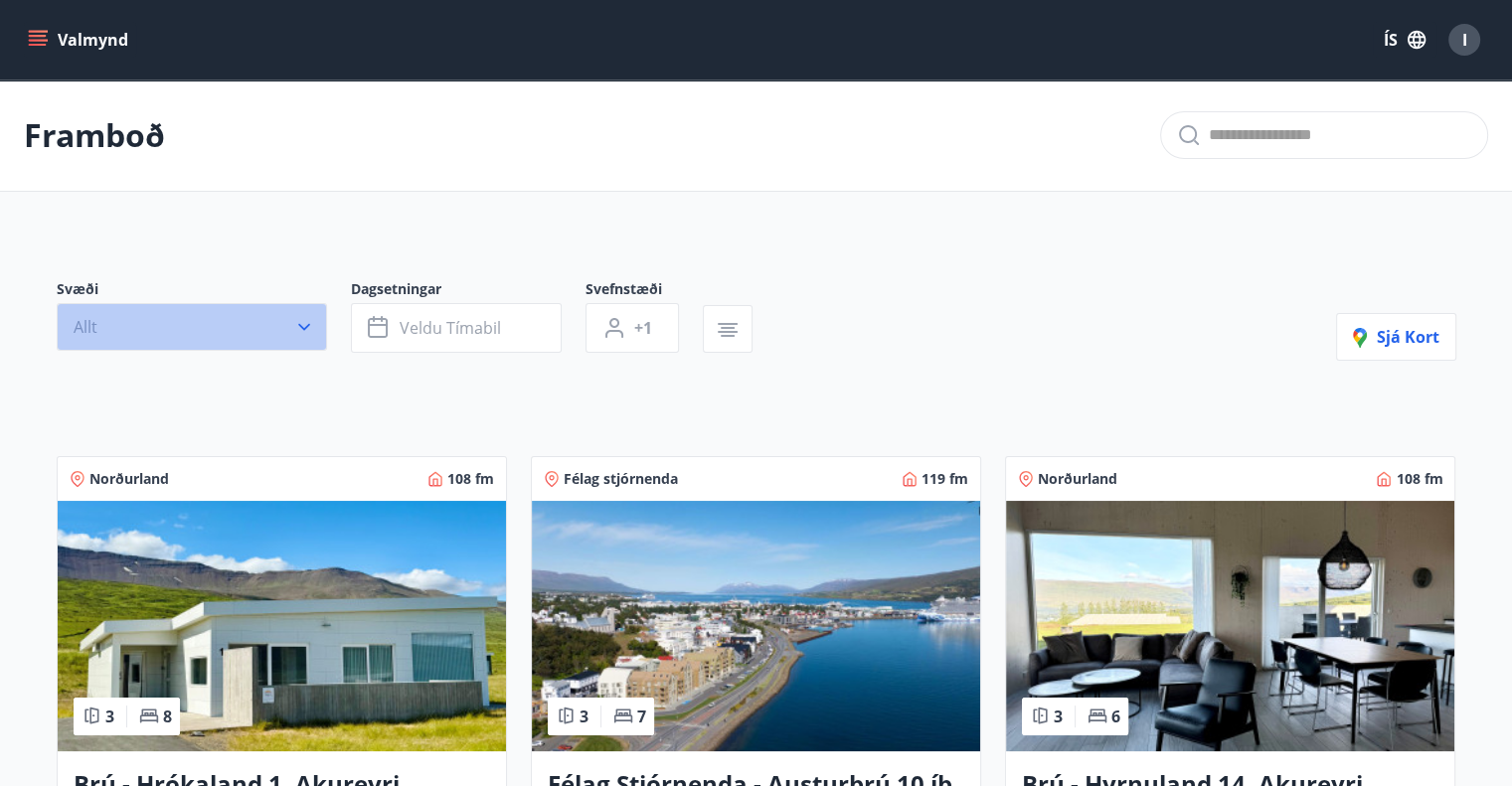 click on "Allt" at bounding box center [192, 327] 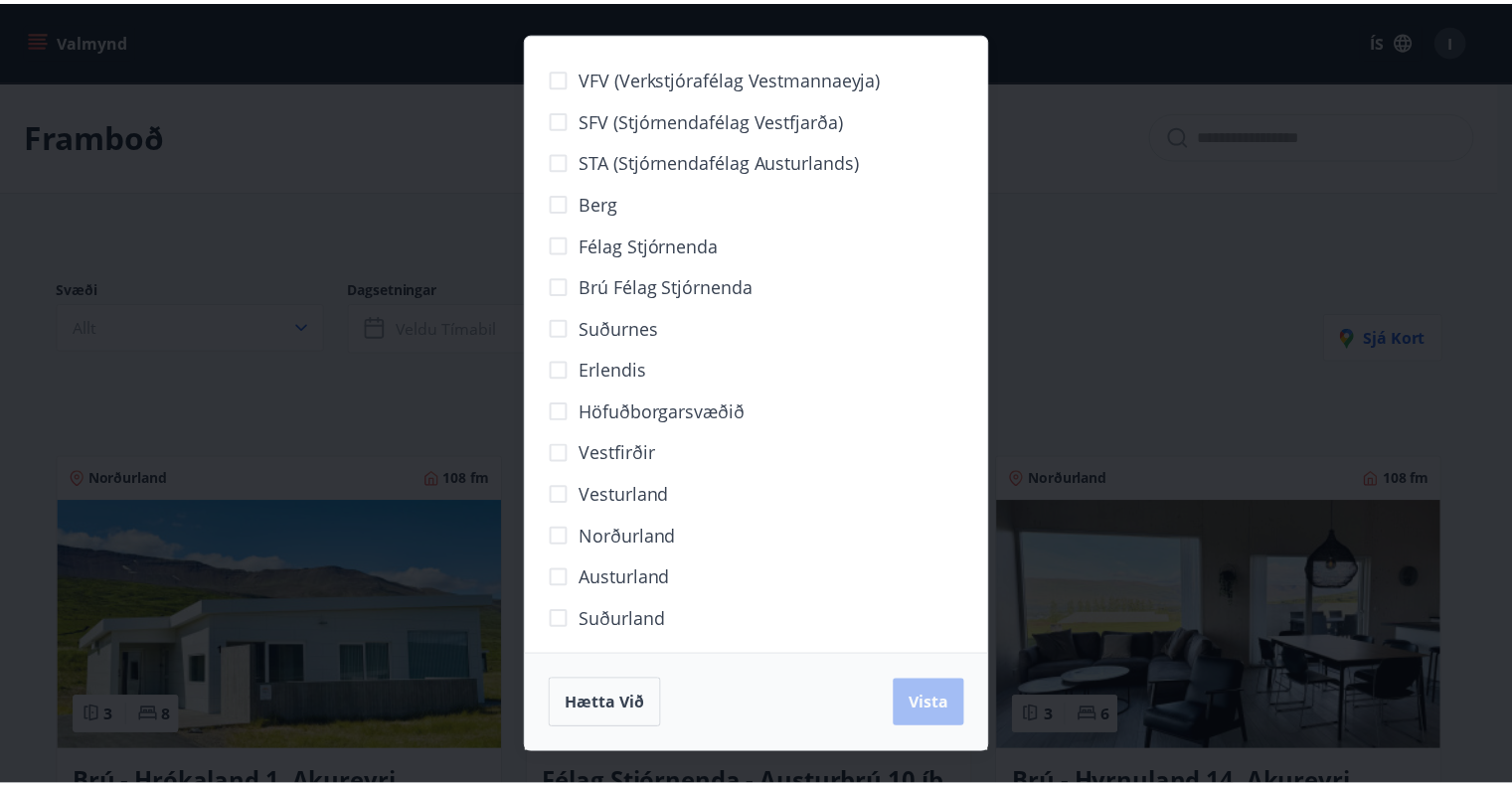 scroll, scrollTop: 8, scrollLeft: 0, axis: vertical 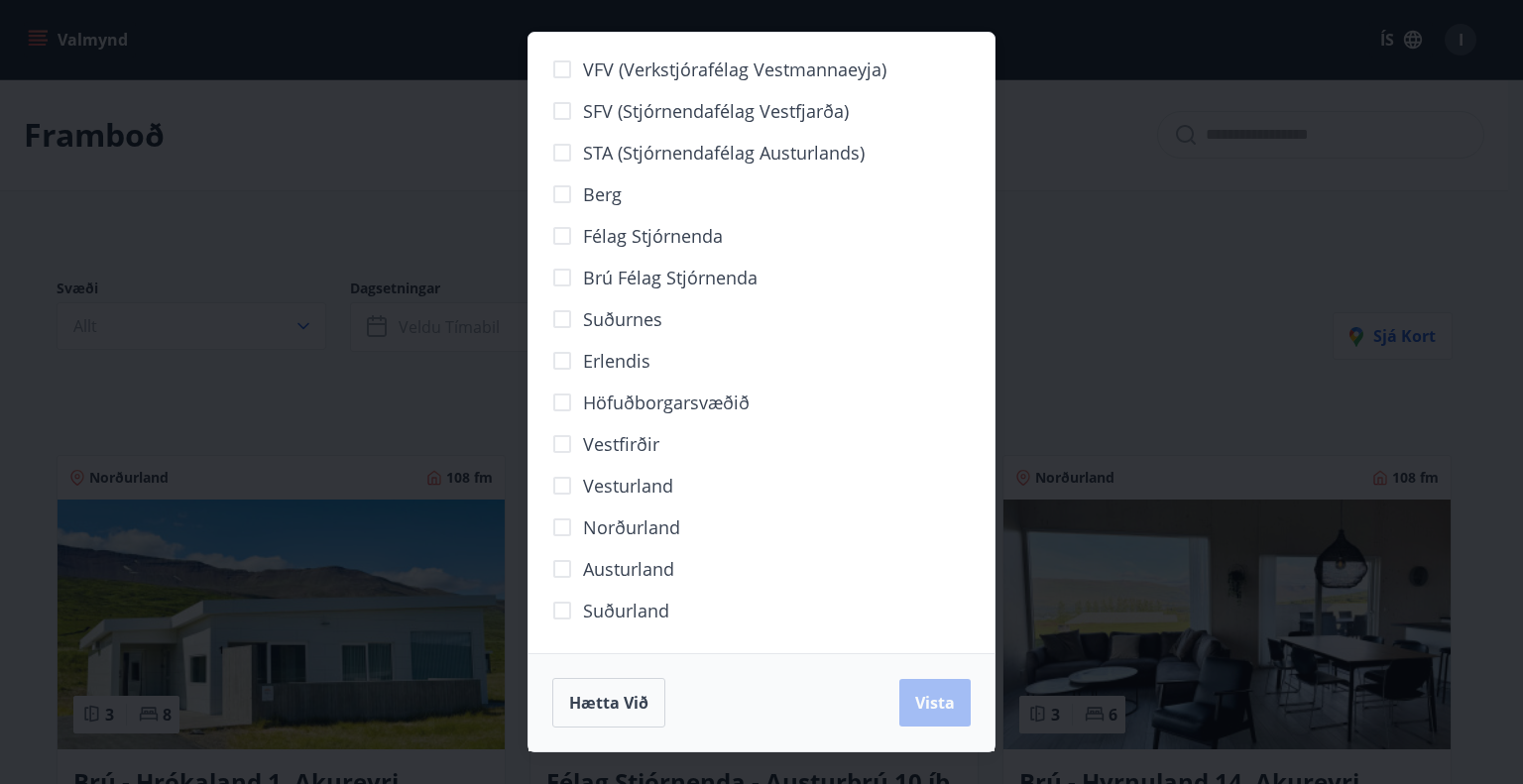 click on "Suðurland" at bounding box center [626, 611] 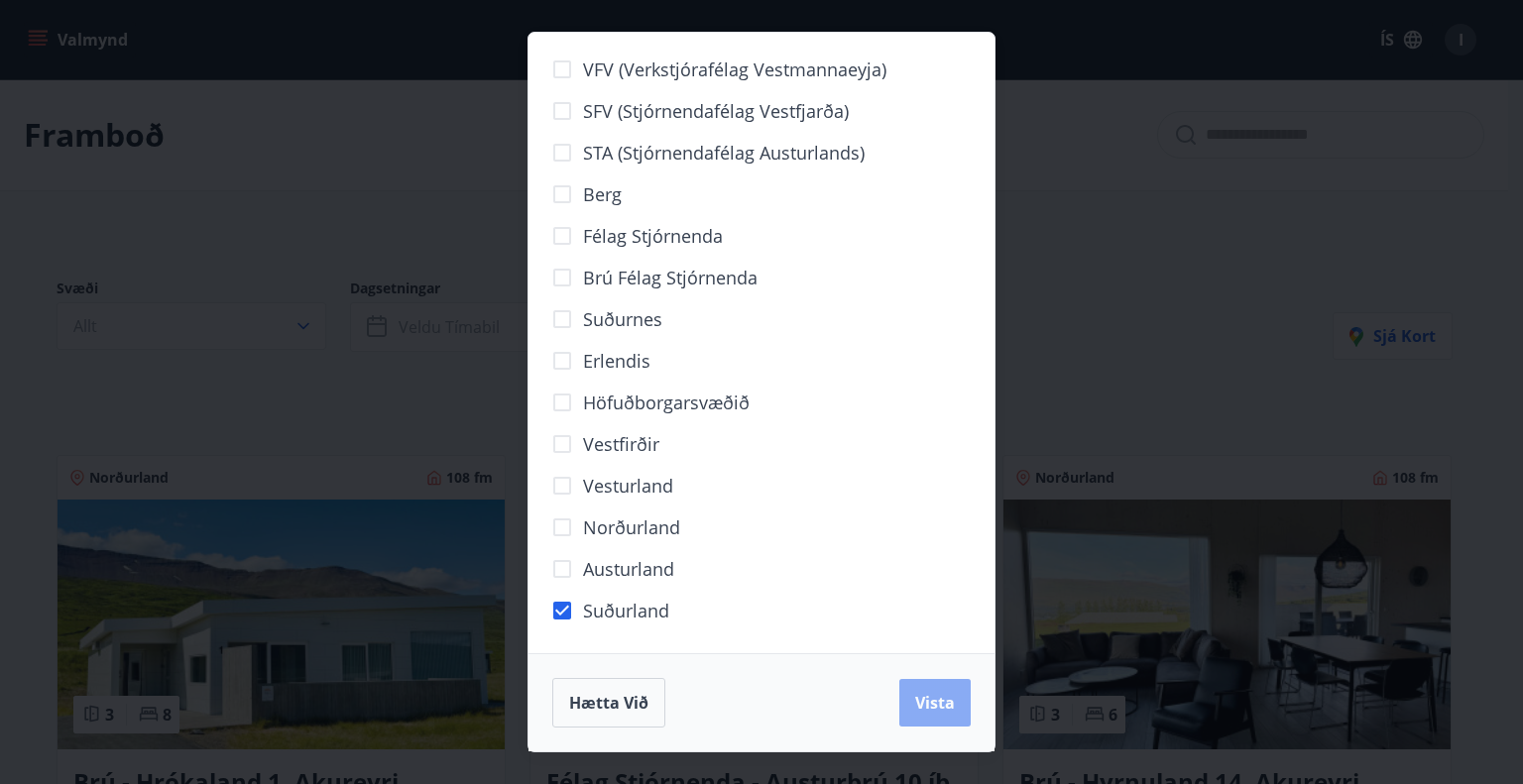 click on "Vista" at bounding box center [935, 703] 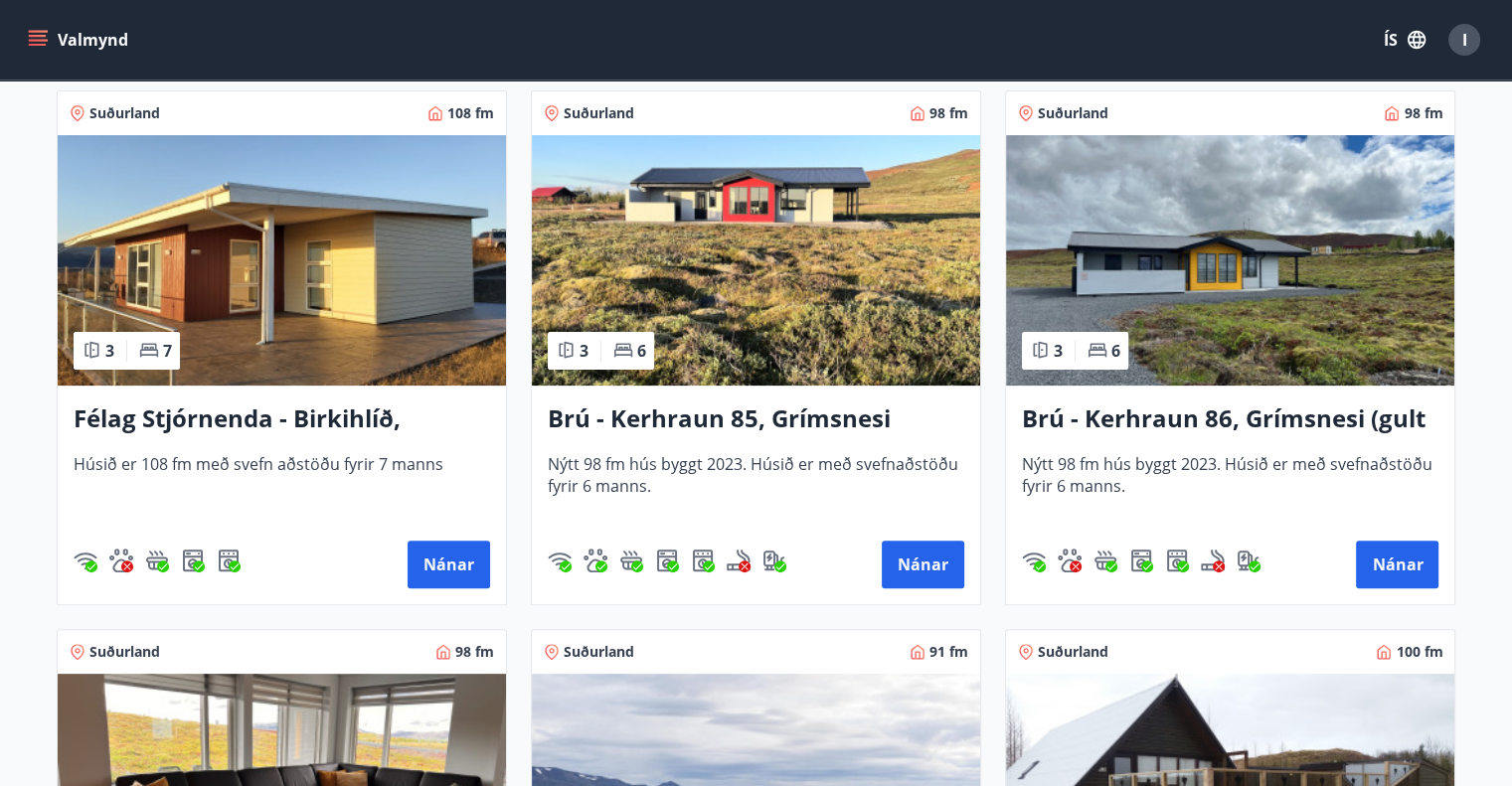 scroll, scrollTop: 420, scrollLeft: 0, axis: vertical 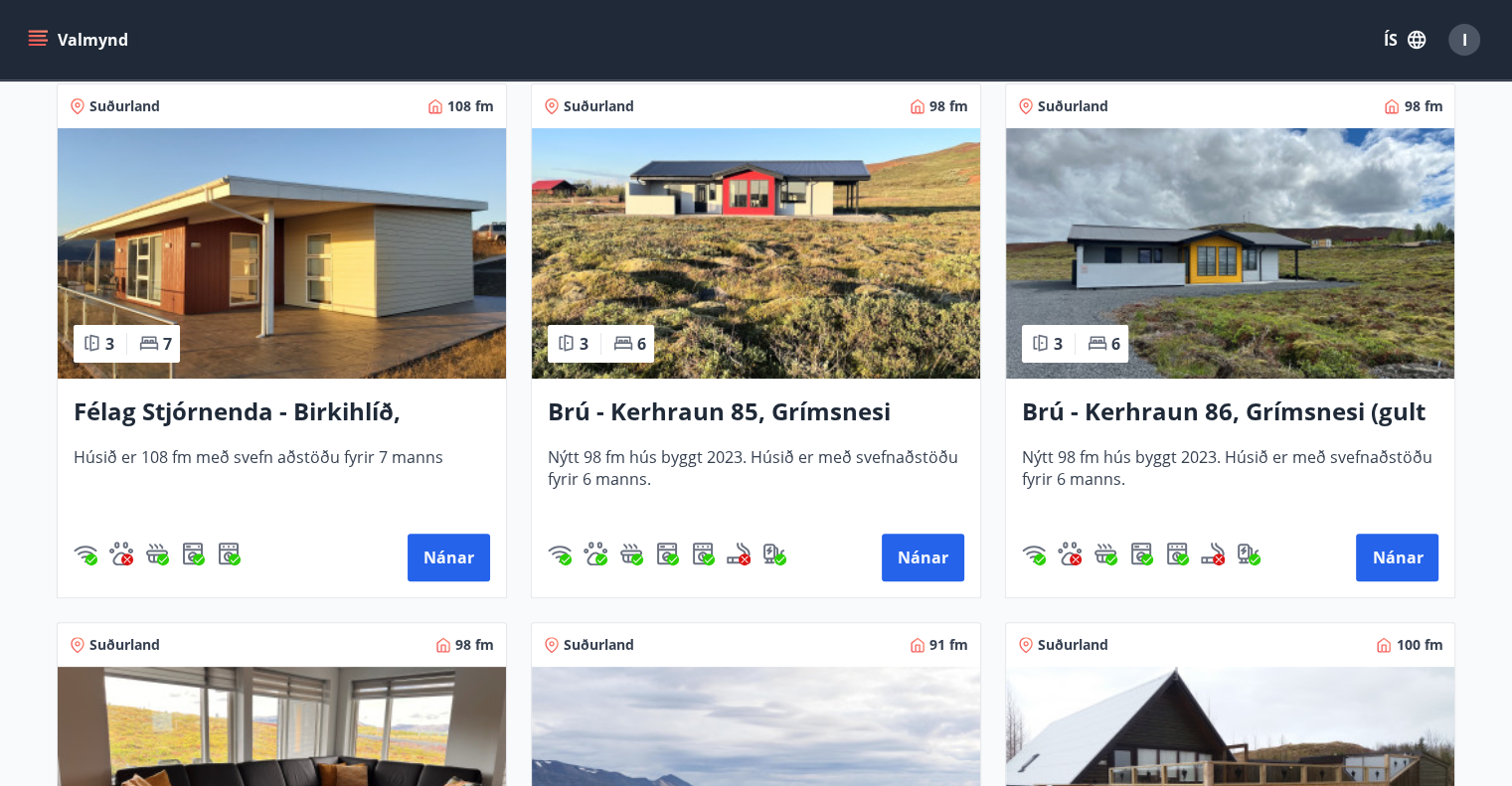 click on "Félag Stjórnenda - Birkihlíð, Brekkuheiði" at bounding box center [281, 412] 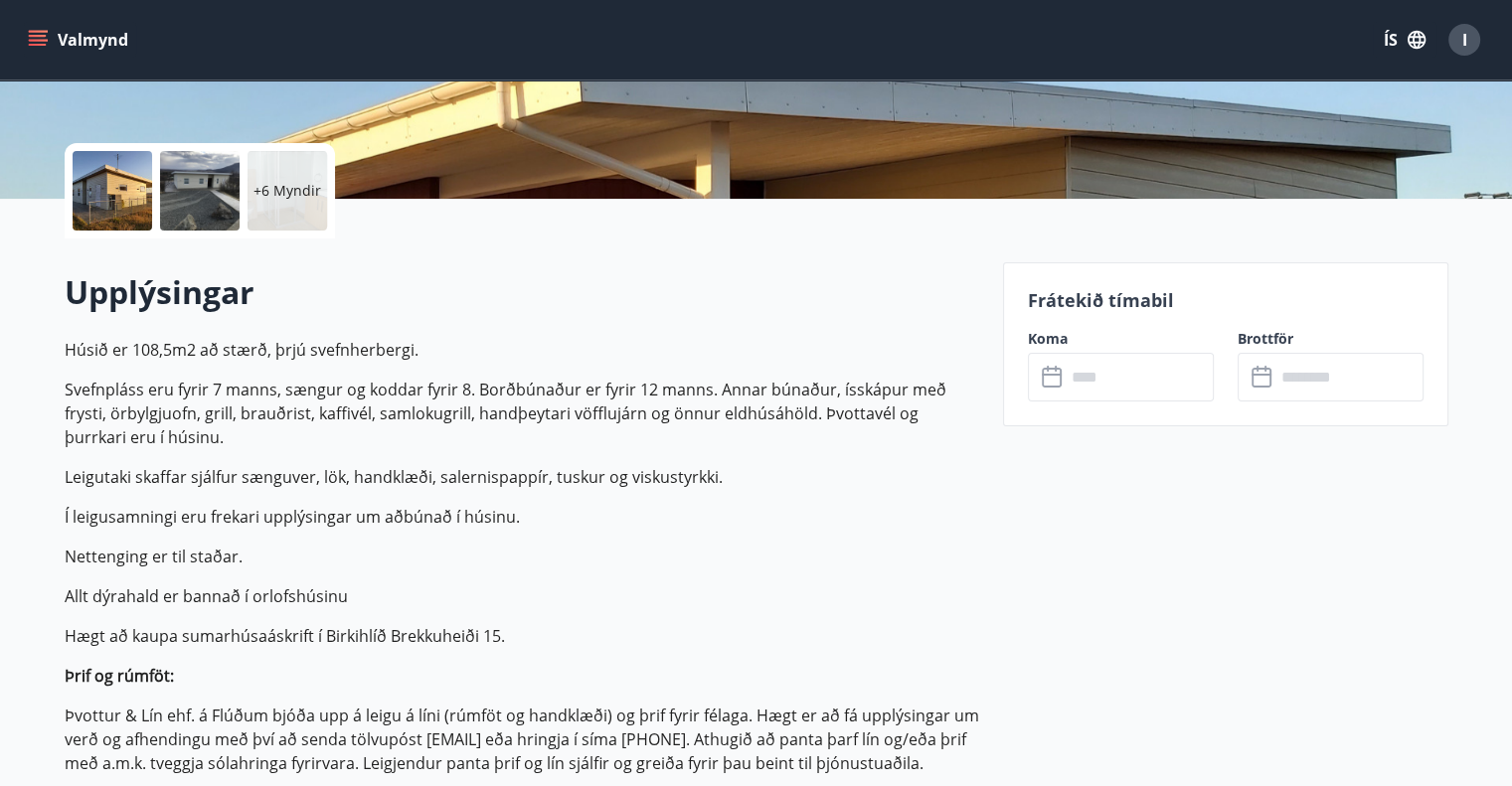scroll, scrollTop: 399, scrollLeft: 0, axis: vertical 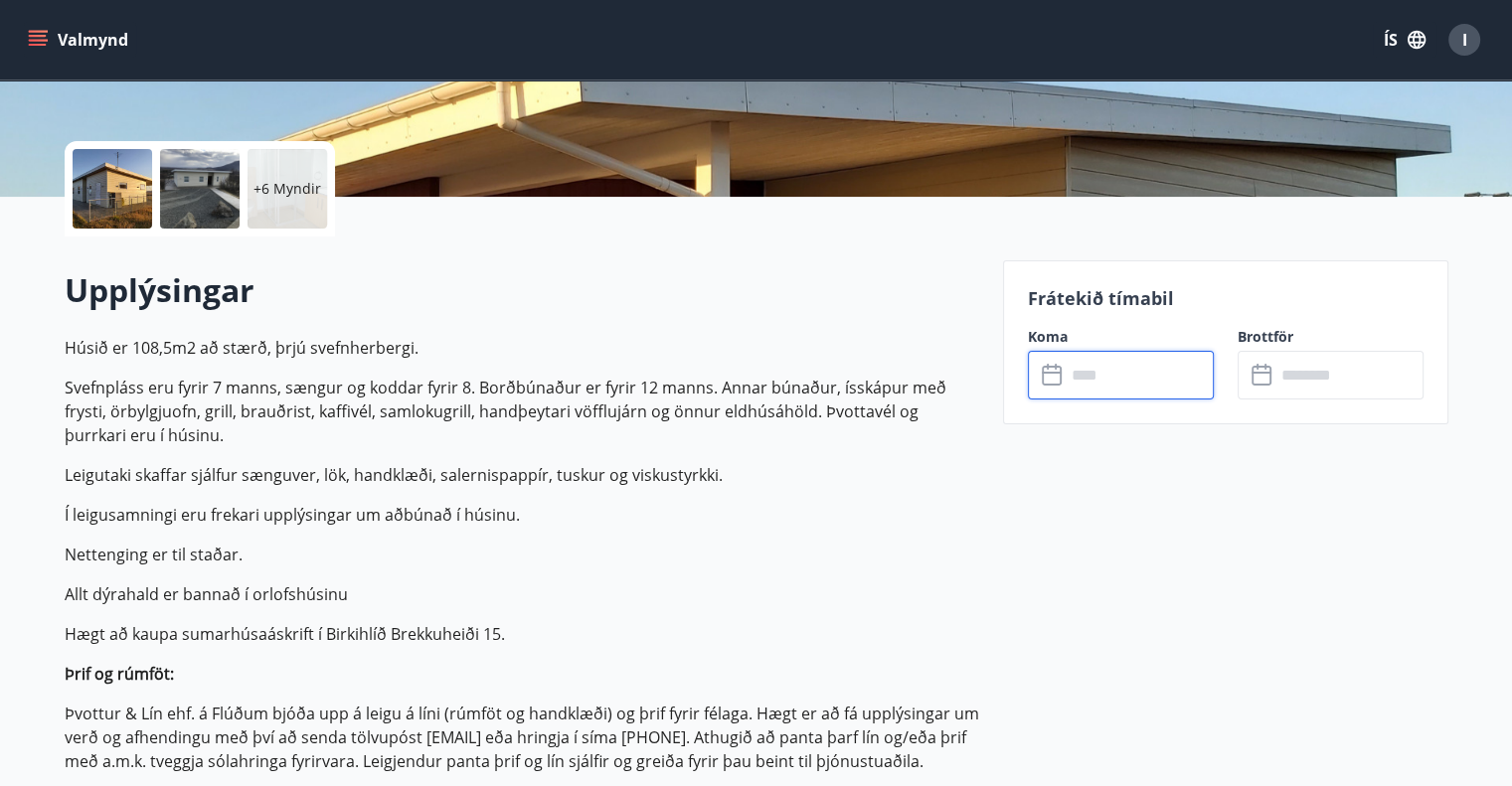 click at bounding box center (1139, 375) 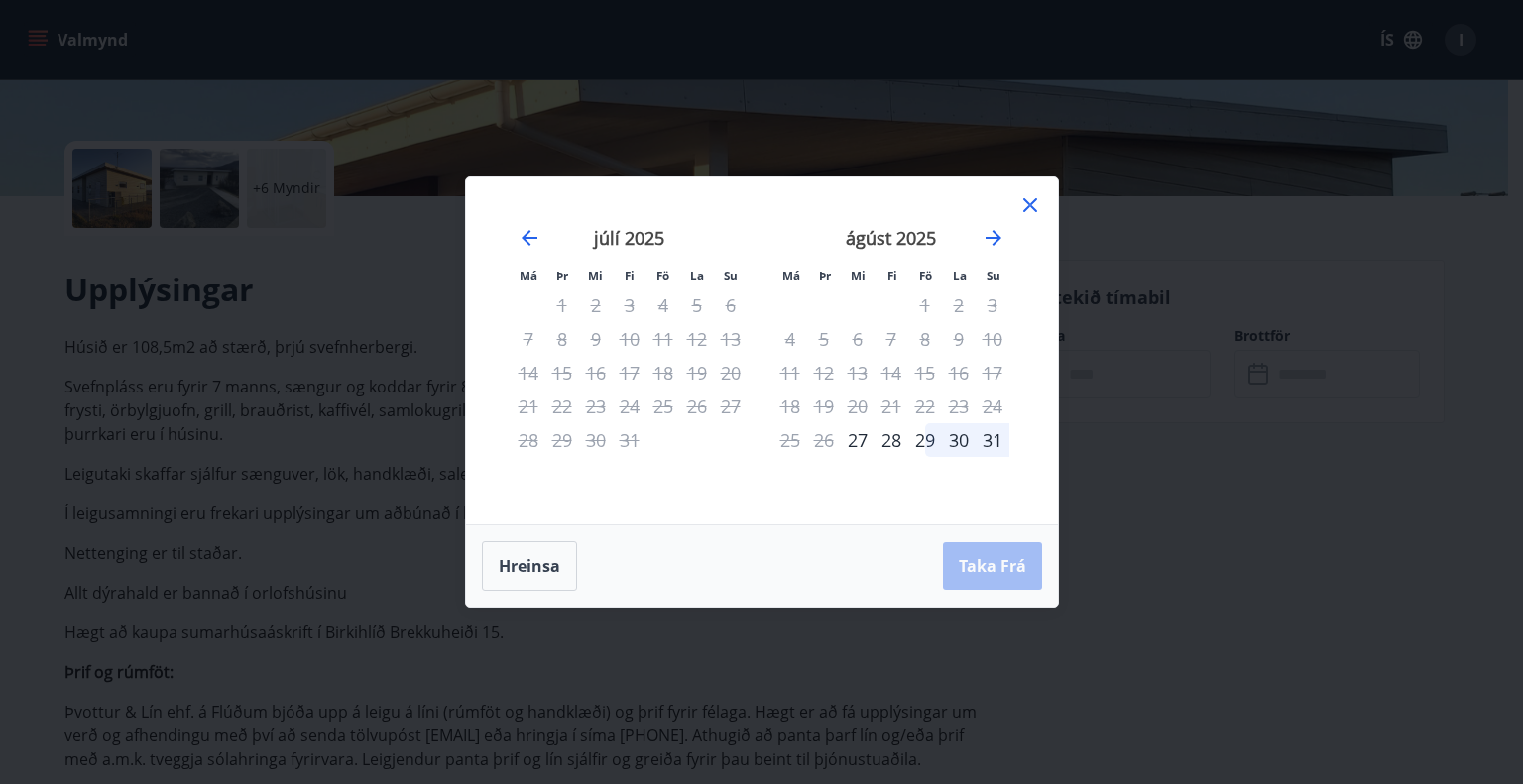 click 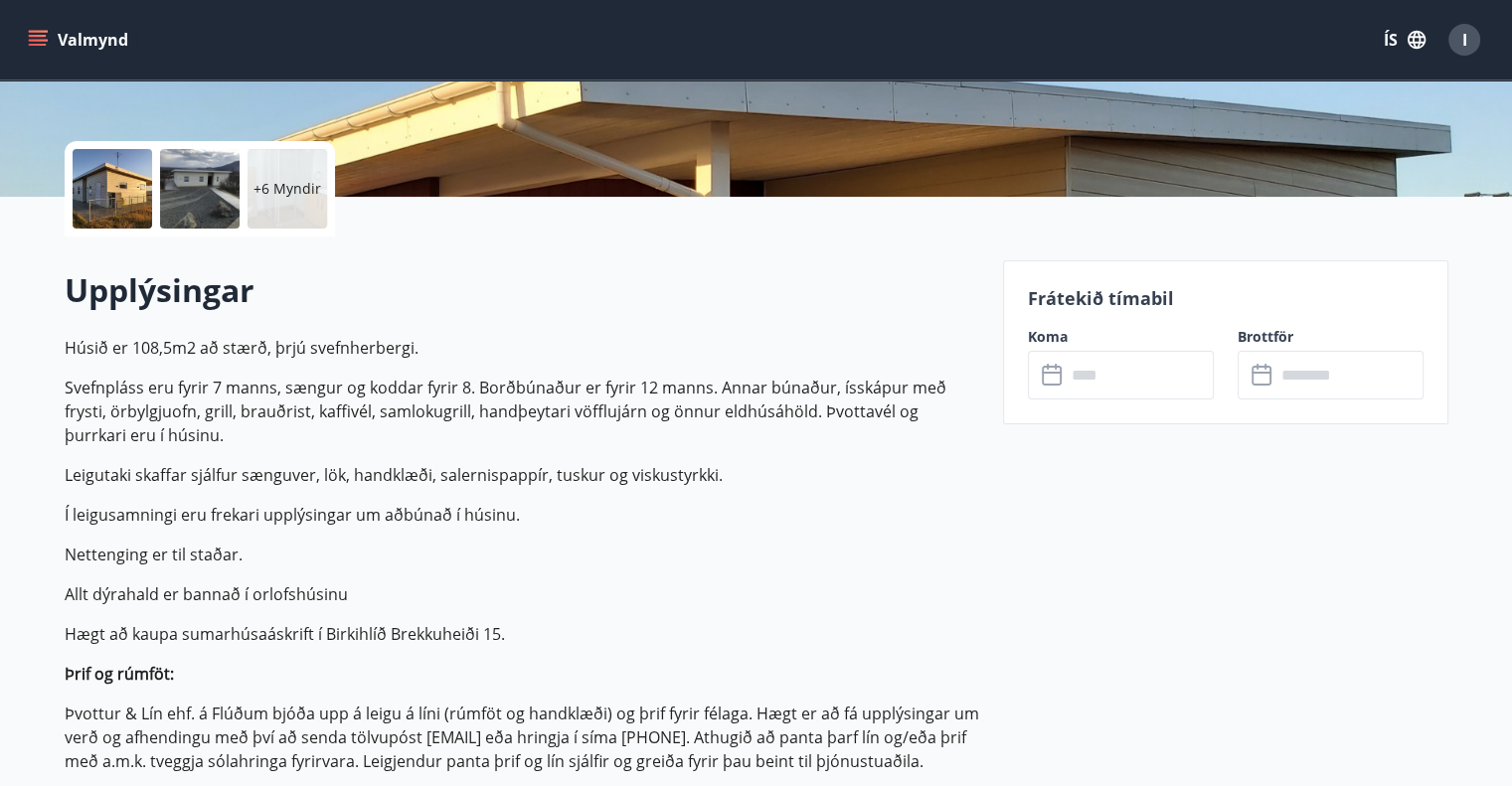 click on "Frátekið tímabil Koma ​ ​ Brottför ​ ​" at bounding box center [1226, 1886] 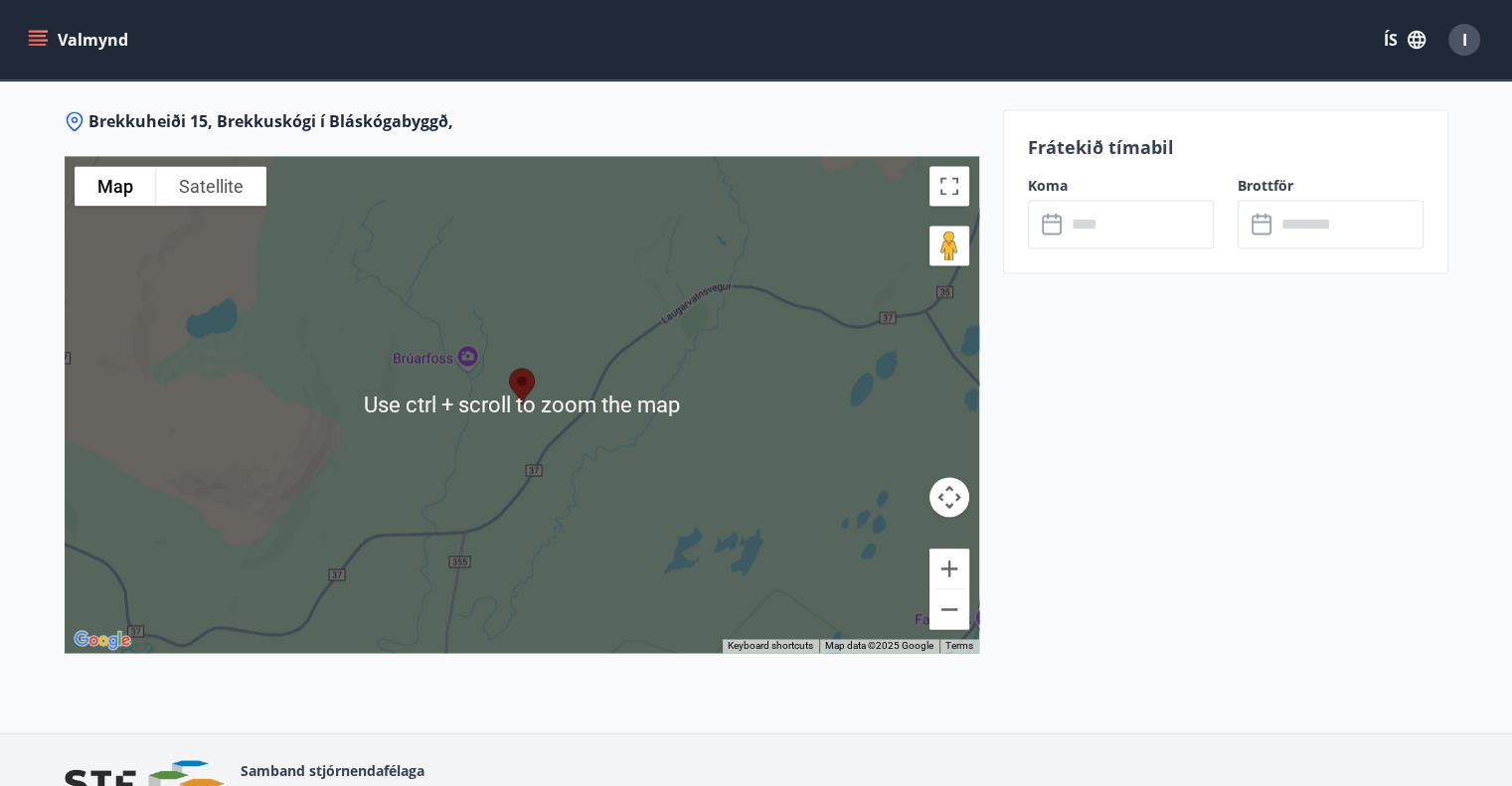 scroll, scrollTop: 3116, scrollLeft: 0, axis: vertical 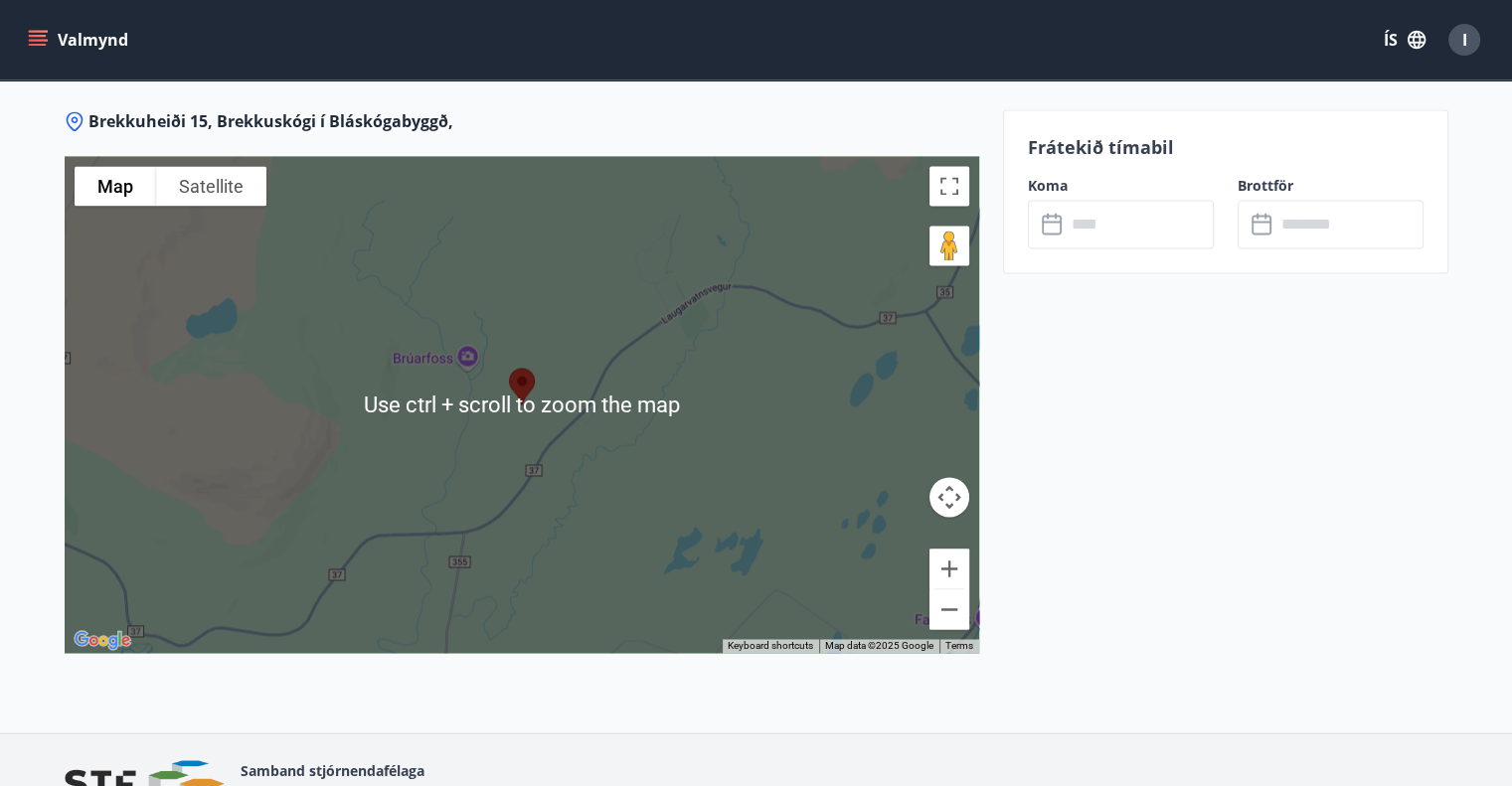 click on "Frátekið tímabil Koma ​ ​ Brottför ​ ​" at bounding box center (1226, -831) 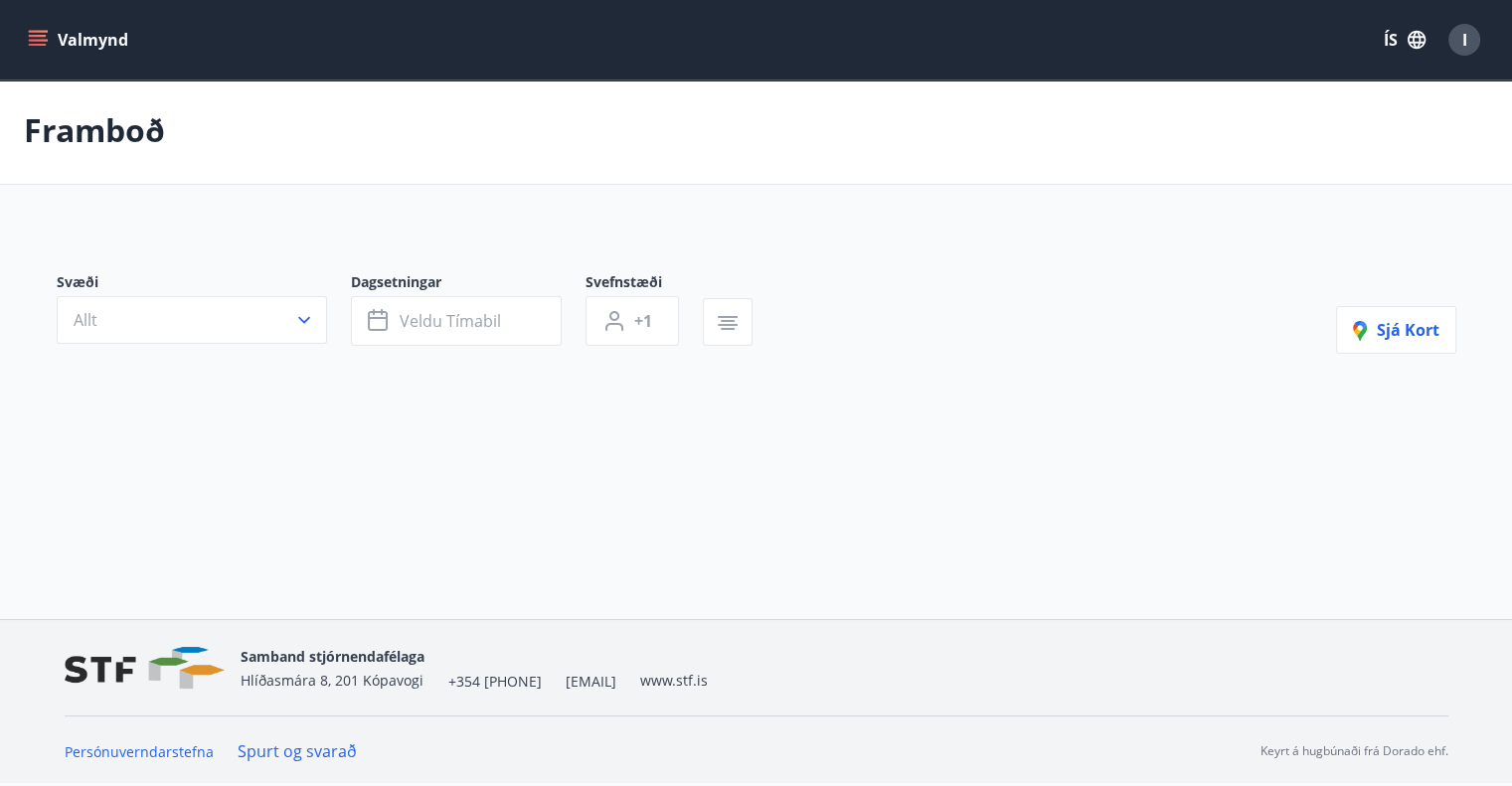 scroll, scrollTop: 0, scrollLeft: 0, axis: both 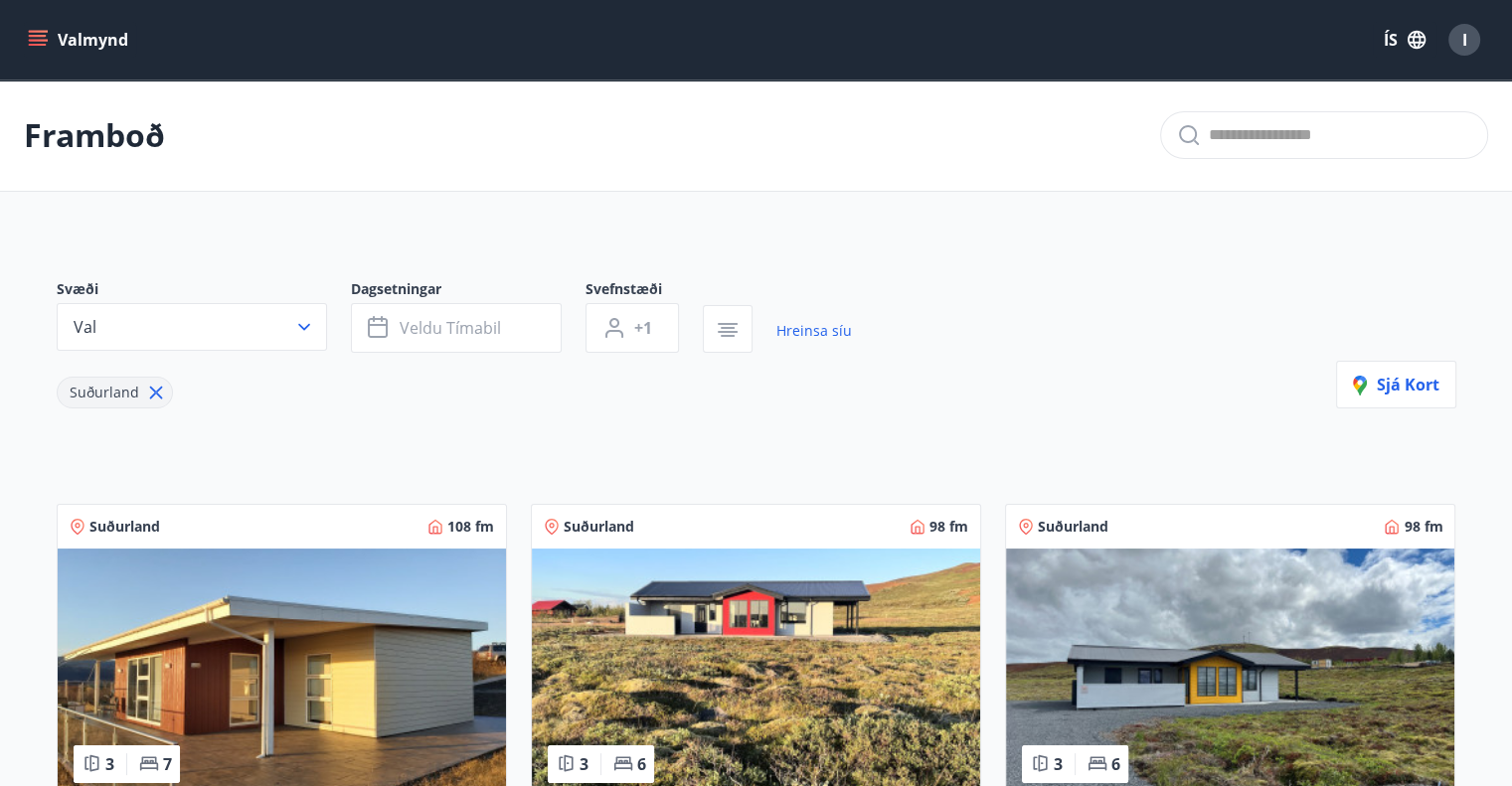 click on "Framboð" at bounding box center [756, 135] 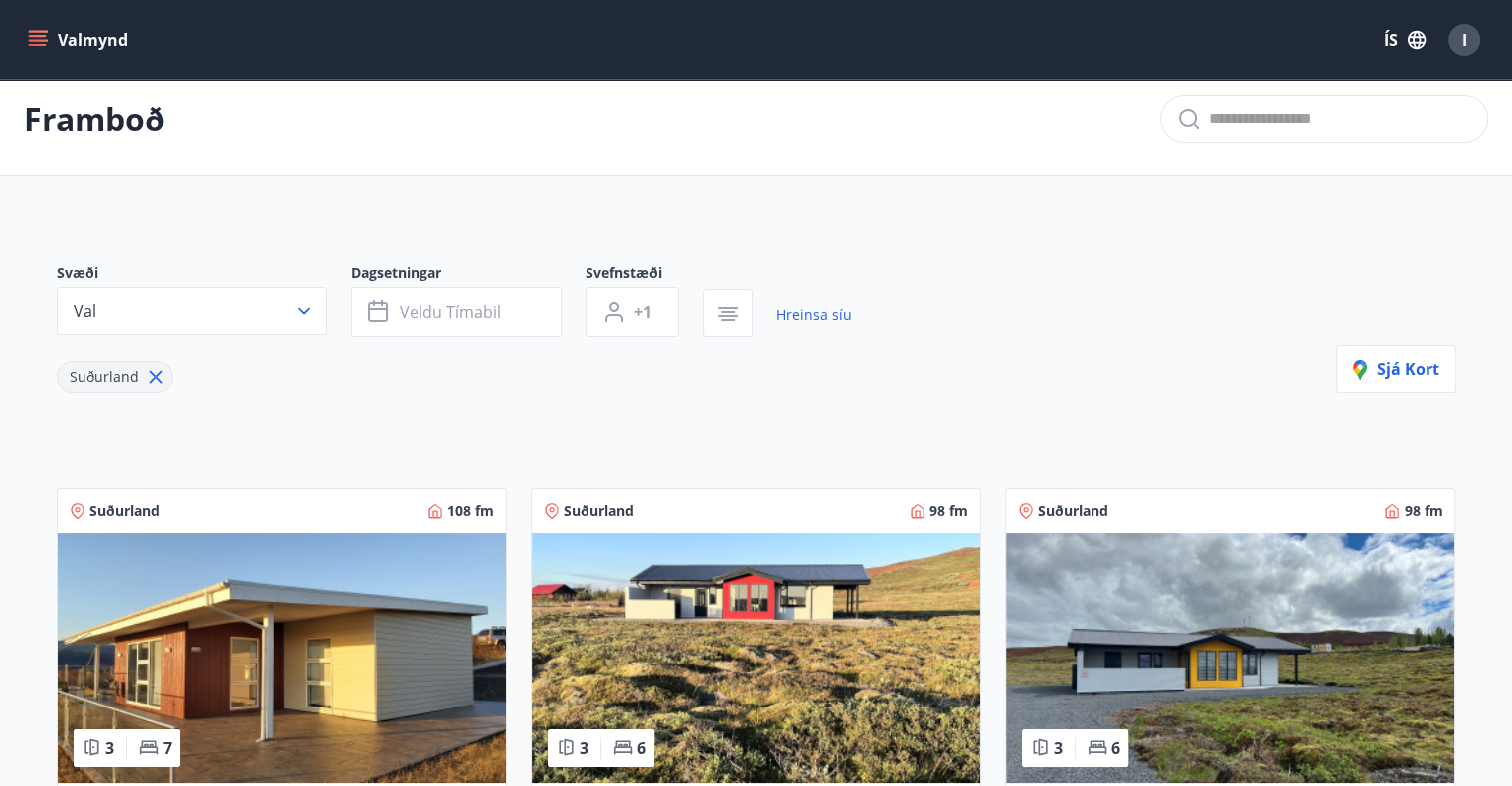 scroll, scrollTop: 0, scrollLeft: 0, axis: both 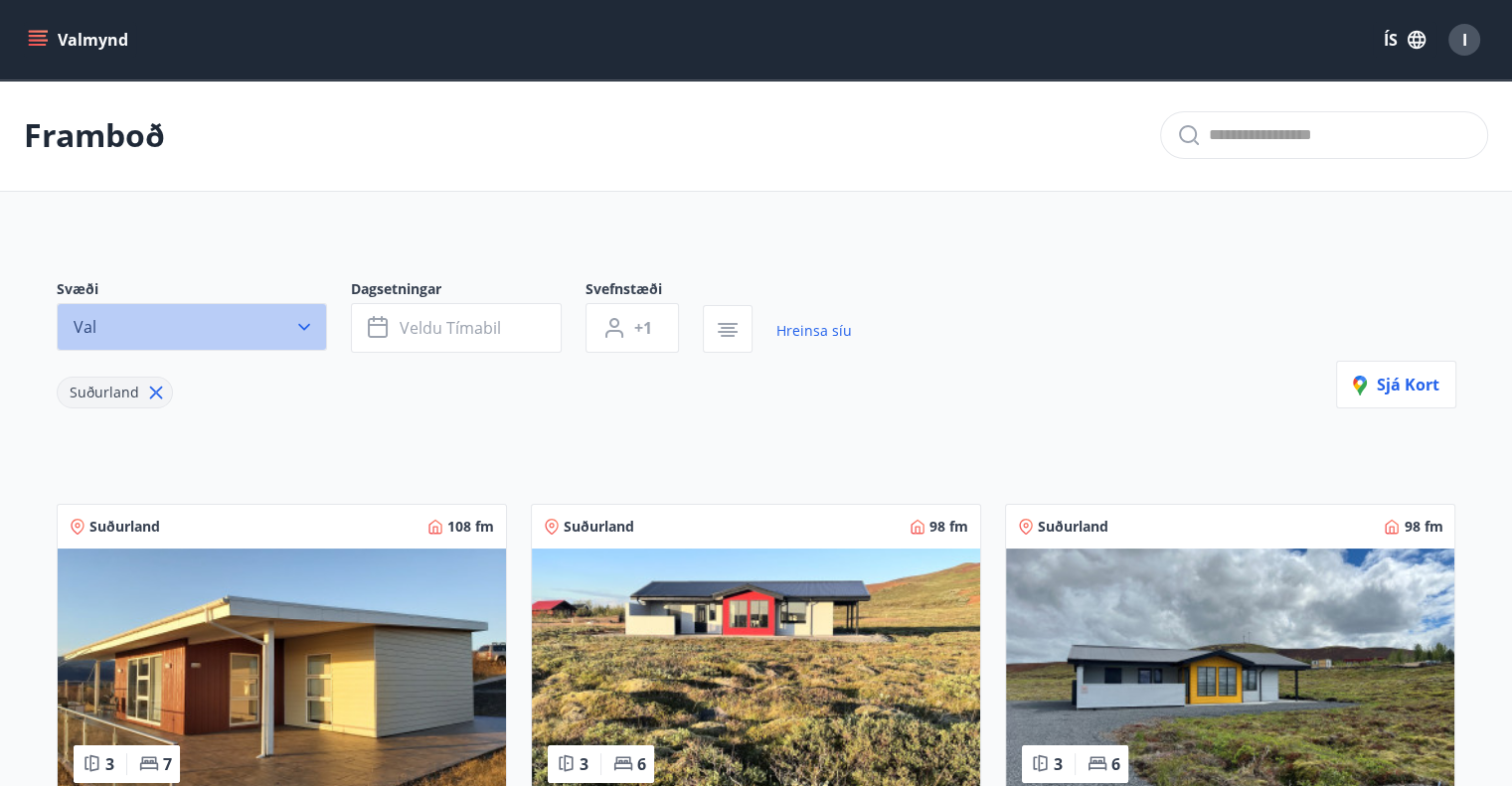 click on "Val" at bounding box center [192, 327] 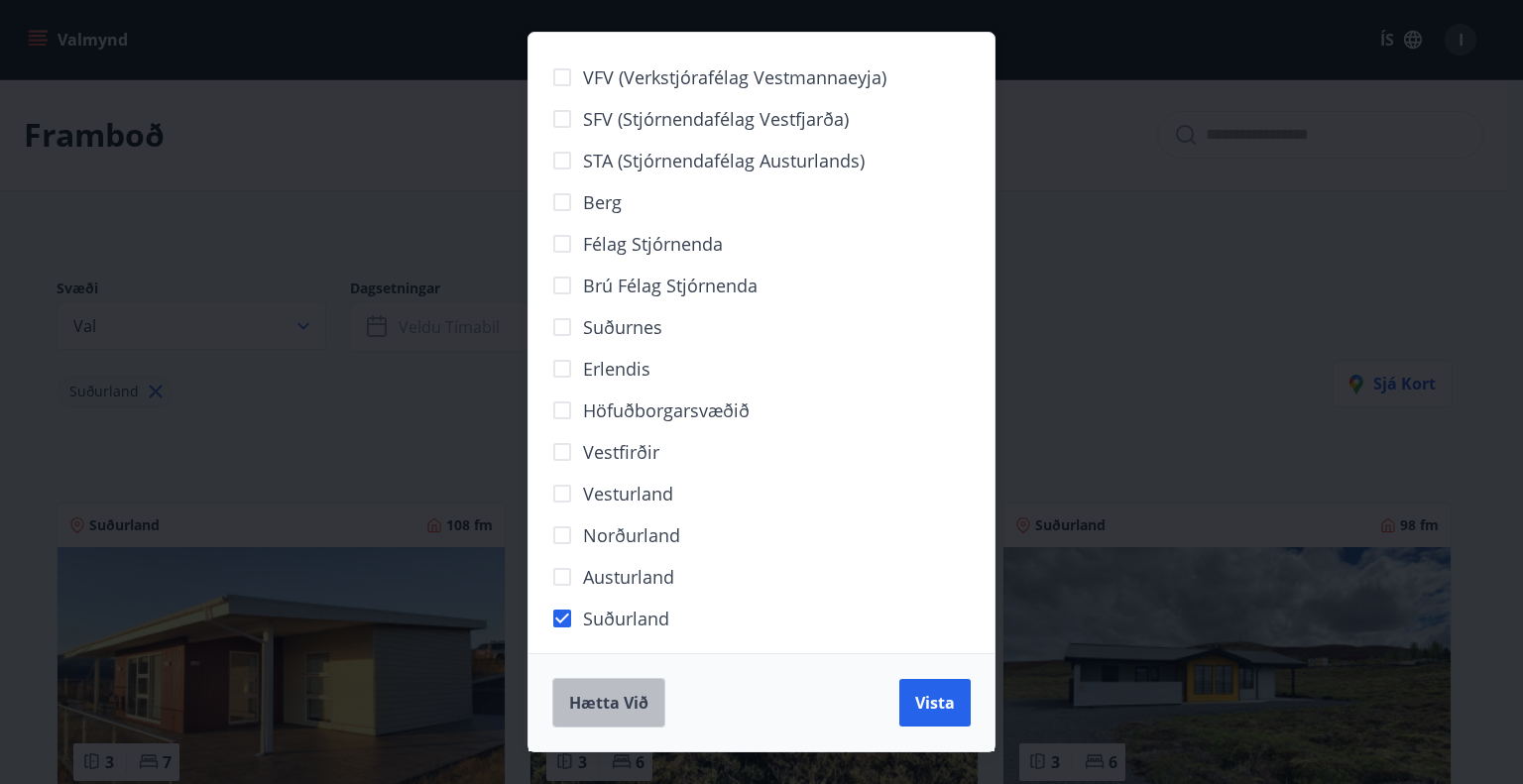 click on "Hætta við" at bounding box center (609, 703) 